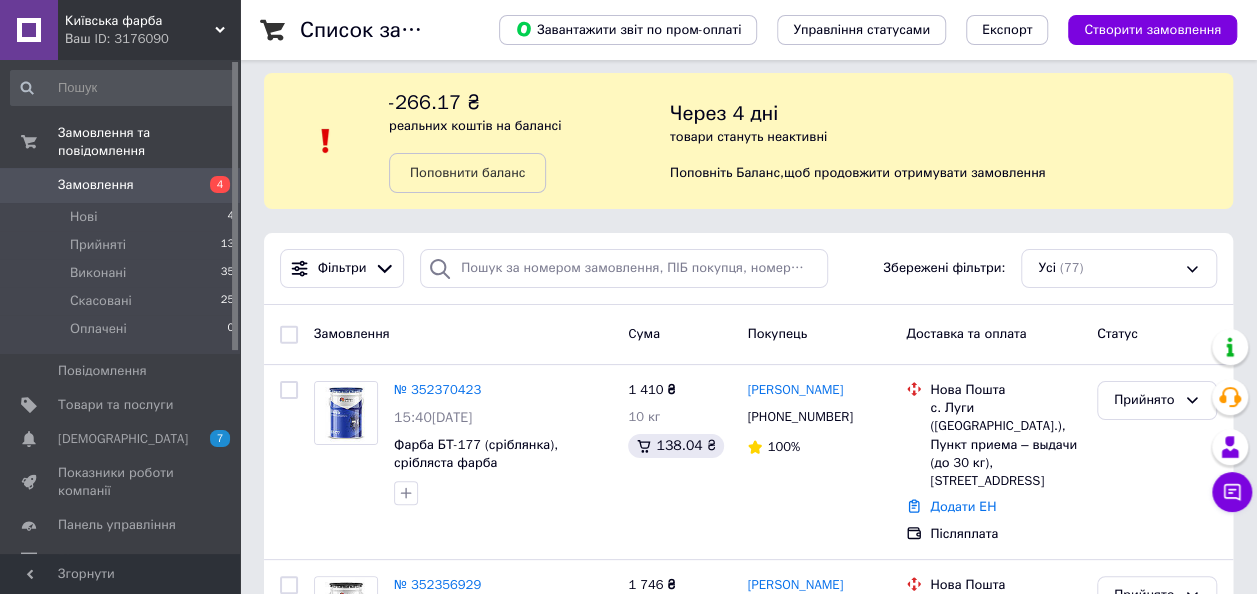 scroll, scrollTop: 0, scrollLeft: 0, axis: both 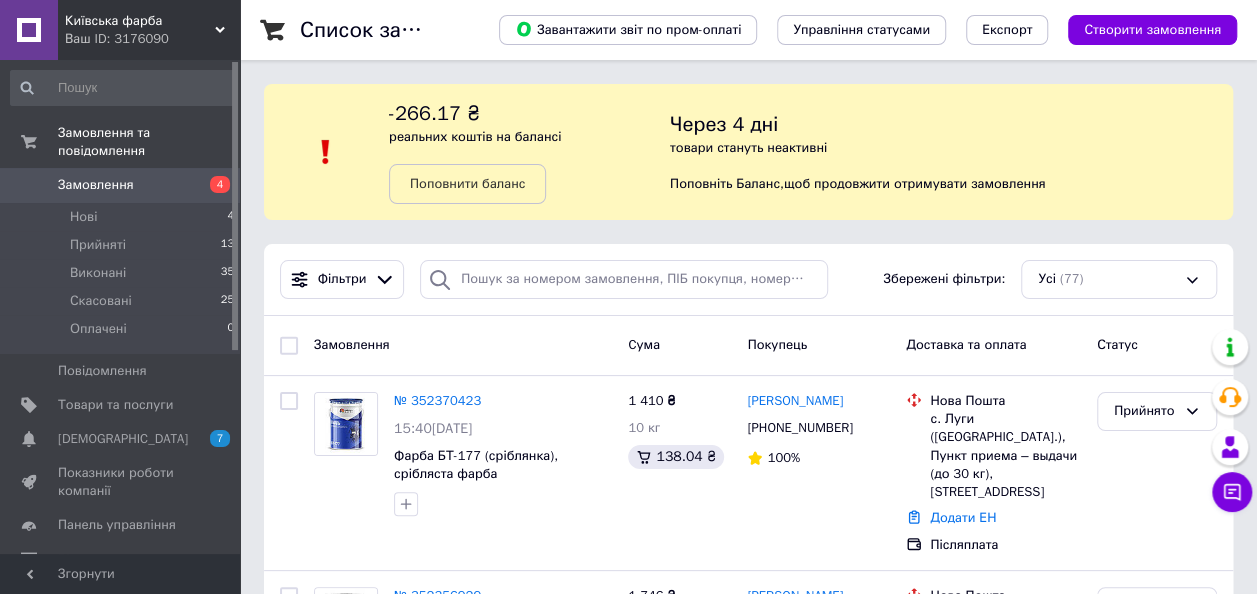 click on "Замовлення" at bounding box center (121, 185) 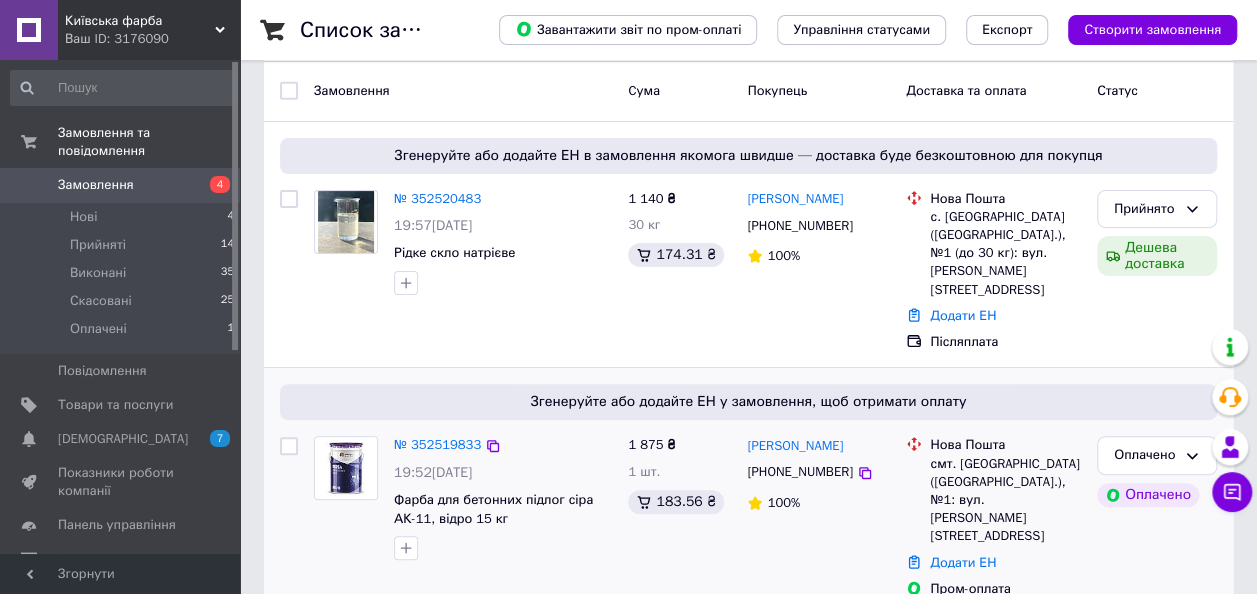 scroll, scrollTop: 0, scrollLeft: 0, axis: both 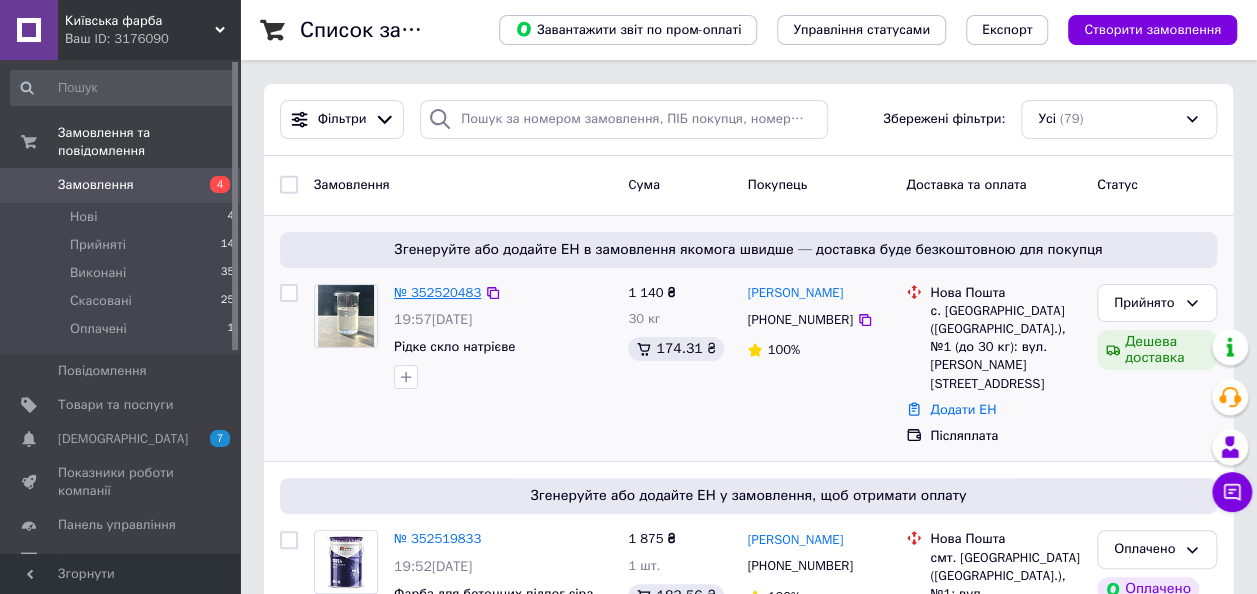 click on "№ 352520483" at bounding box center (437, 292) 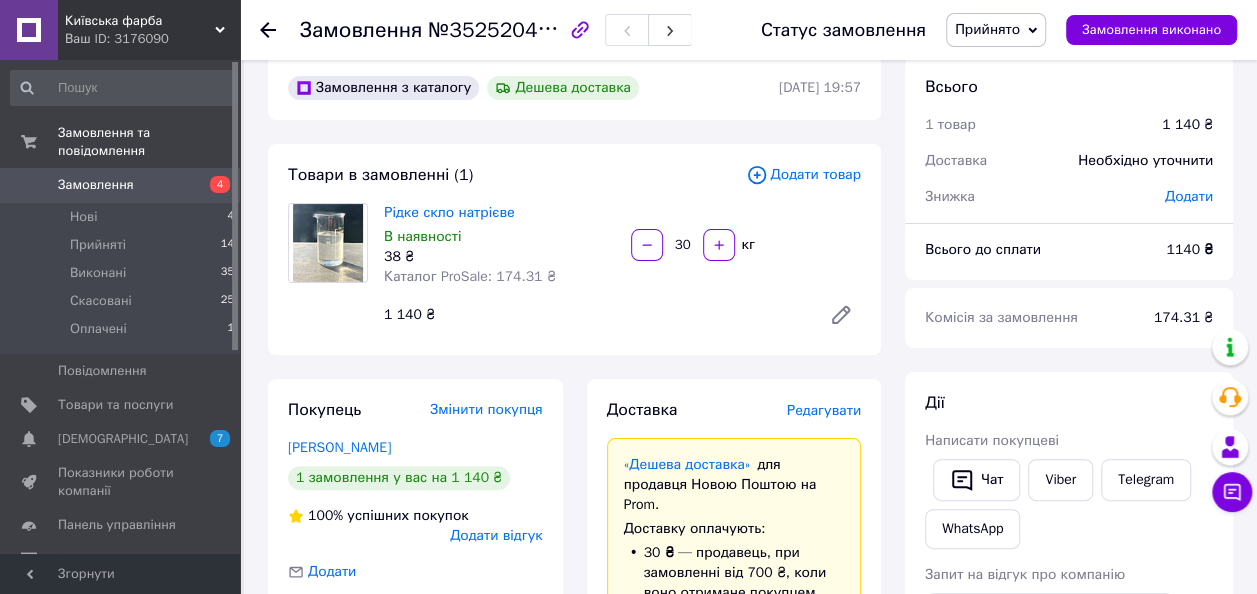 scroll, scrollTop: 0, scrollLeft: 0, axis: both 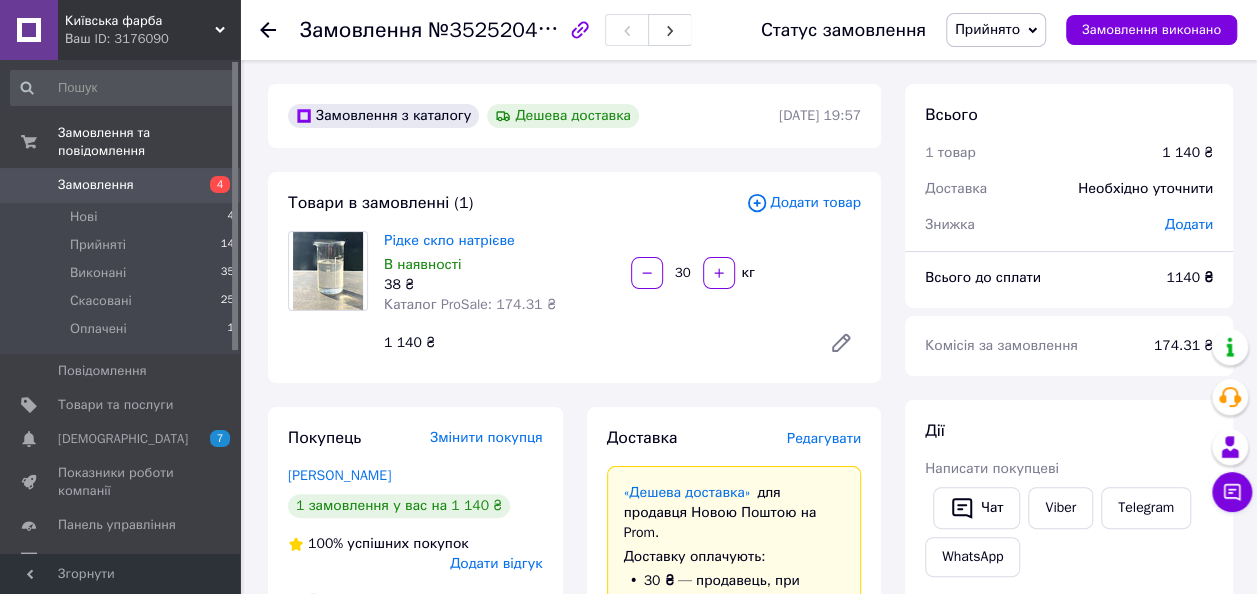click on "Замовлення 4" at bounding box center [123, 185] 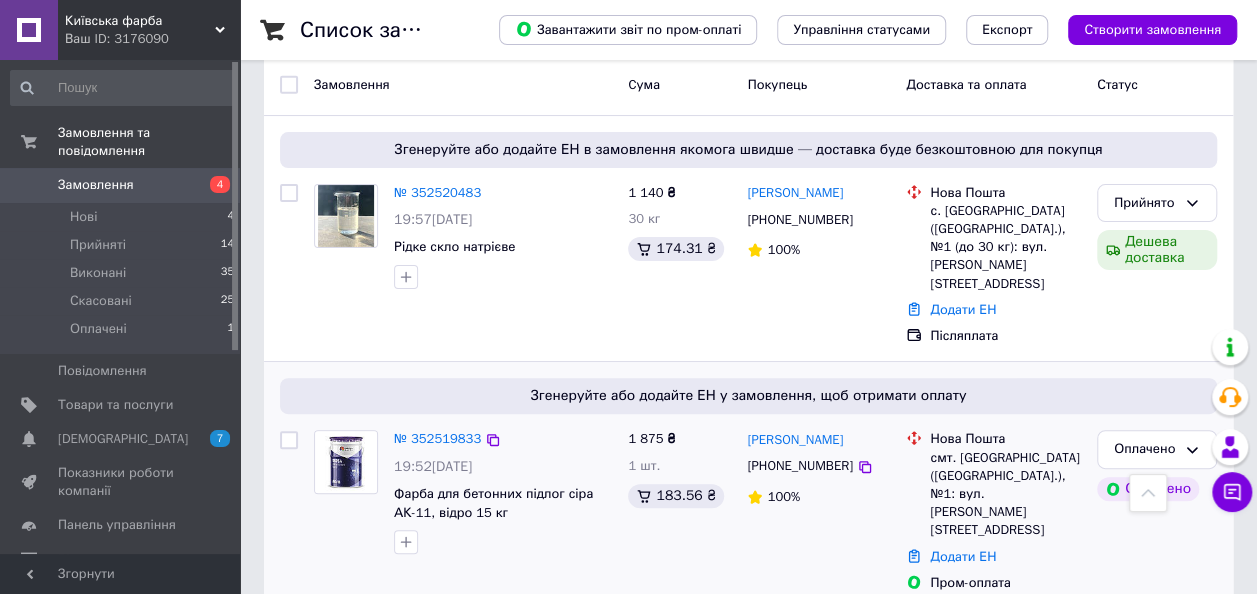 scroll, scrollTop: 0, scrollLeft: 0, axis: both 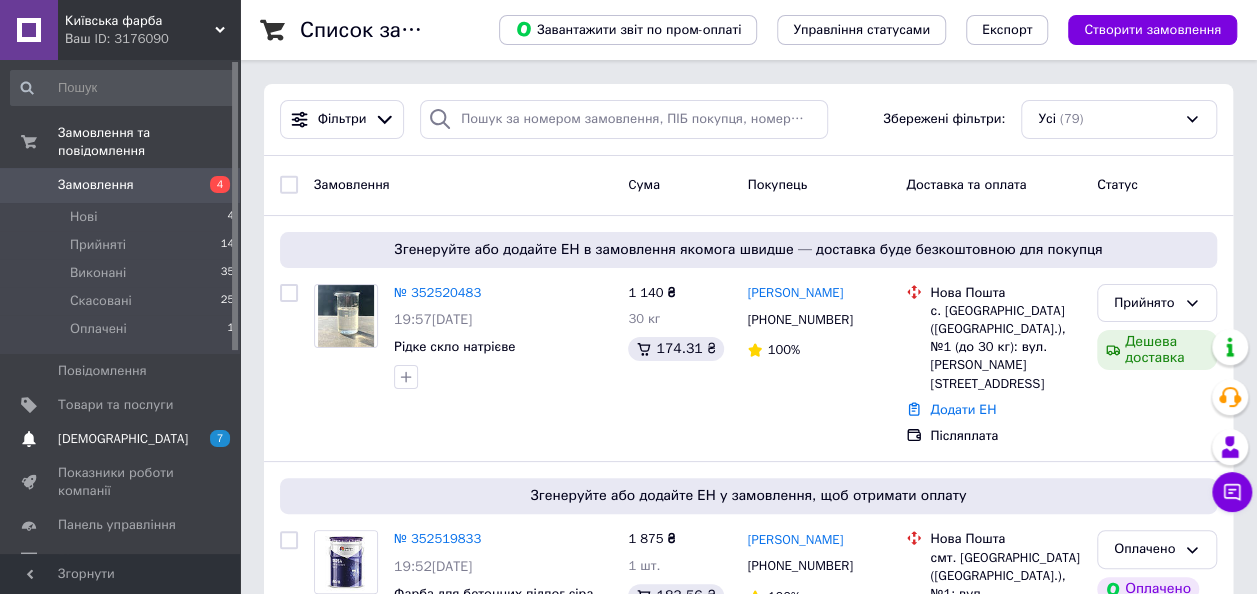 click on "[DEMOGRAPHIC_DATA]" at bounding box center [123, 439] 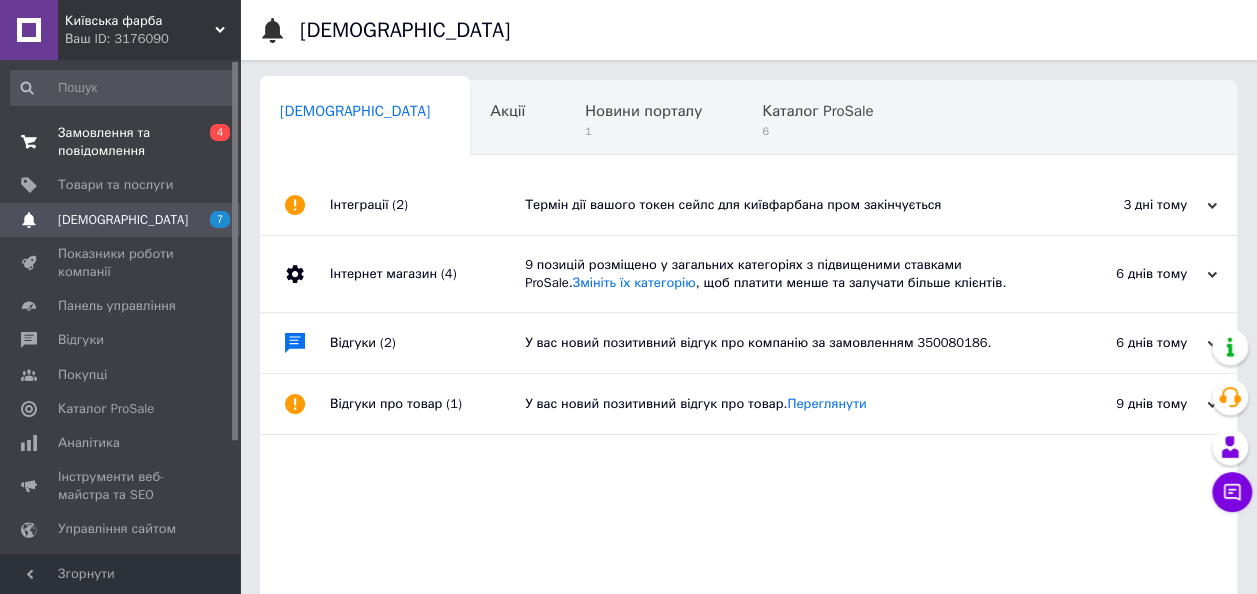 click on "Замовлення та повідомлення" at bounding box center [121, 142] 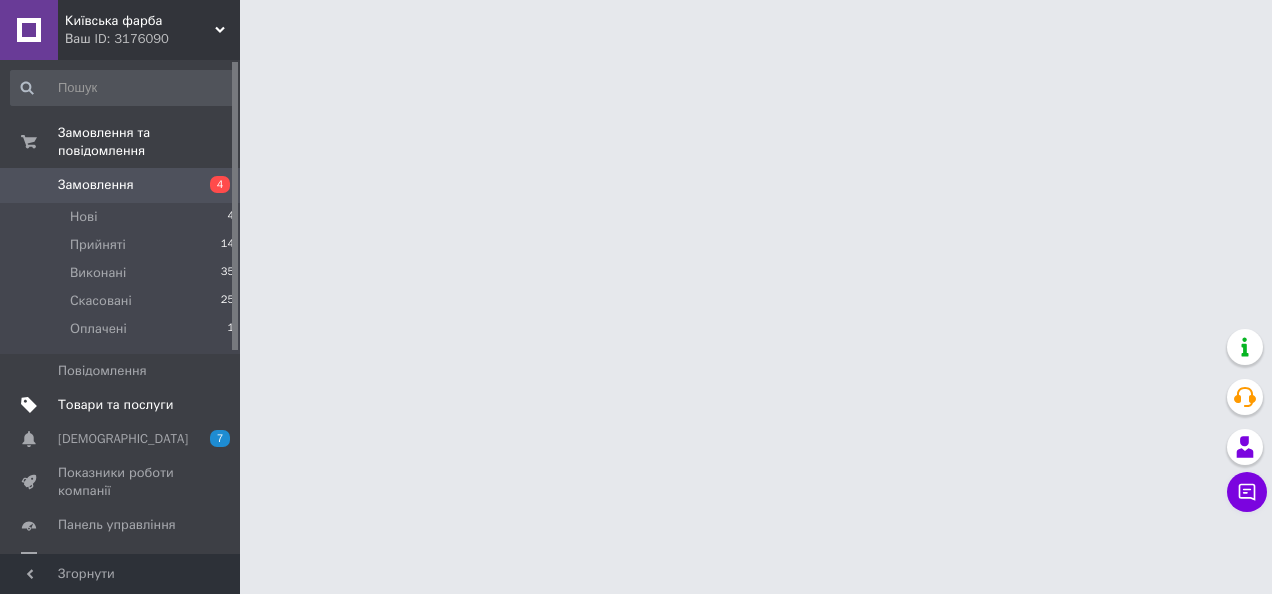 click on "Товари та послуги" at bounding box center [115, 405] 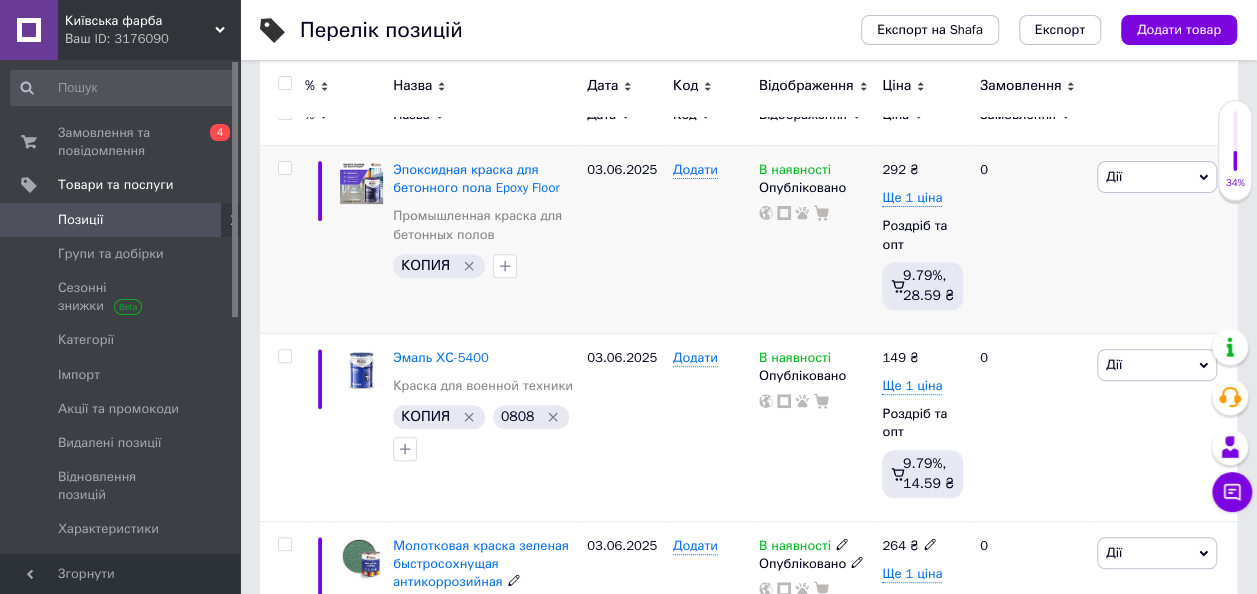 scroll, scrollTop: 100, scrollLeft: 0, axis: vertical 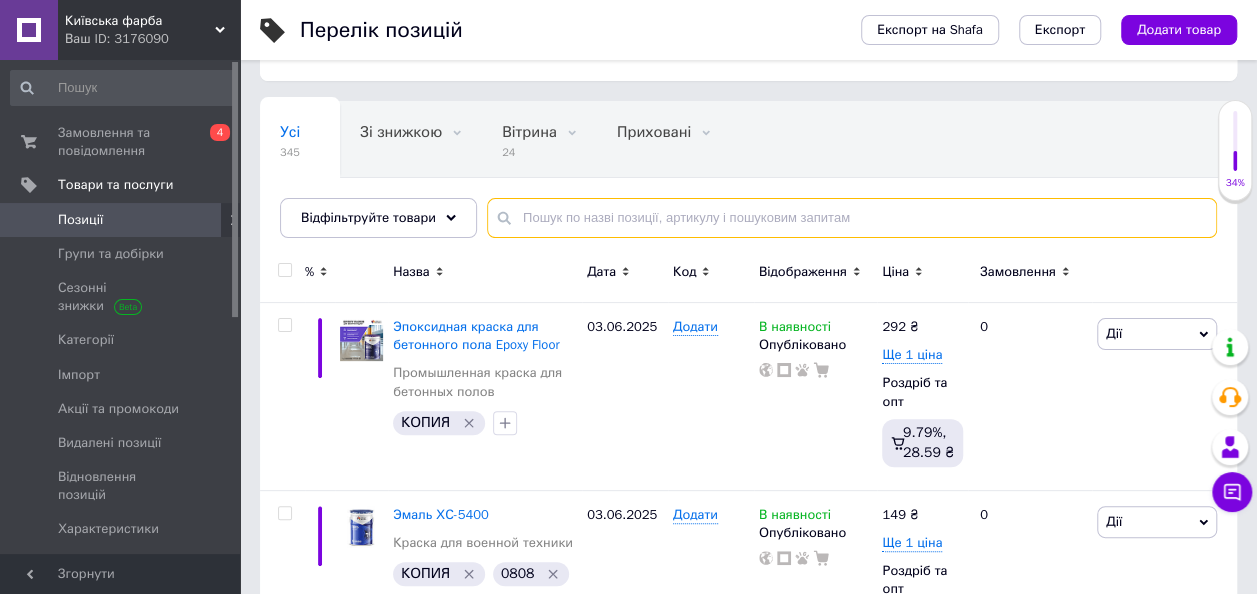 click at bounding box center (852, 218) 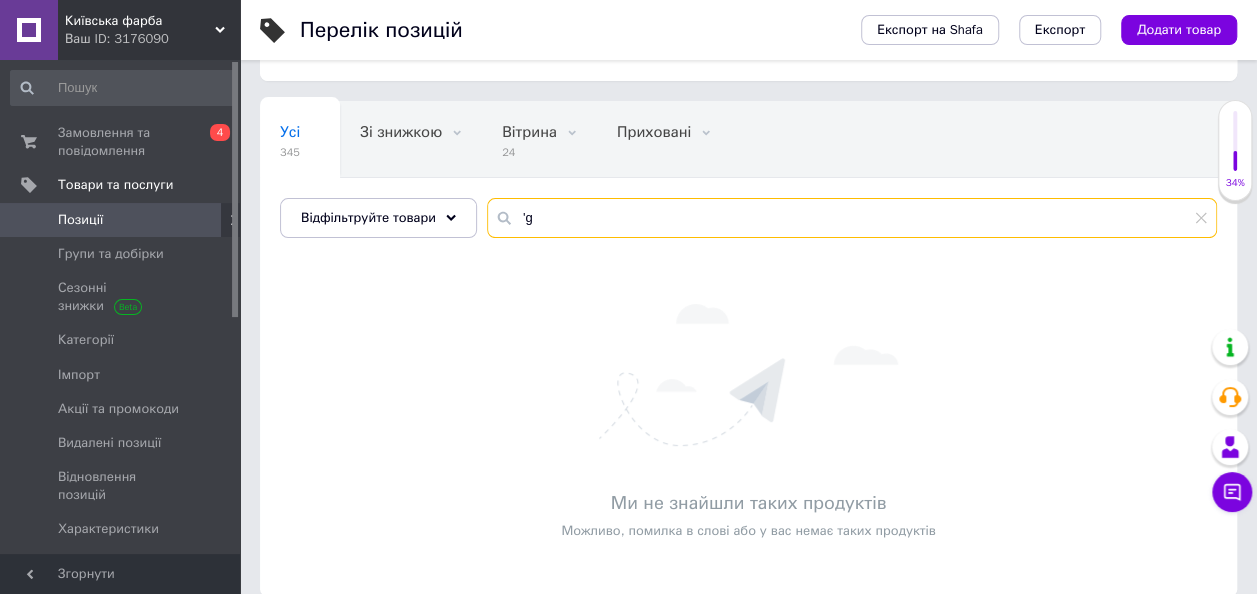 type on "'" 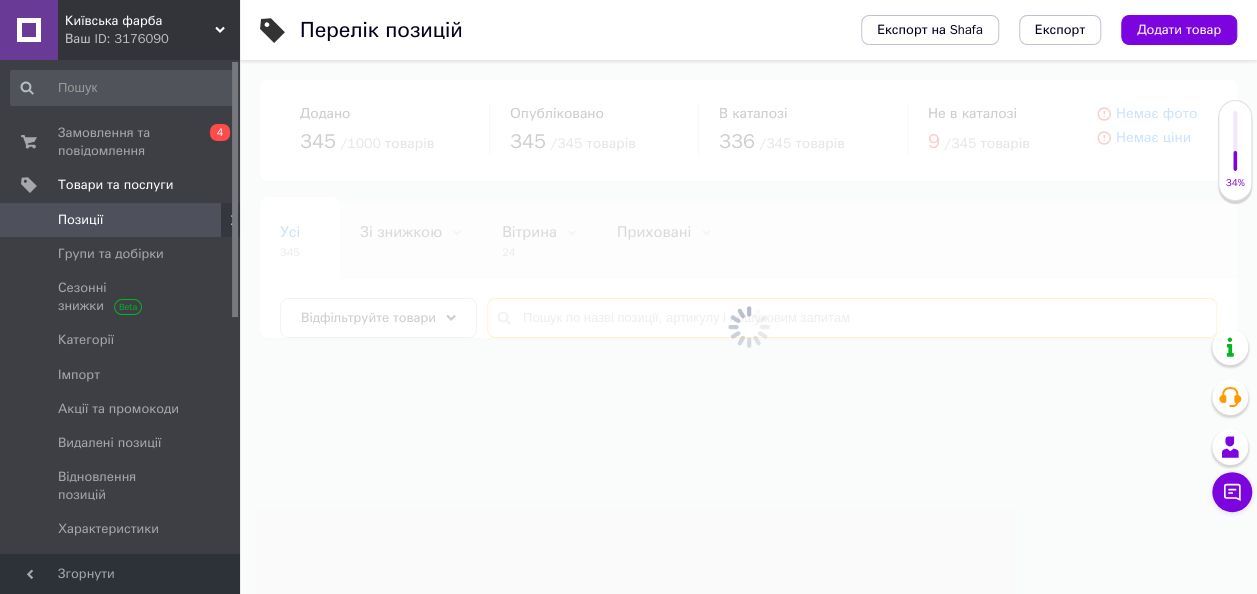 scroll, scrollTop: 0, scrollLeft: 0, axis: both 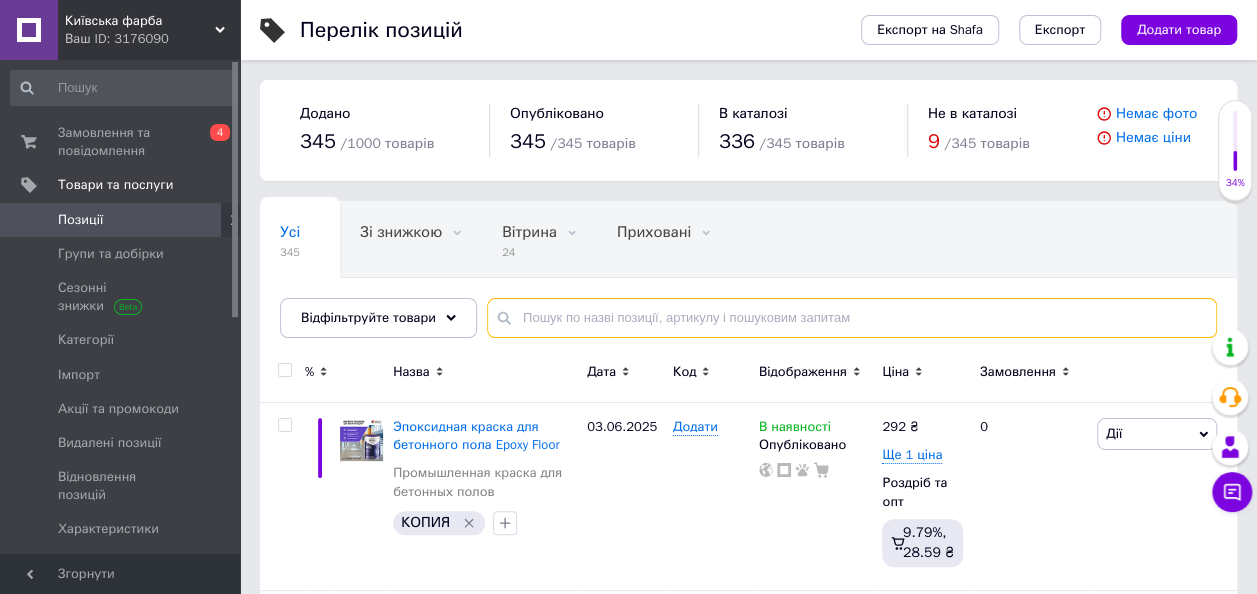 click at bounding box center (852, 318) 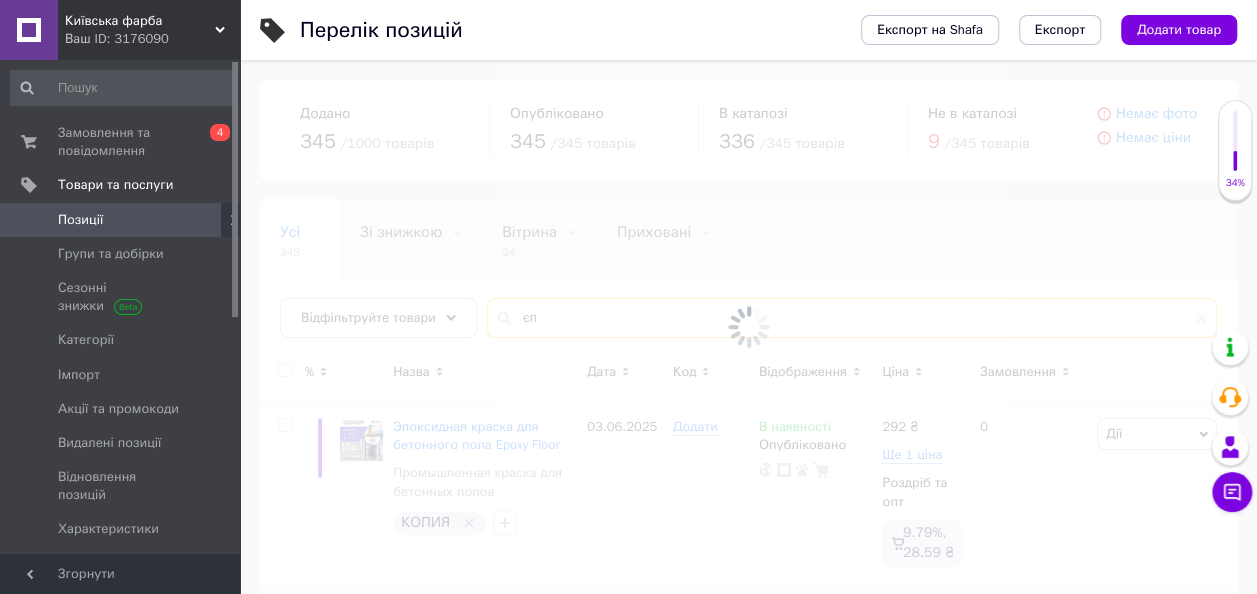 type on "є" 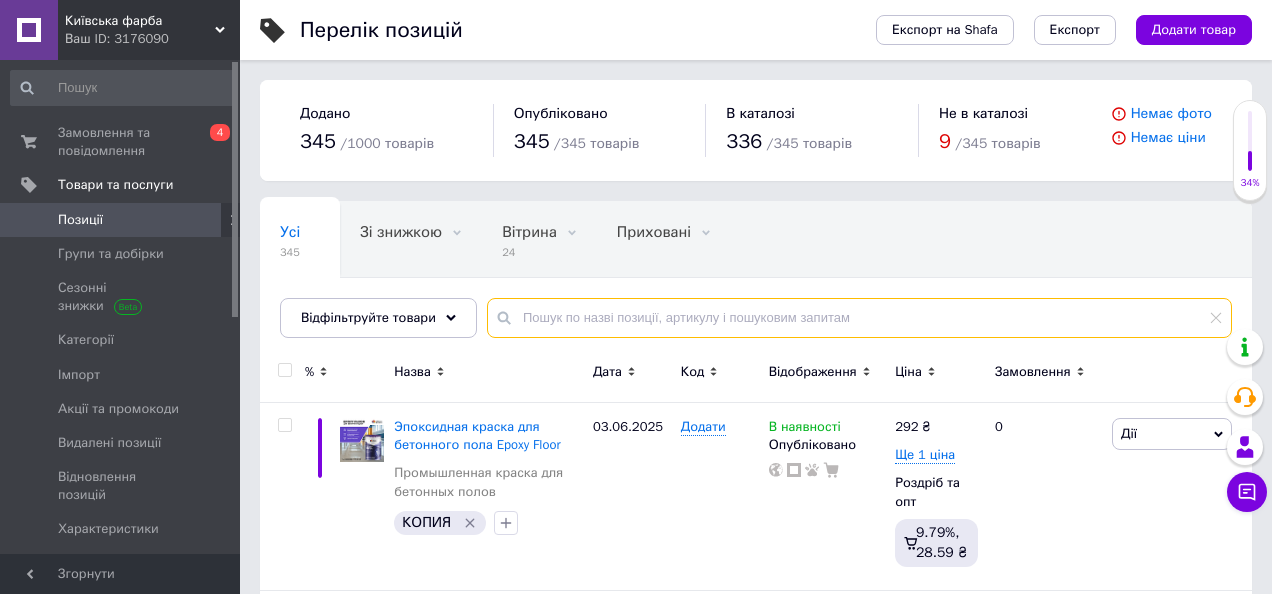 type on "є" 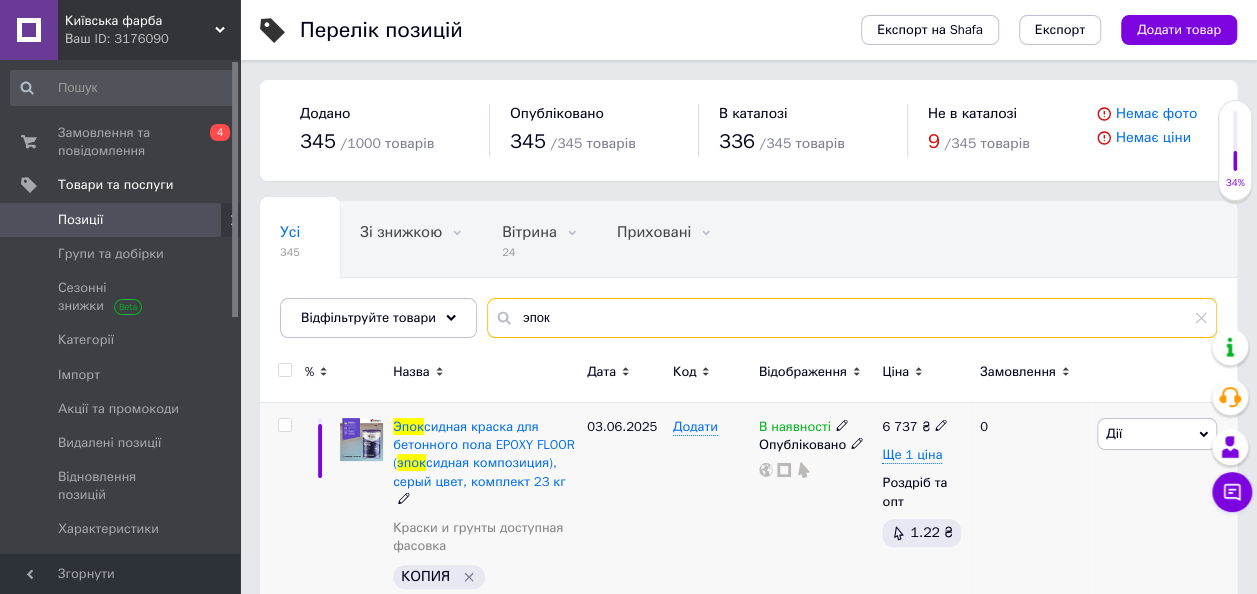 type on "эпок" 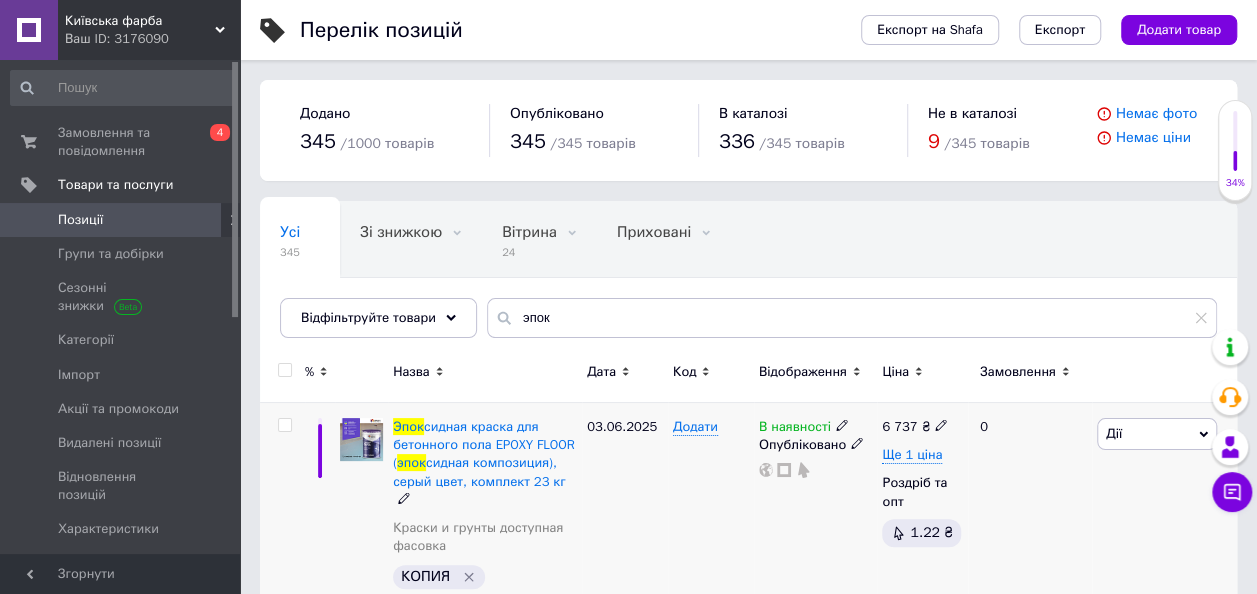 click 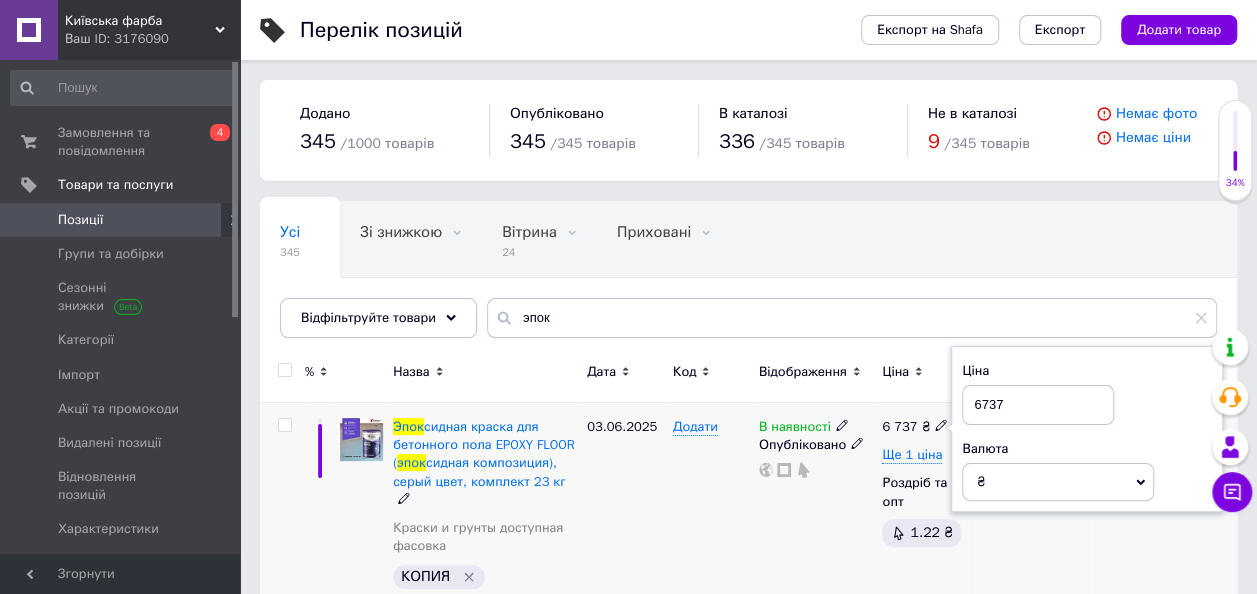 scroll, scrollTop: 100, scrollLeft: 0, axis: vertical 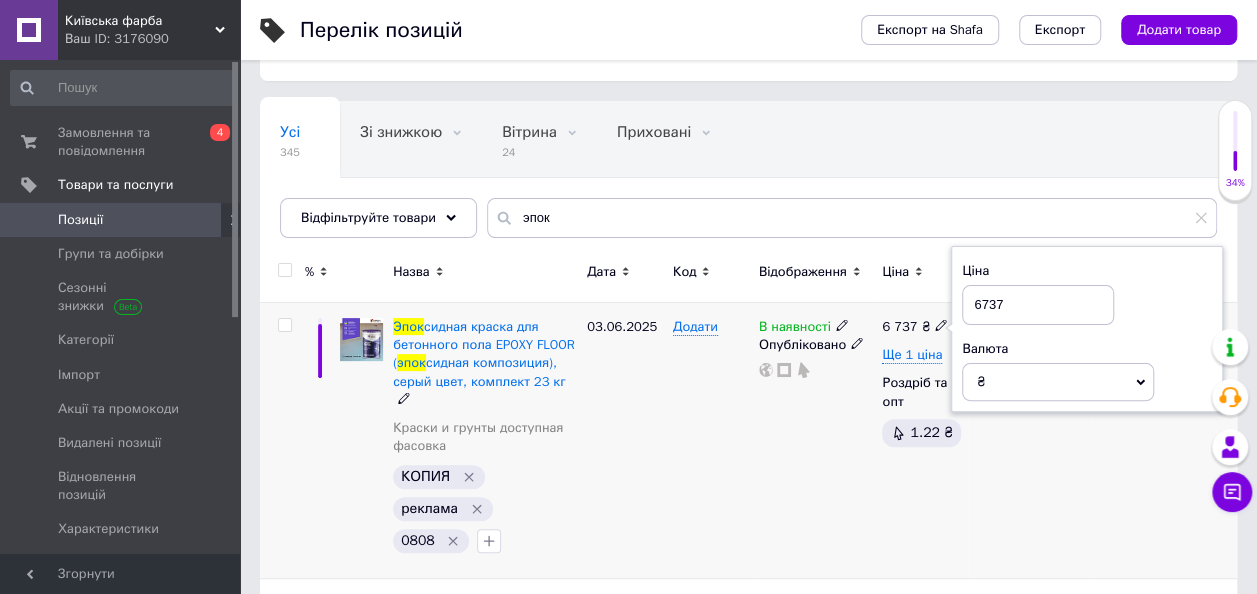 click on "Додати" at bounding box center [711, 441] 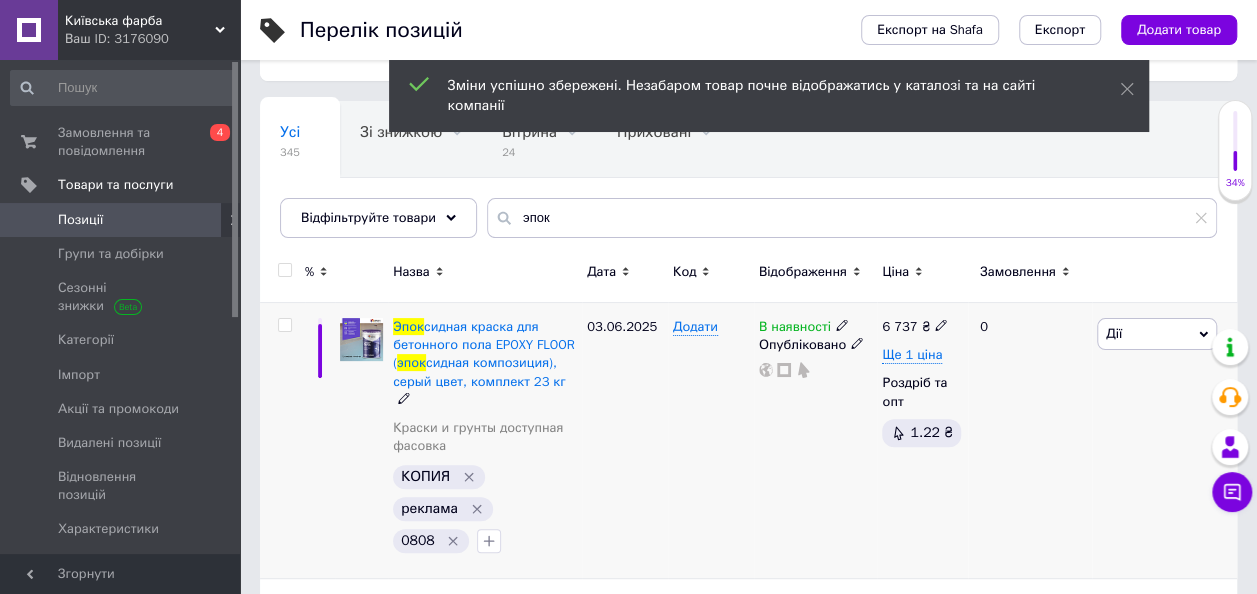 click on "В наявності Опубліковано" at bounding box center (816, 441) 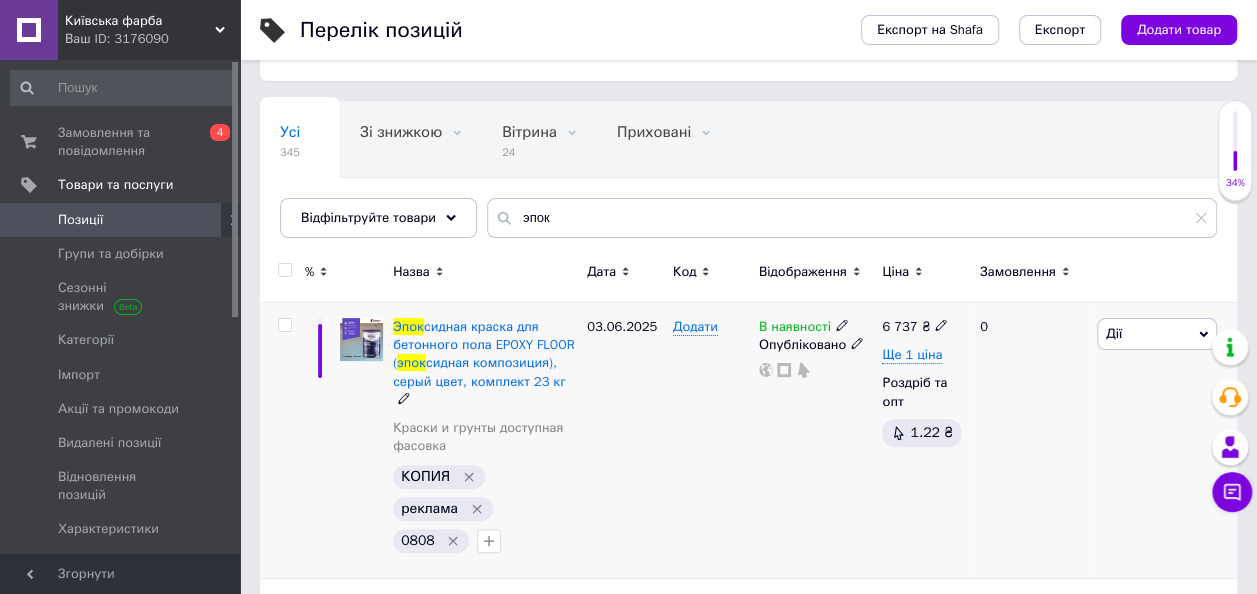 click 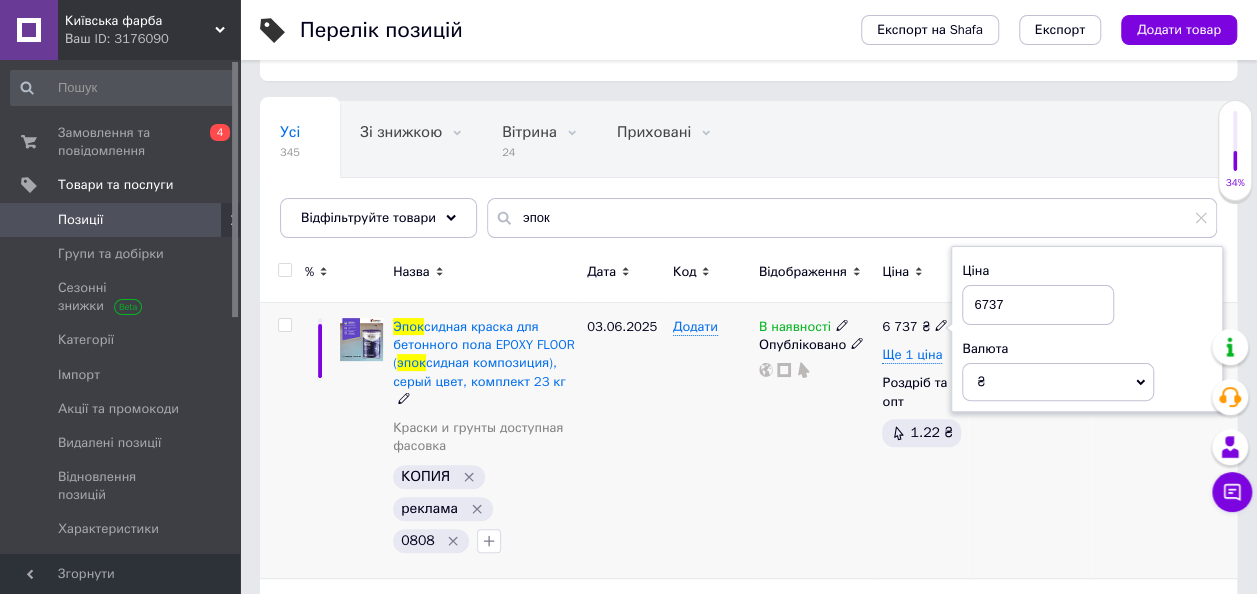 drag, startPoint x: 1029, startPoint y: 296, endPoint x: 963, endPoint y: 305, distance: 66.61081 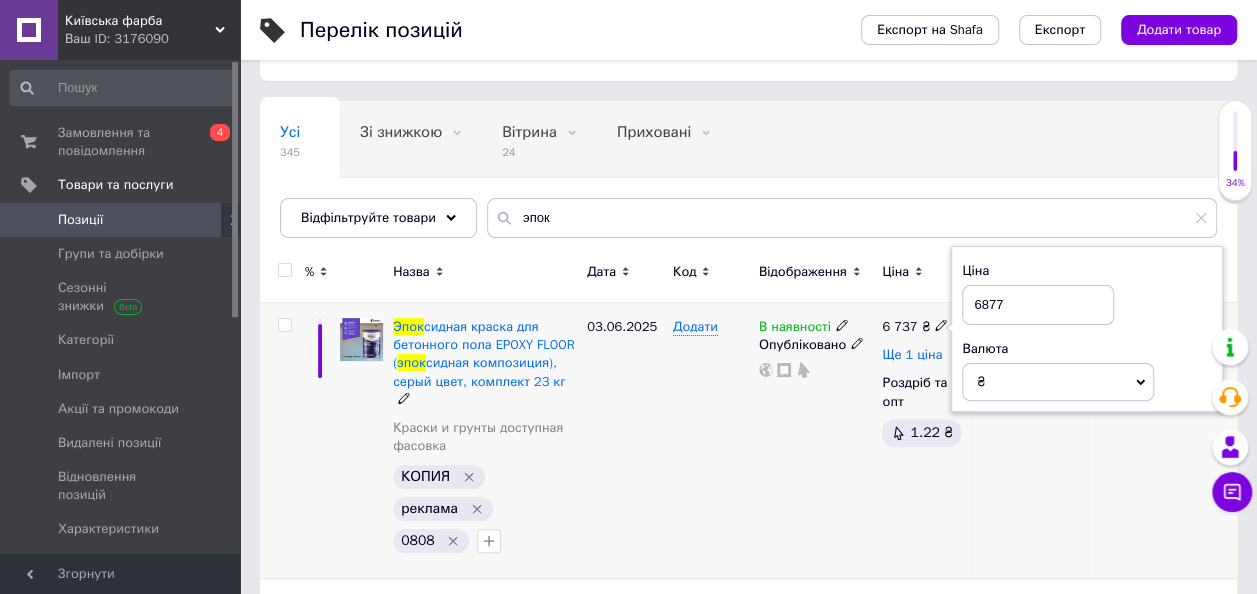 type on "6877" 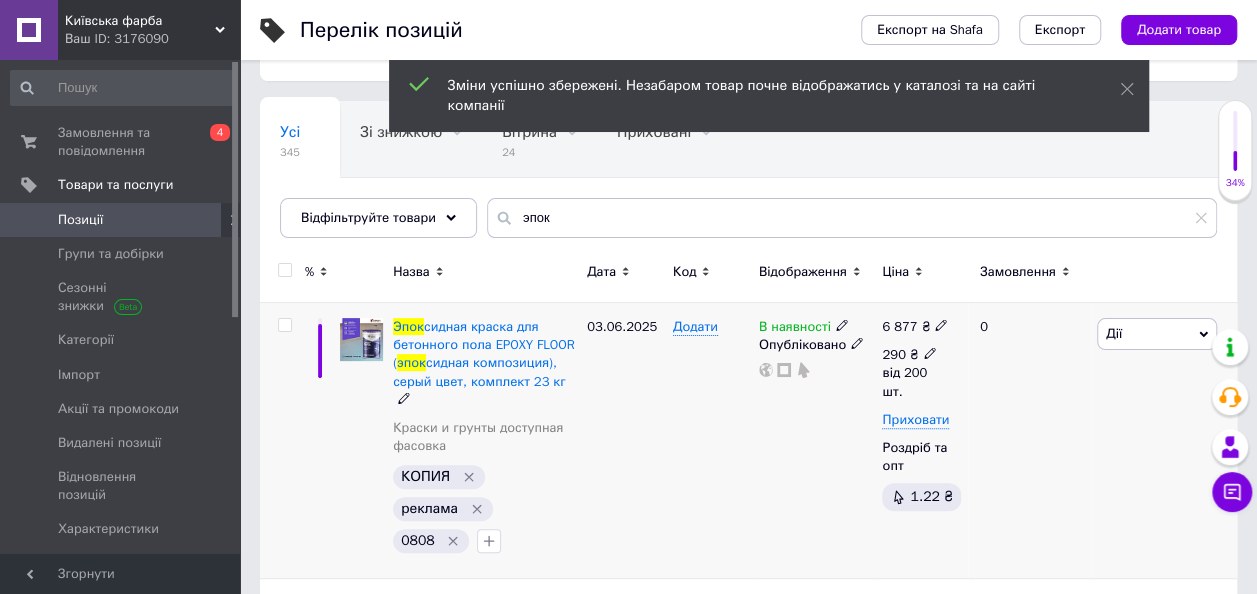 click 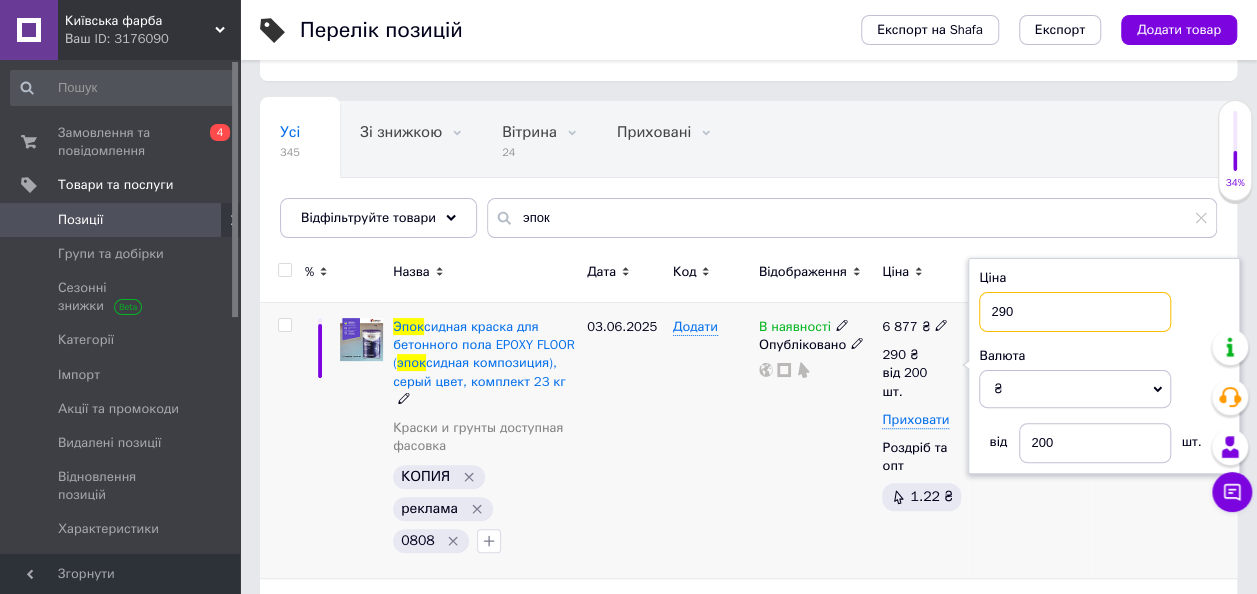 click on "290" at bounding box center [1075, 312] 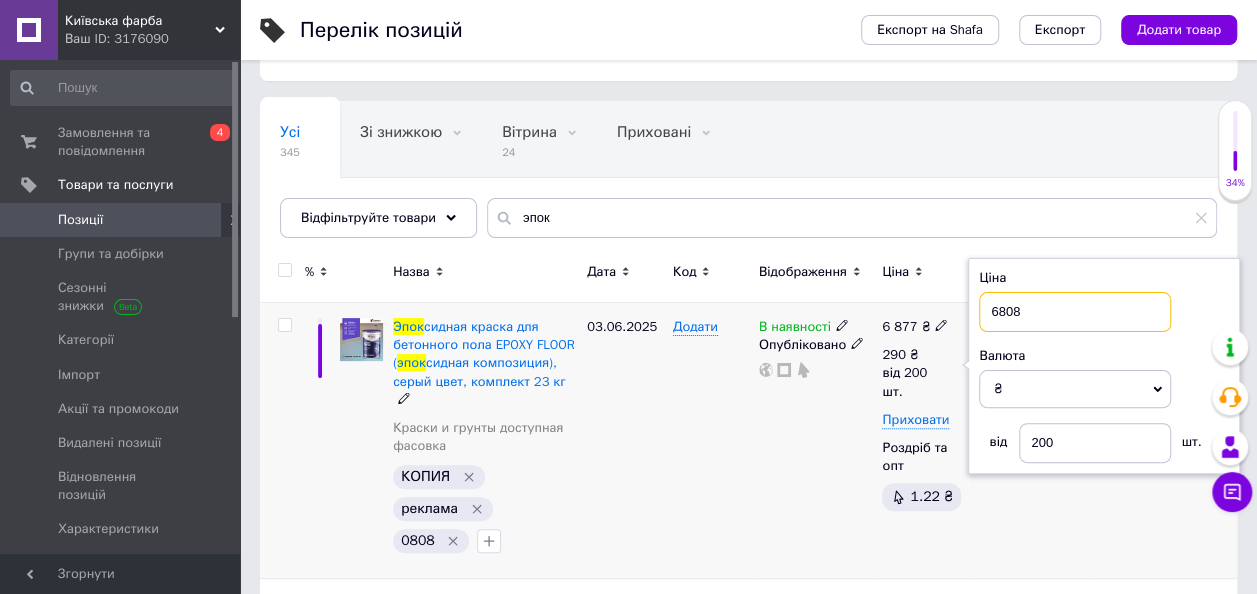 type on "6808" 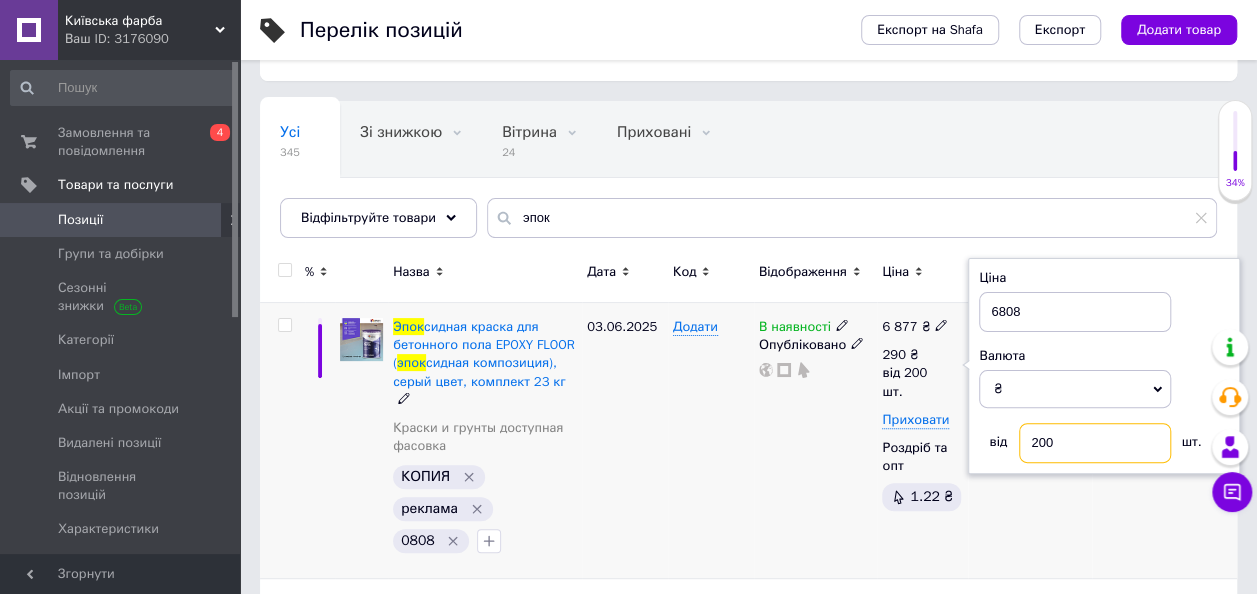 drag, startPoint x: 1068, startPoint y: 433, endPoint x: 996, endPoint y: 437, distance: 72.11102 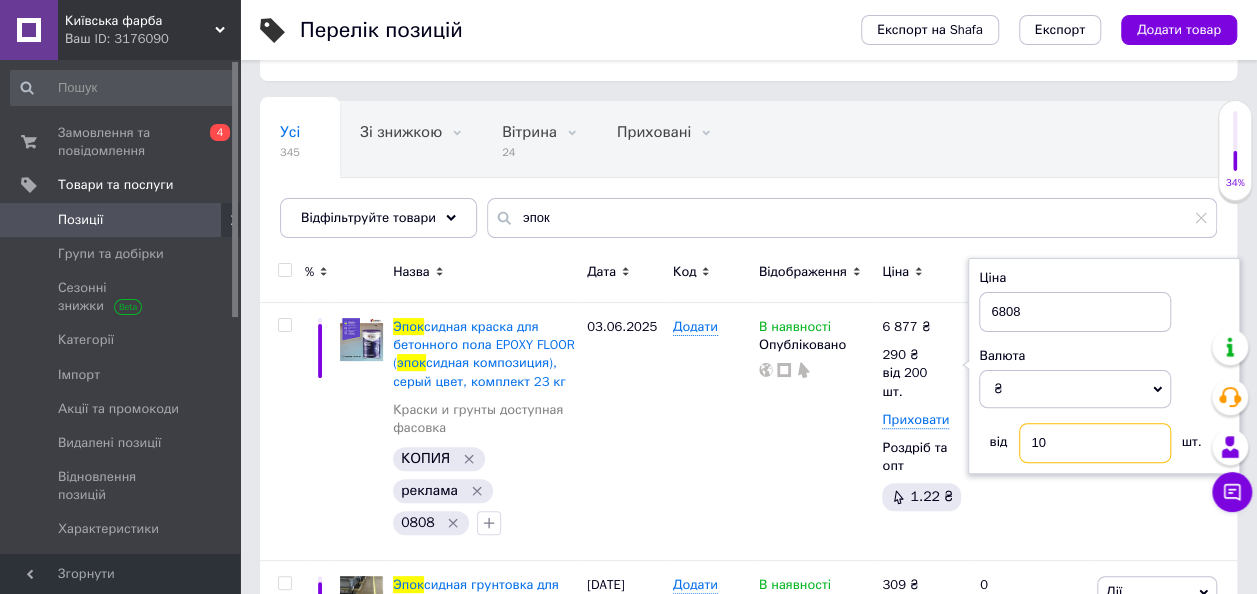 type on "10" 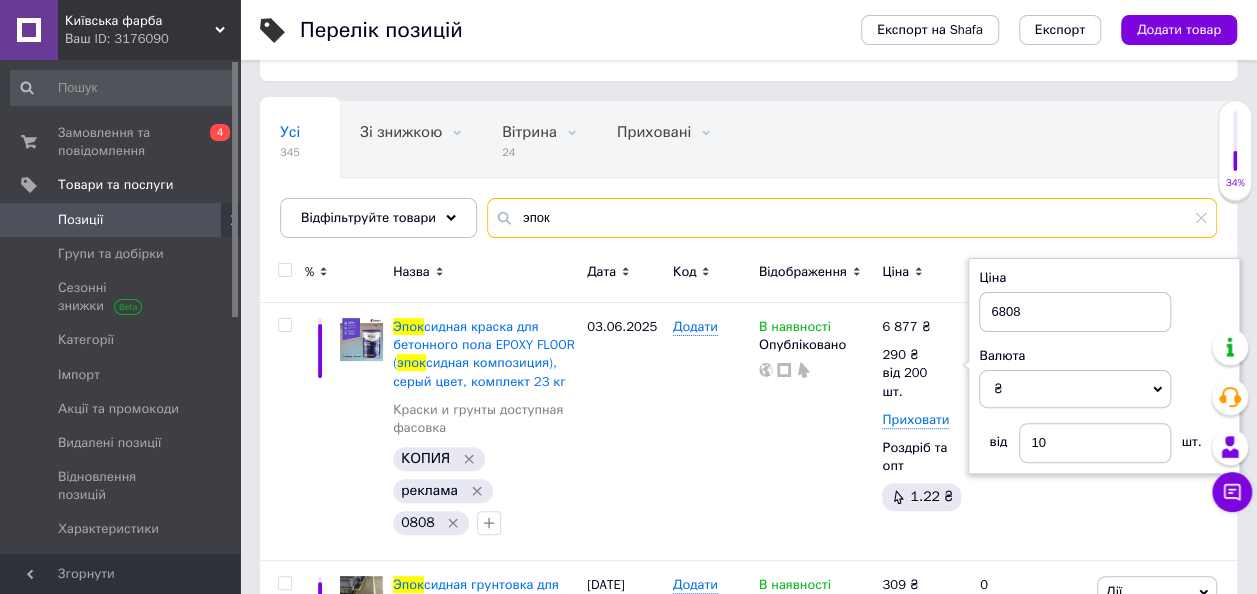 click on "эпок" at bounding box center (852, 218) 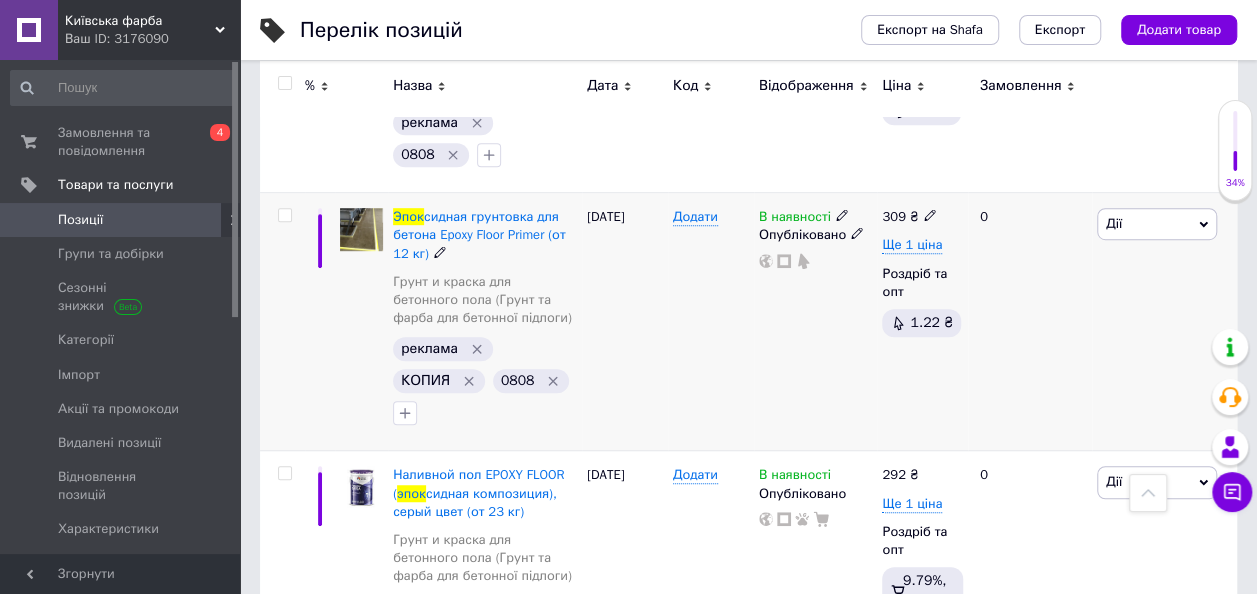 scroll, scrollTop: 500, scrollLeft: 0, axis: vertical 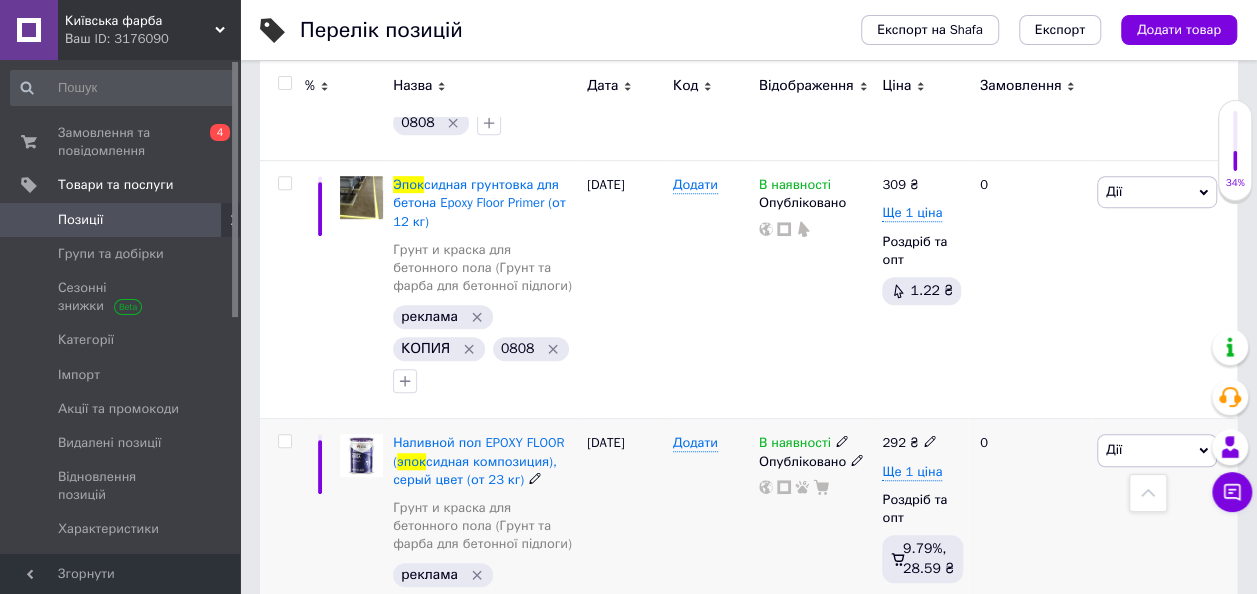 click 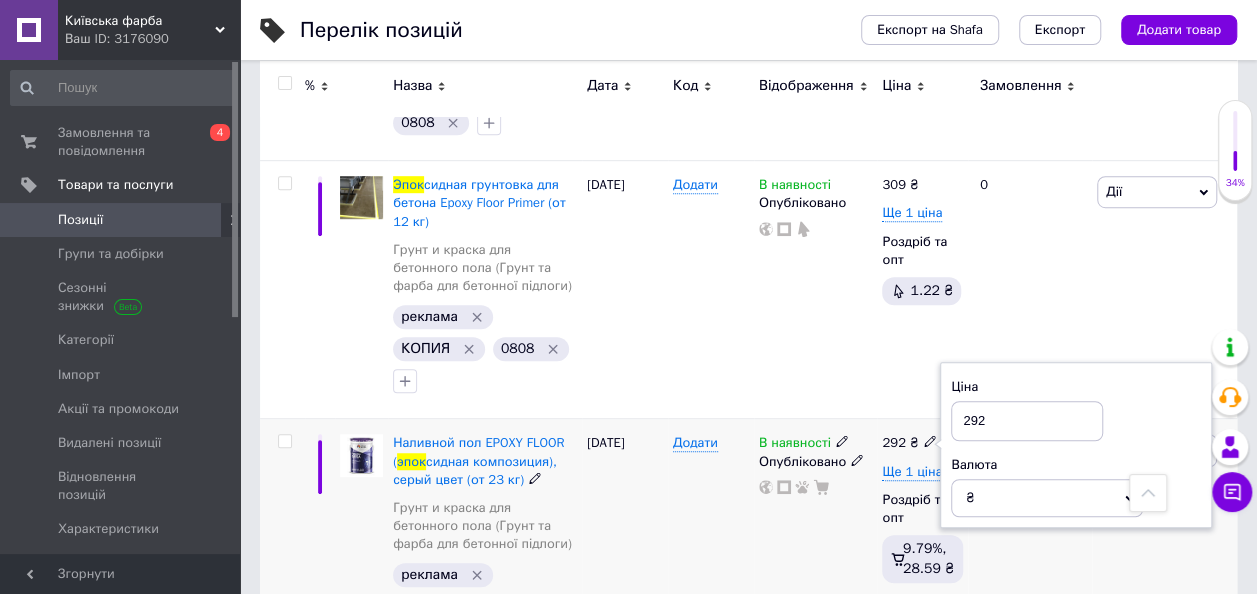 drag, startPoint x: 1002, startPoint y: 406, endPoint x: 954, endPoint y: 411, distance: 48.259712 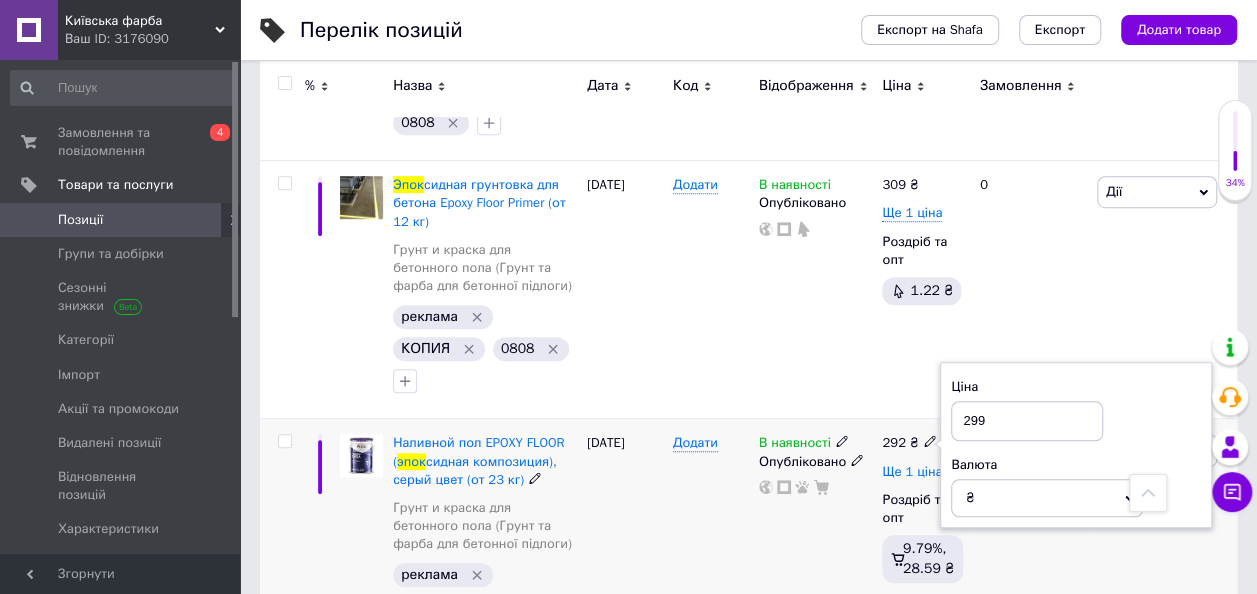 type on "299" 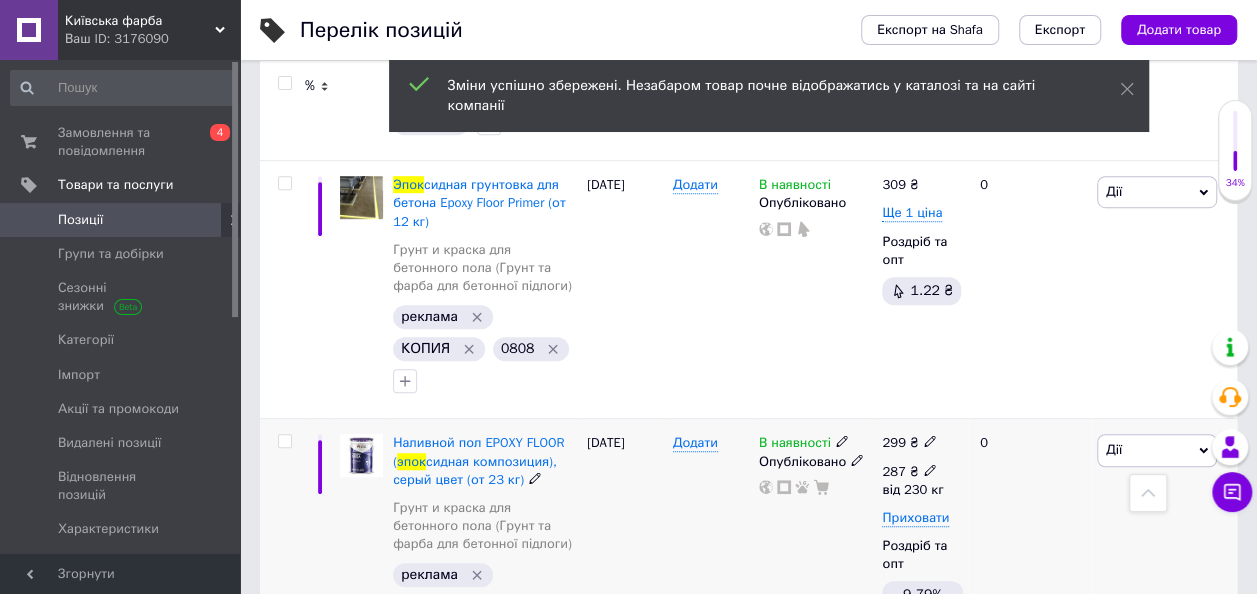 click 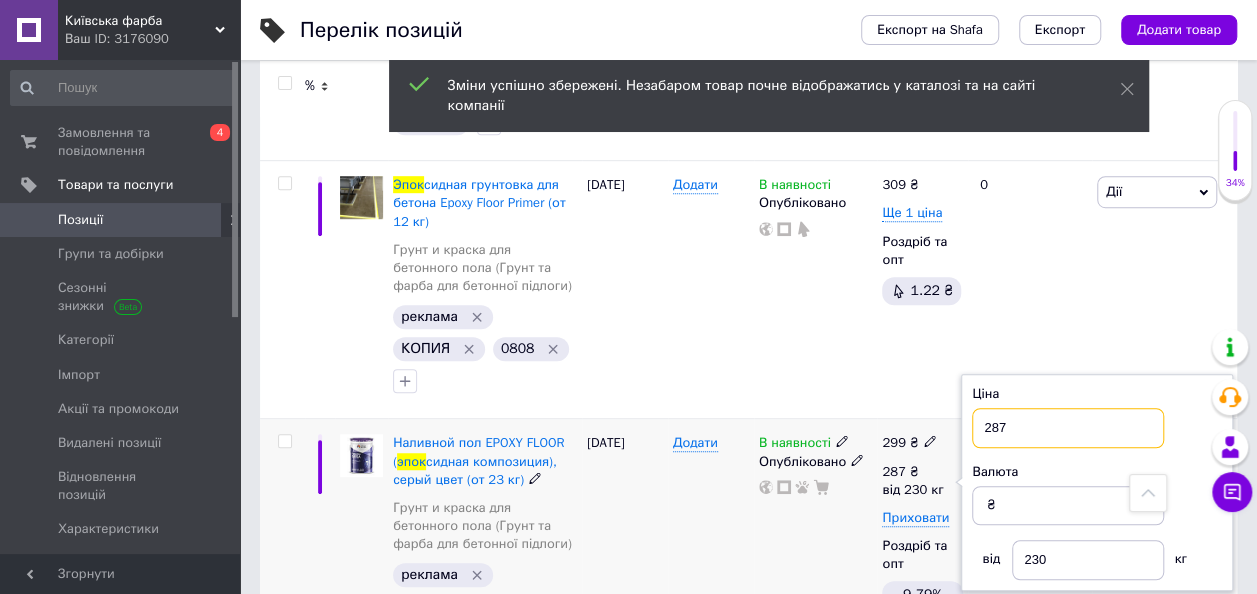 drag, startPoint x: 1032, startPoint y: 427, endPoint x: 947, endPoint y: 417, distance: 85.58621 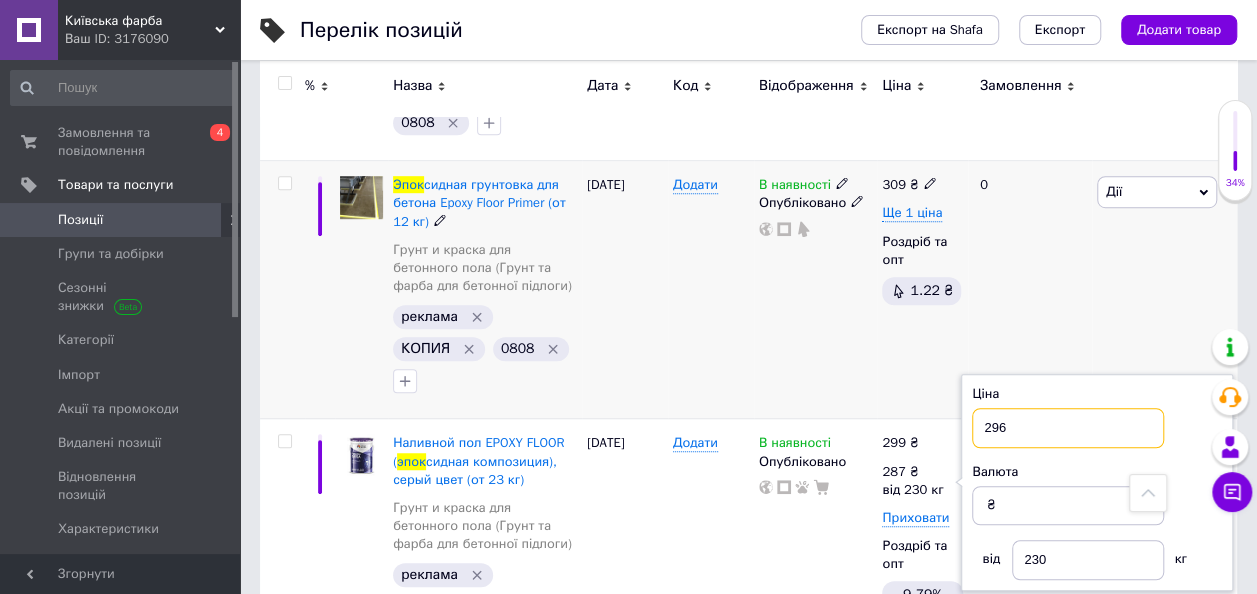 type on "296" 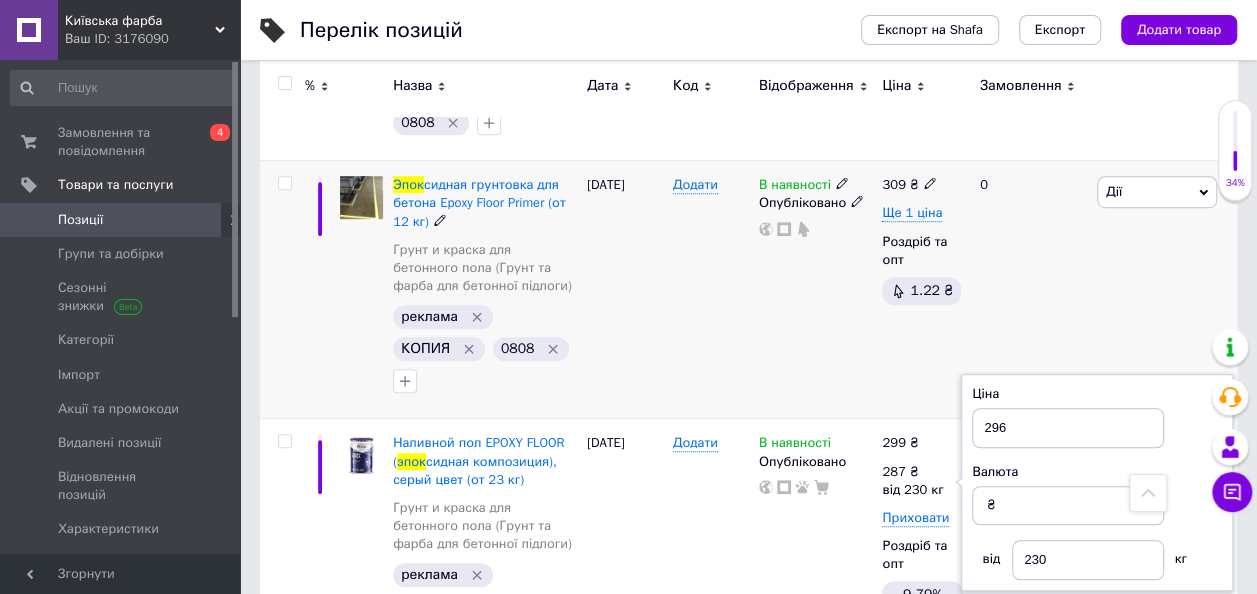 click on "309   ₴ Ще 1 ціна Роздріб та опт 1.22 ₴" at bounding box center [922, 290] 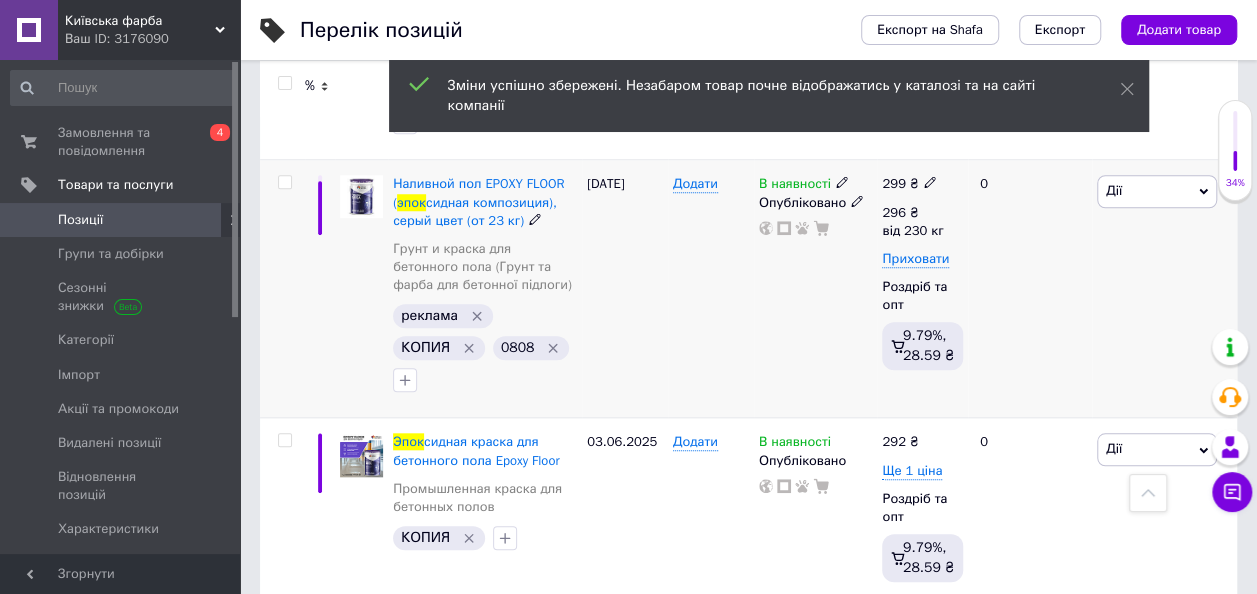scroll, scrollTop: 800, scrollLeft: 0, axis: vertical 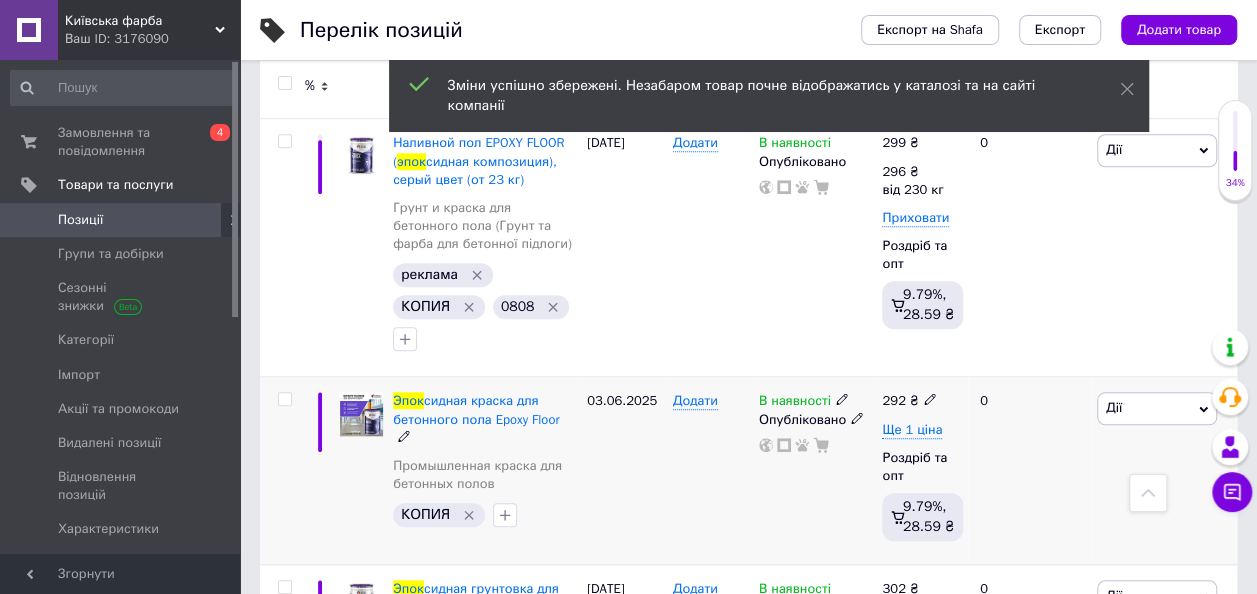 click 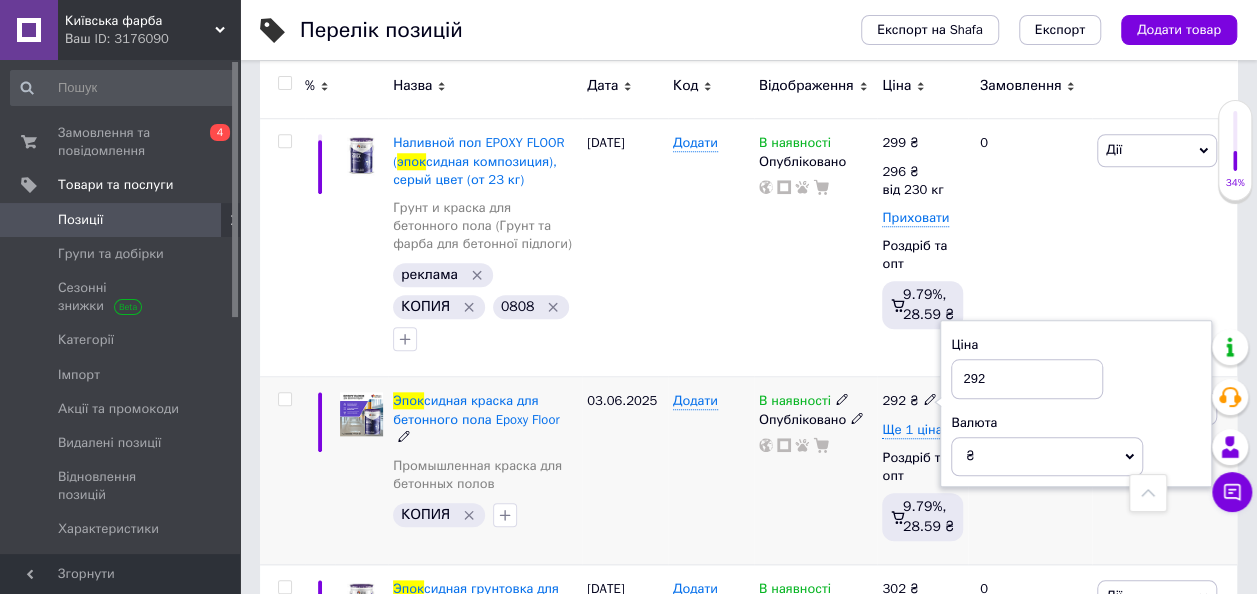 drag, startPoint x: 1006, startPoint y: 376, endPoint x: 947, endPoint y: 374, distance: 59.03389 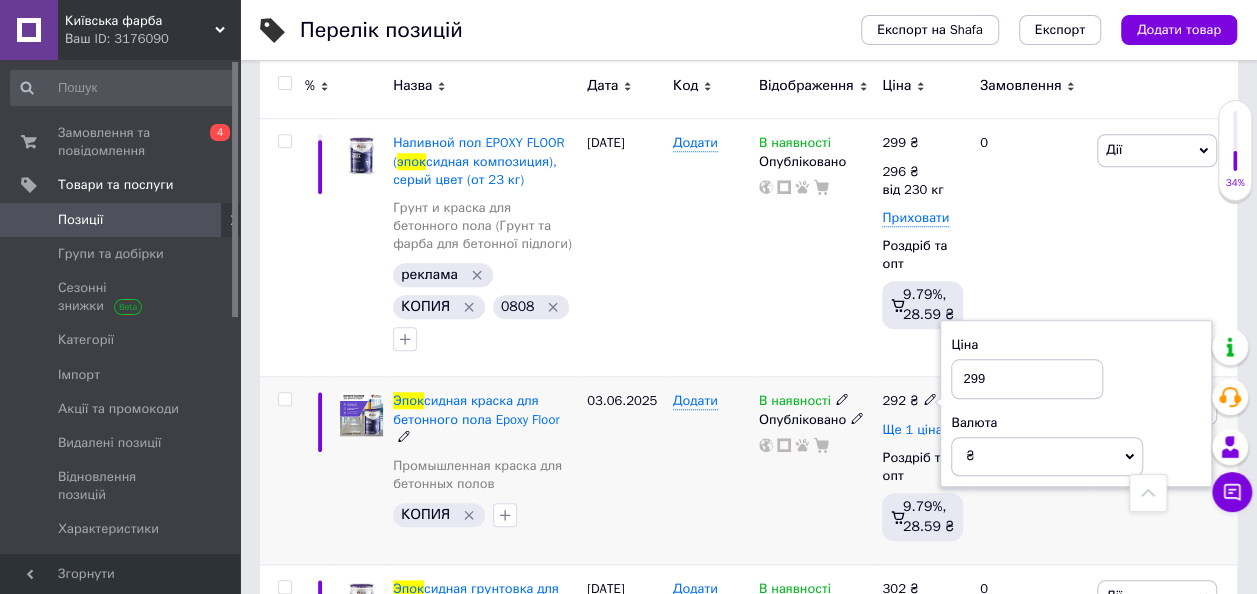 type on "299" 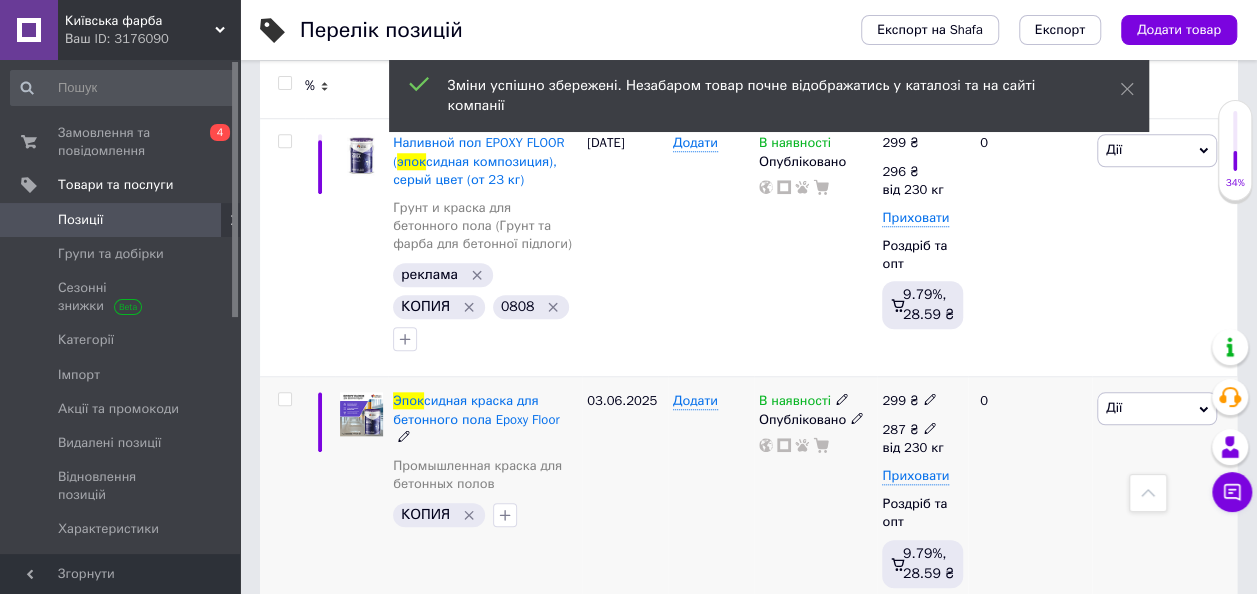 click 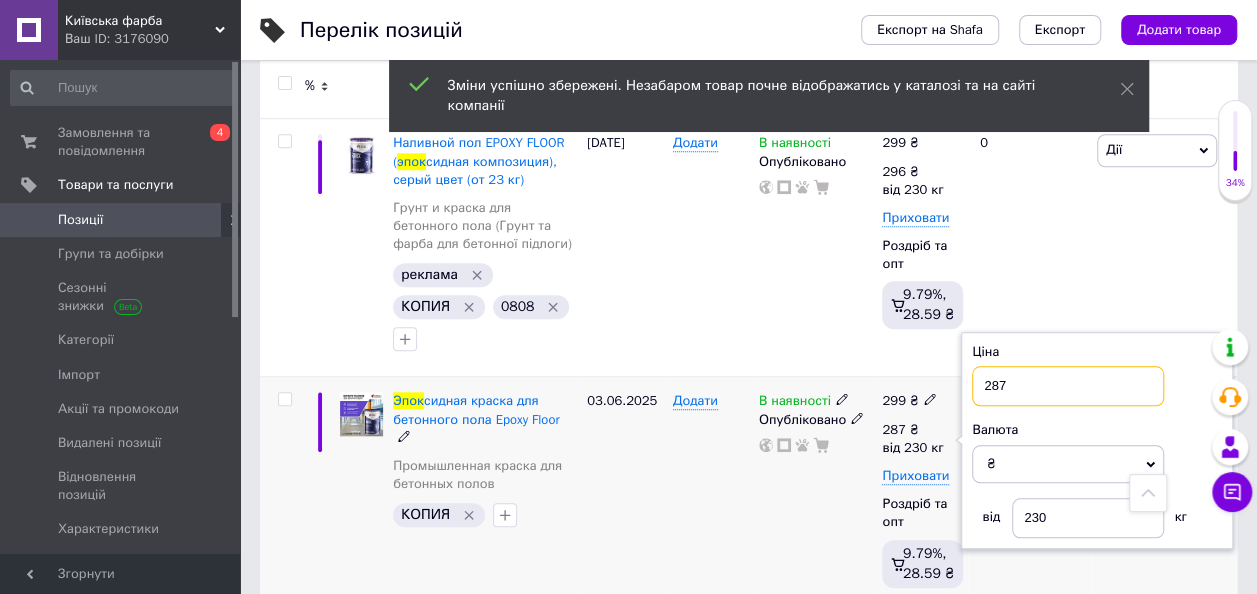 drag, startPoint x: 1027, startPoint y: 392, endPoint x: 978, endPoint y: 392, distance: 49 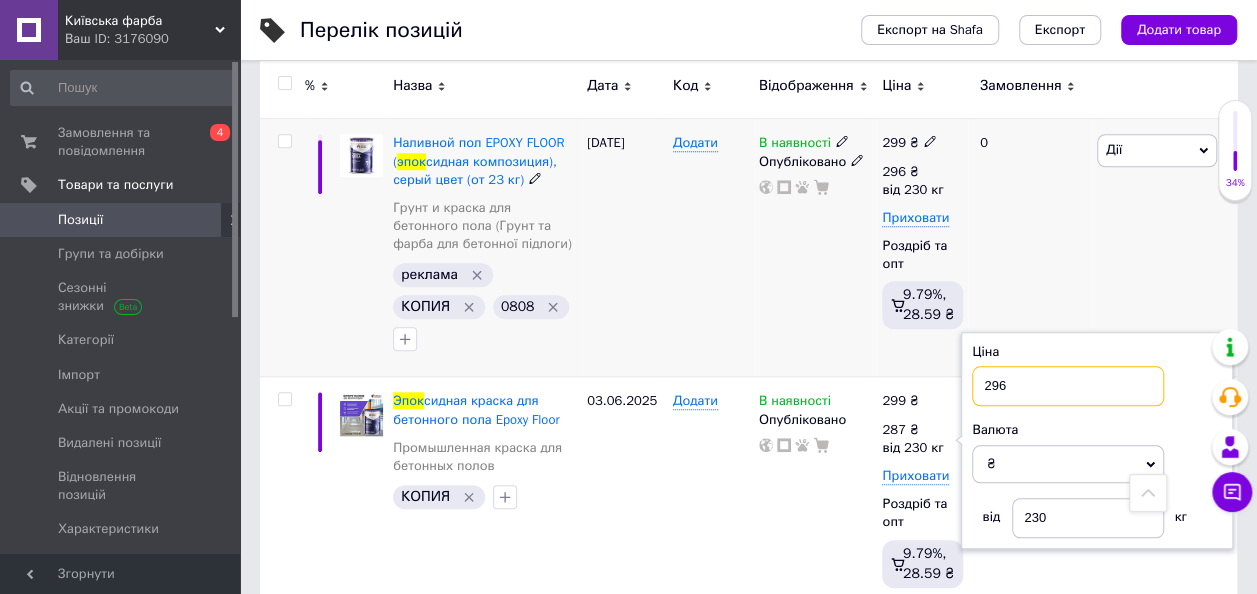 type on "296" 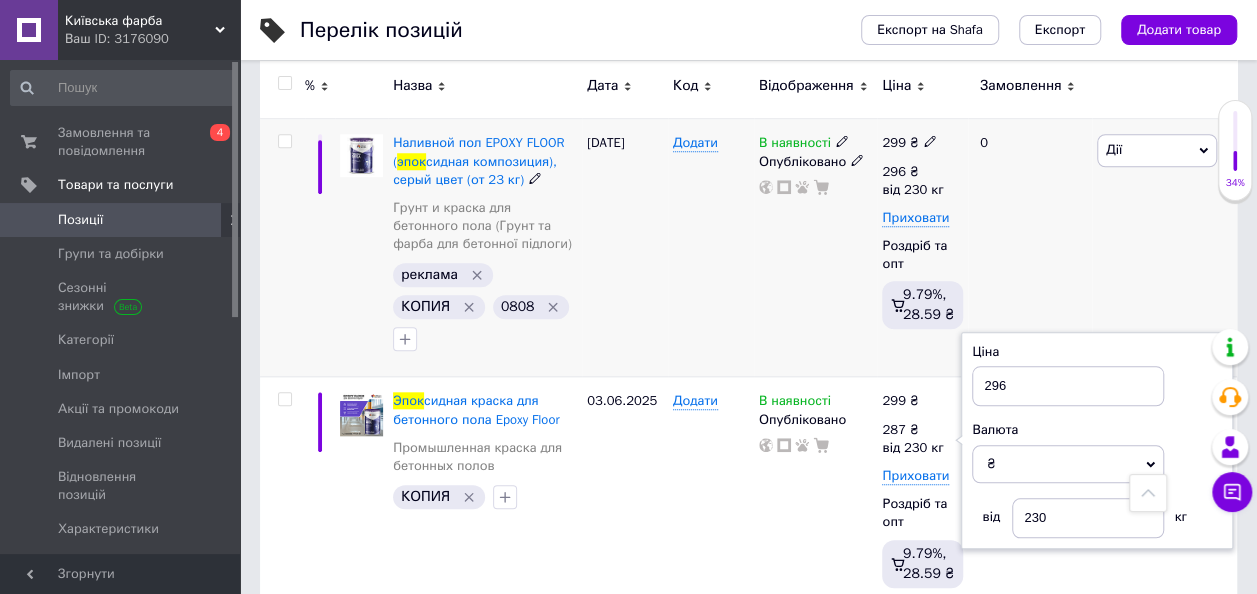 click on "299   ₴ 296   ₴ від 230 кг Приховати Роздріб та опт 9.79%, 28.59 ₴" at bounding box center [922, 248] 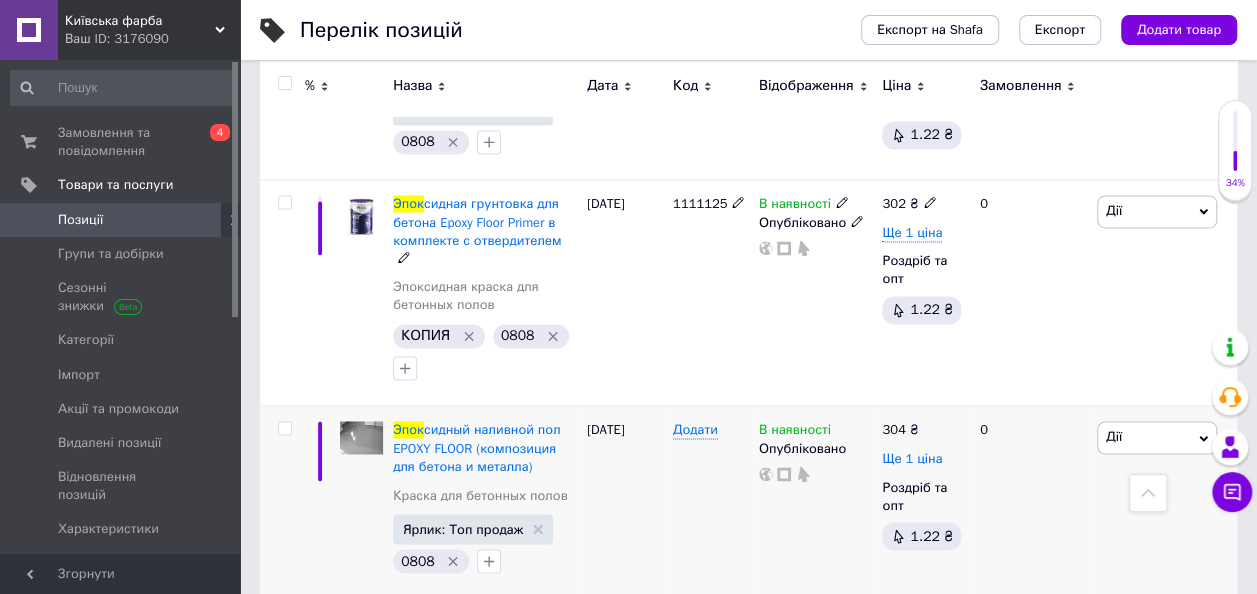 scroll, scrollTop: 1600, scrollLeft: 0, axis: vertical 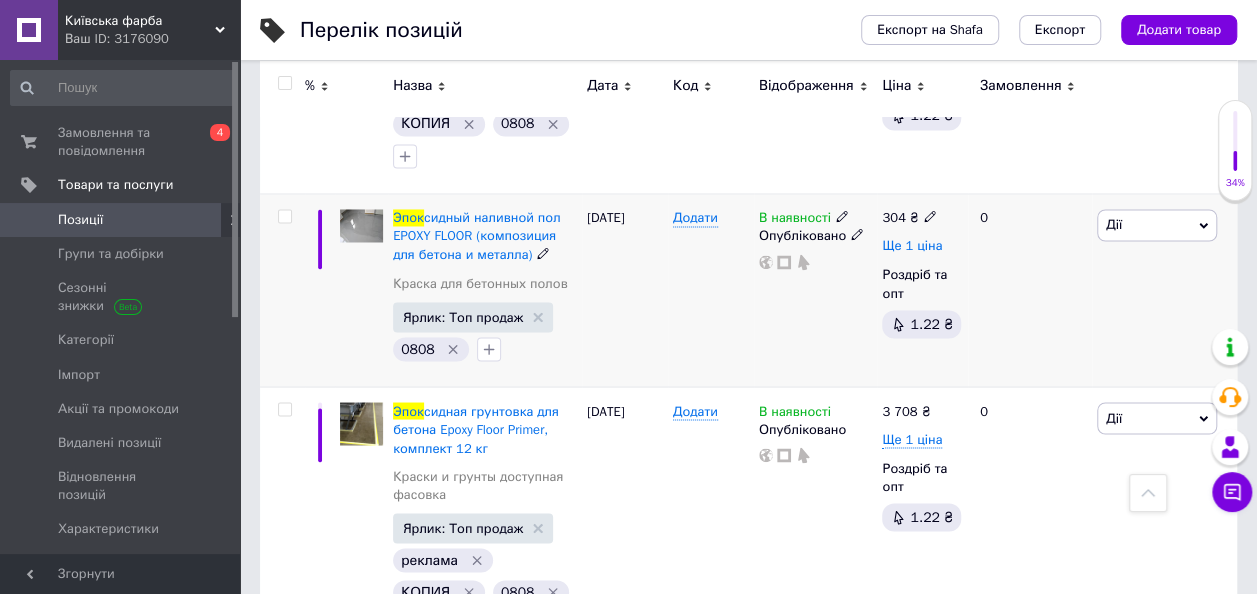 click on "Ще 1 ціна" at bounding box center [912, 246] 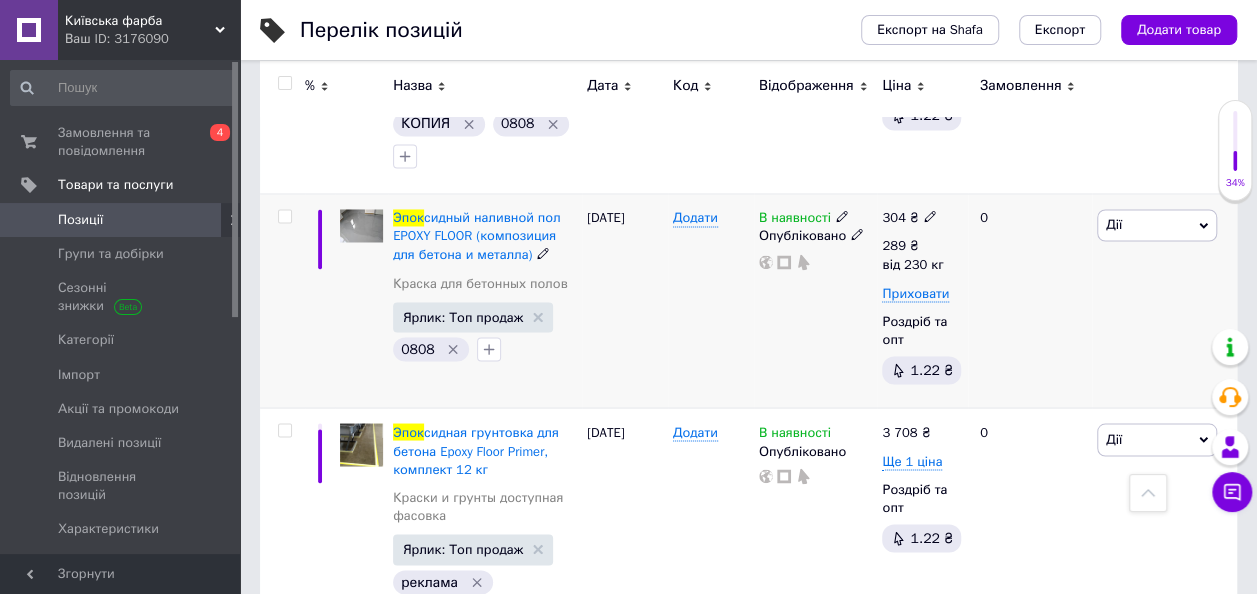 click 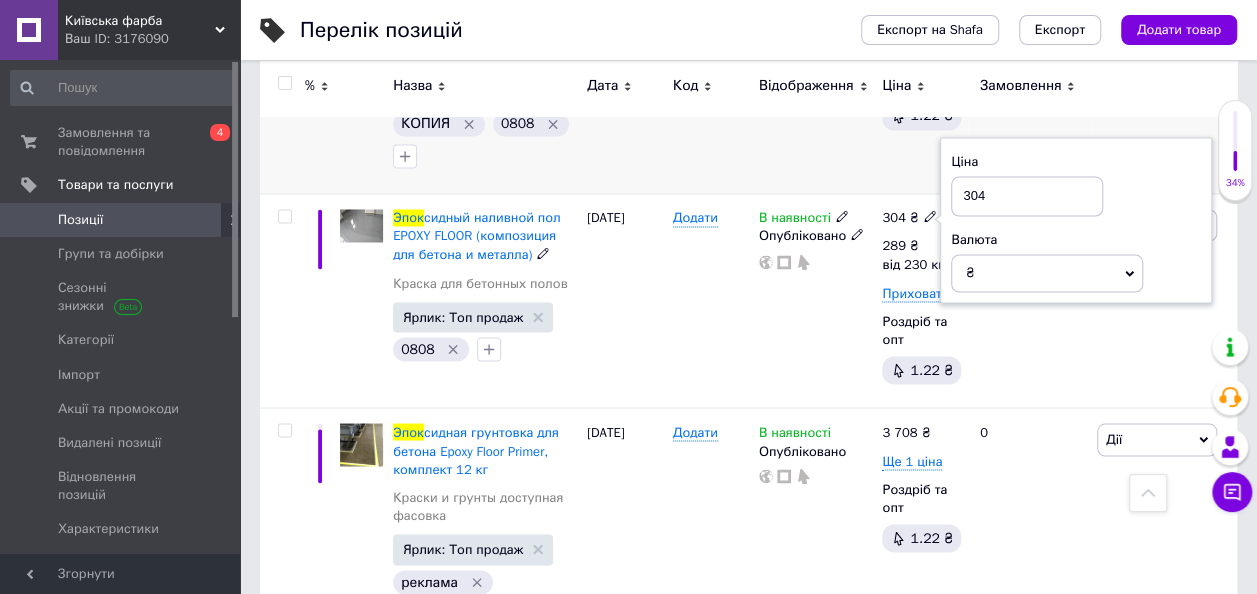 drag, startPoint x: 939, startPoint y: 198, endPoint x: 878, endPoint y: 189, distance: 61.66036 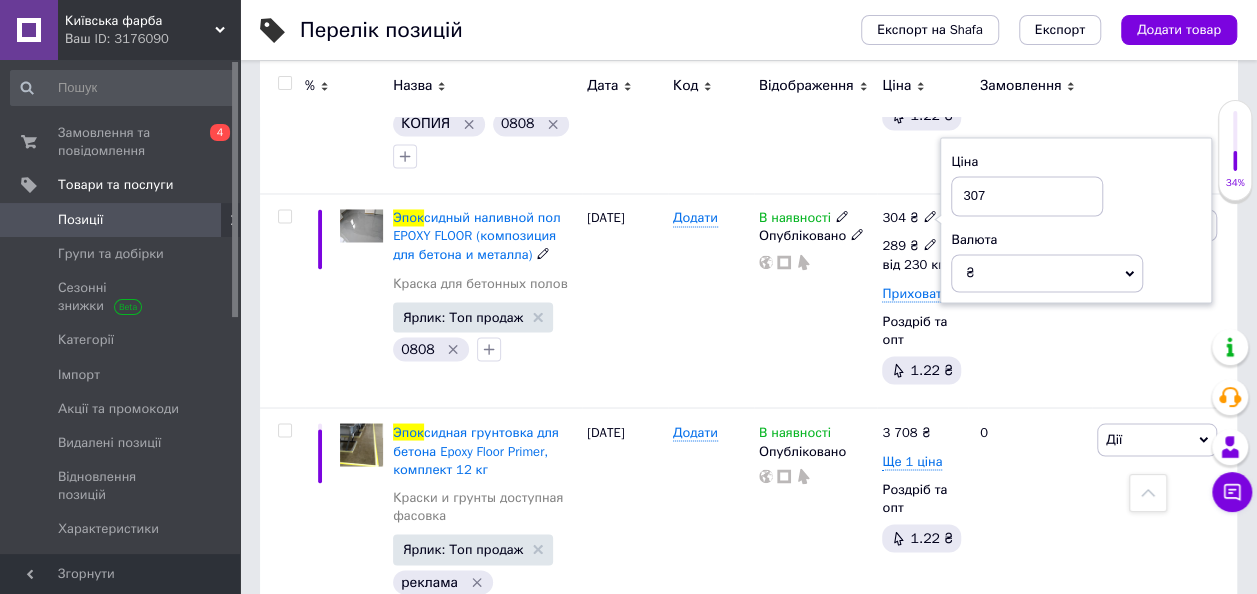 type on "307" 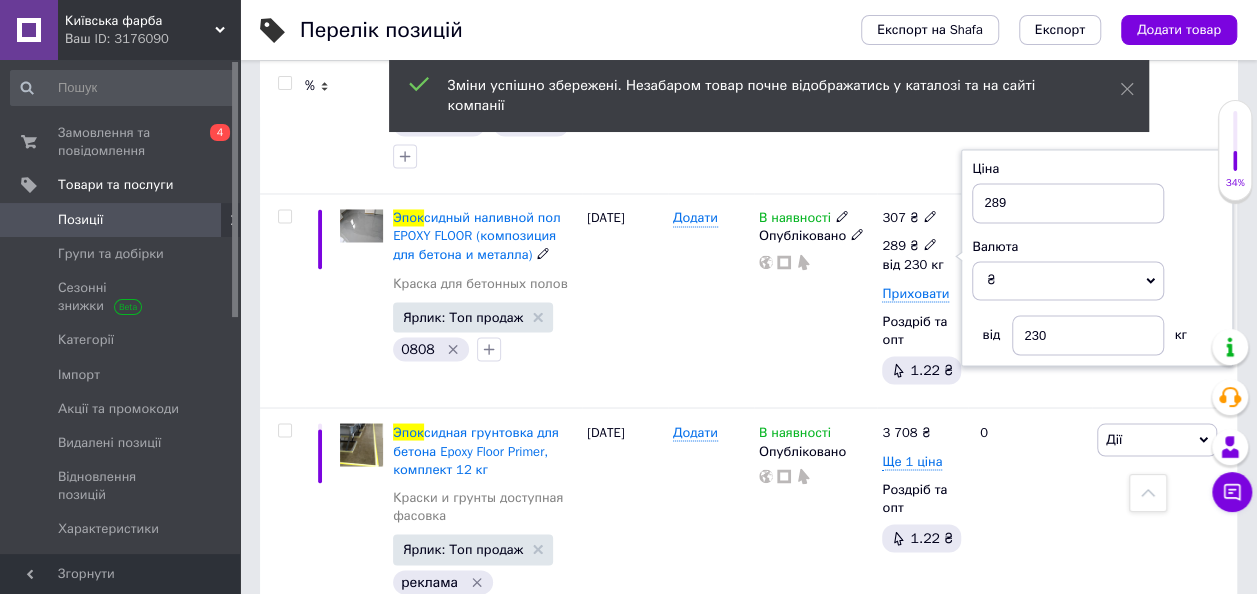 click 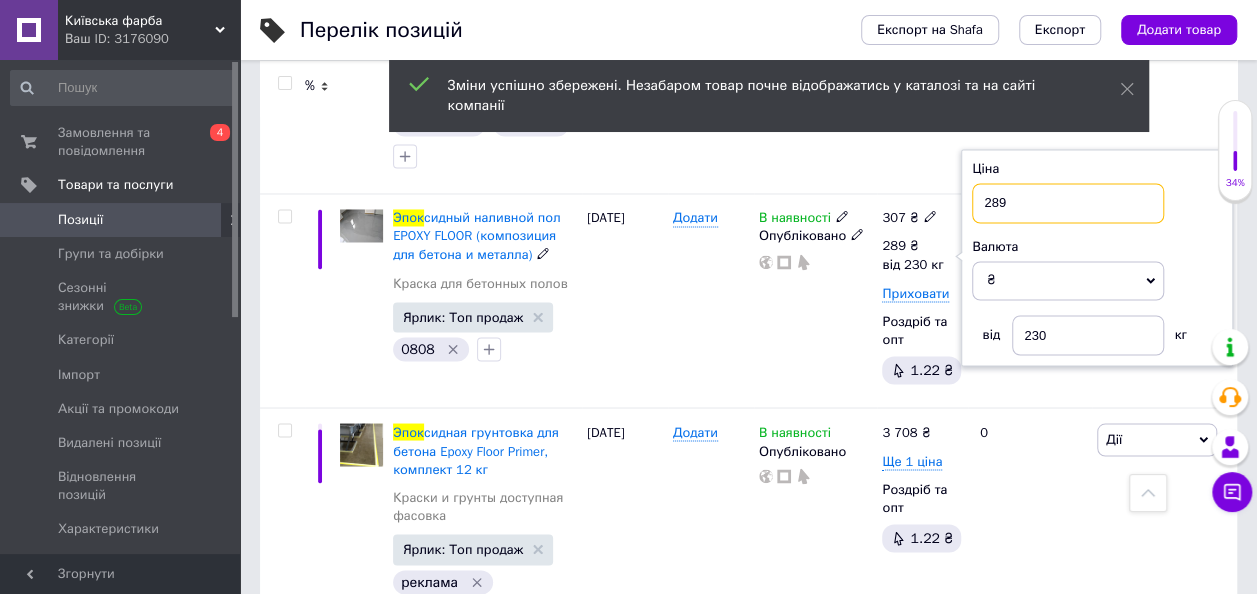 drag, startPoint x: 1036, startPoint y: 205, endPoint x: 955, endPoint y: 200, distance: 81.154175 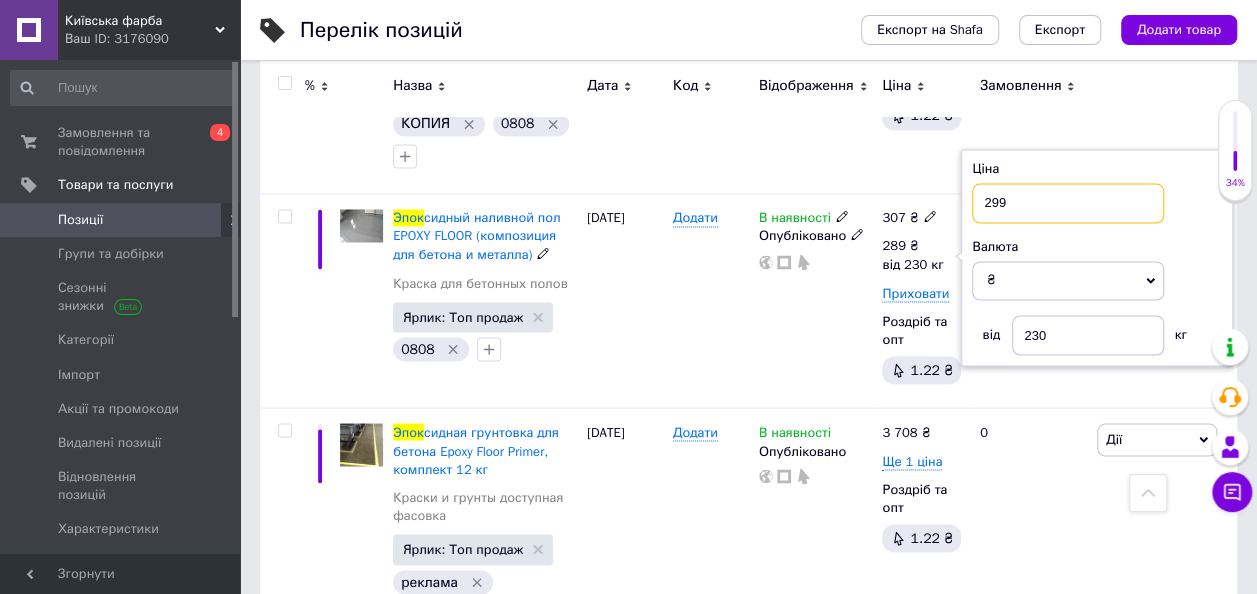 type on "299" 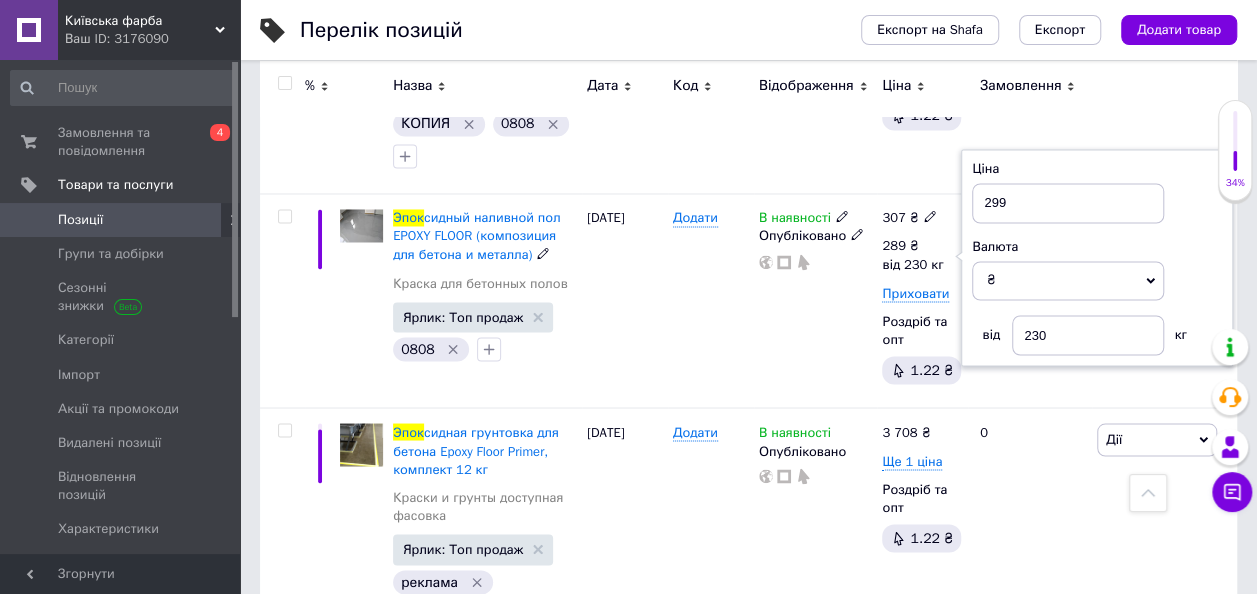 click on "В наявності Опубліковано" at bounding box center (816, 301) 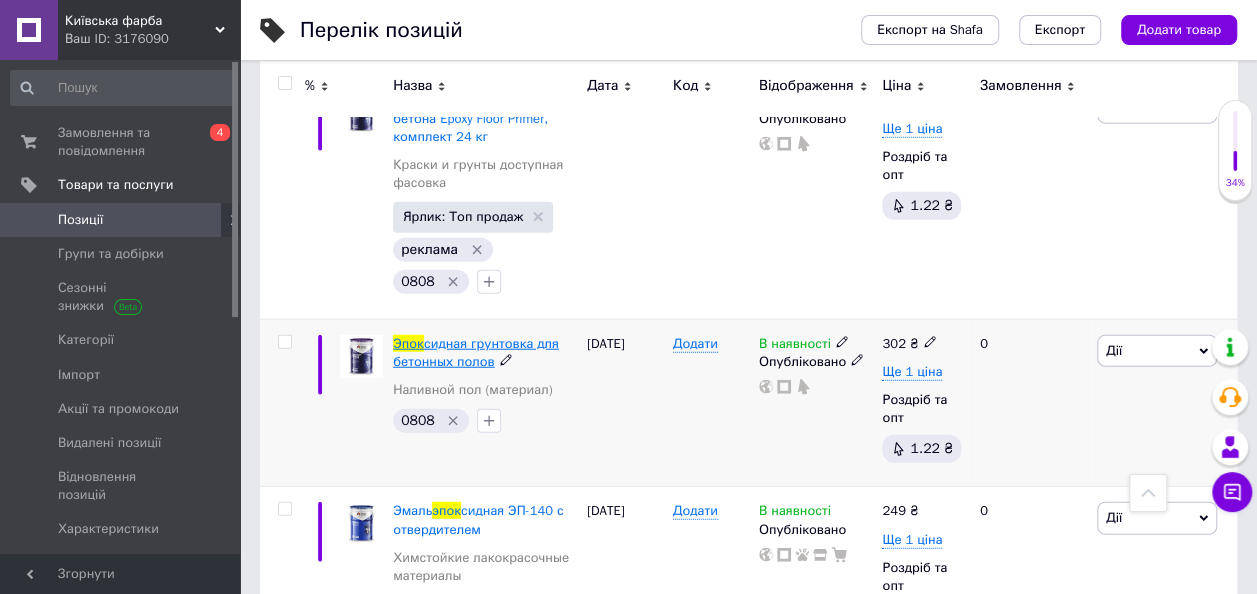 scroll, scrollTop: 2600, scrollLeft: 0, axis: vertical 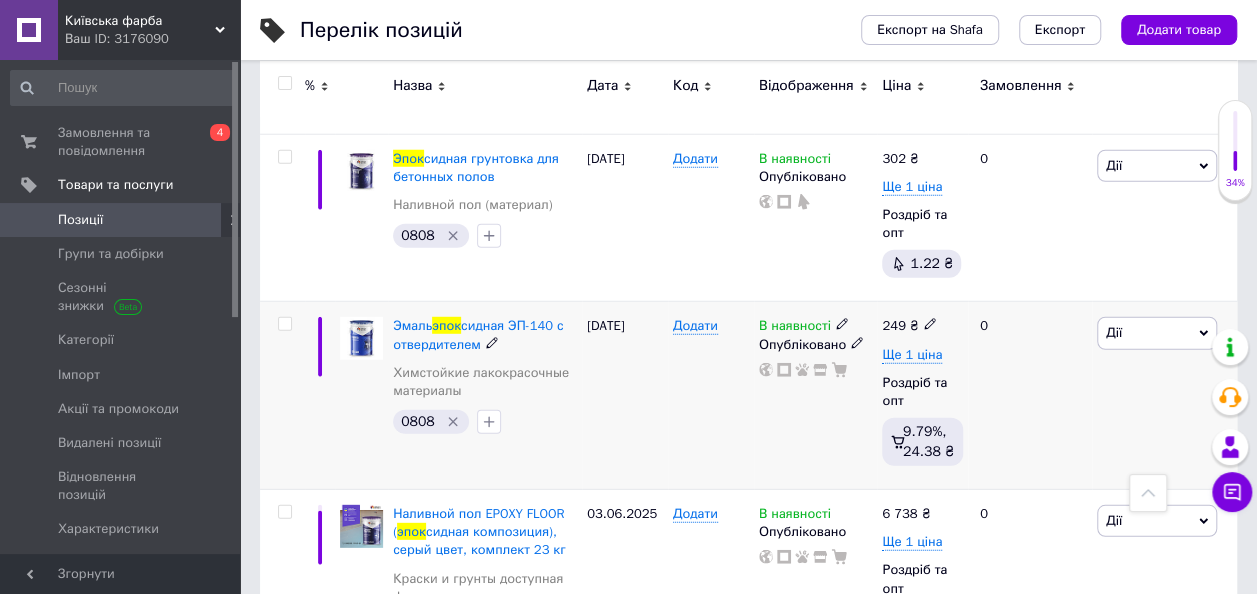click 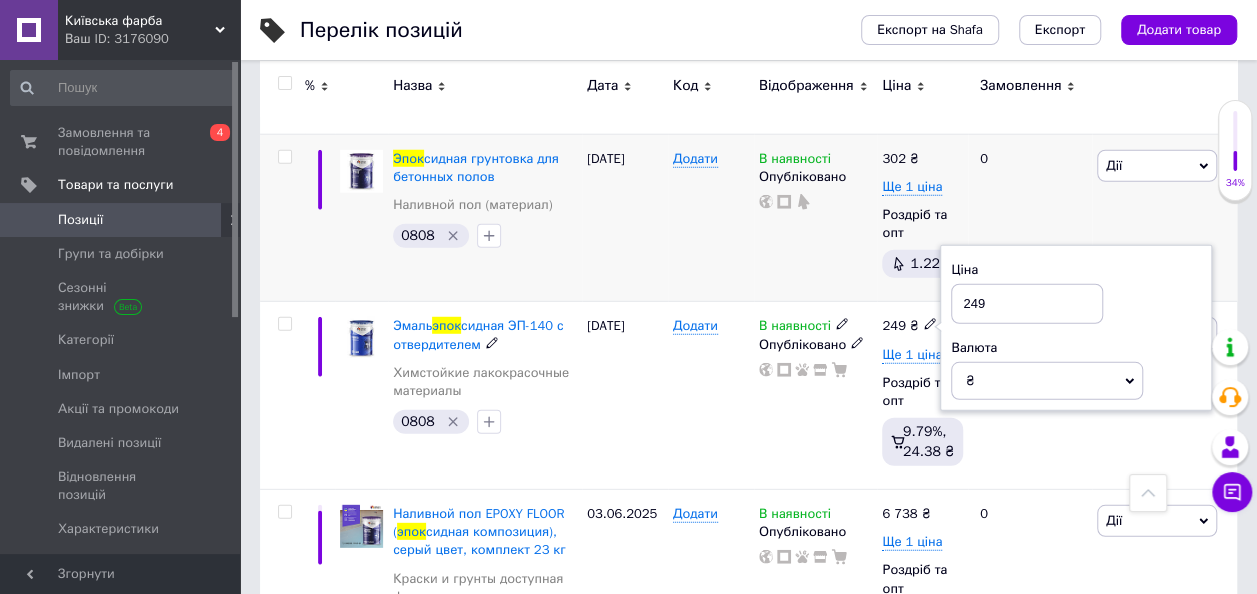 drag, startPoint x: 1049, startPoint y: 297, endPoint x: 922, endPoint y: 289, distance: 127.25172 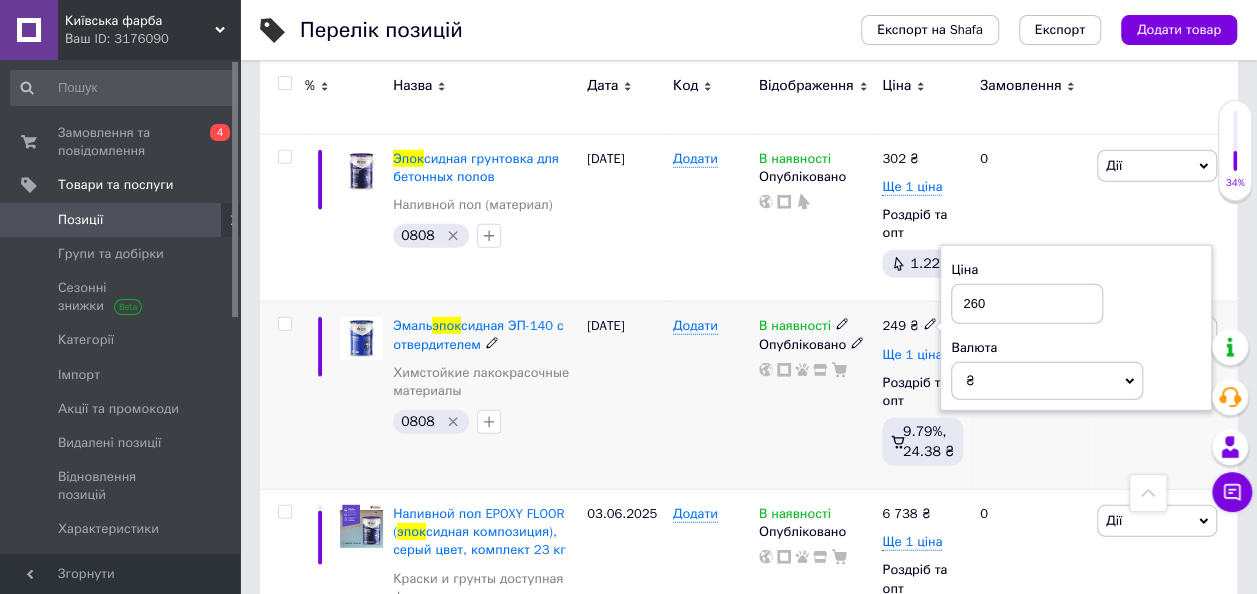 type on "260" 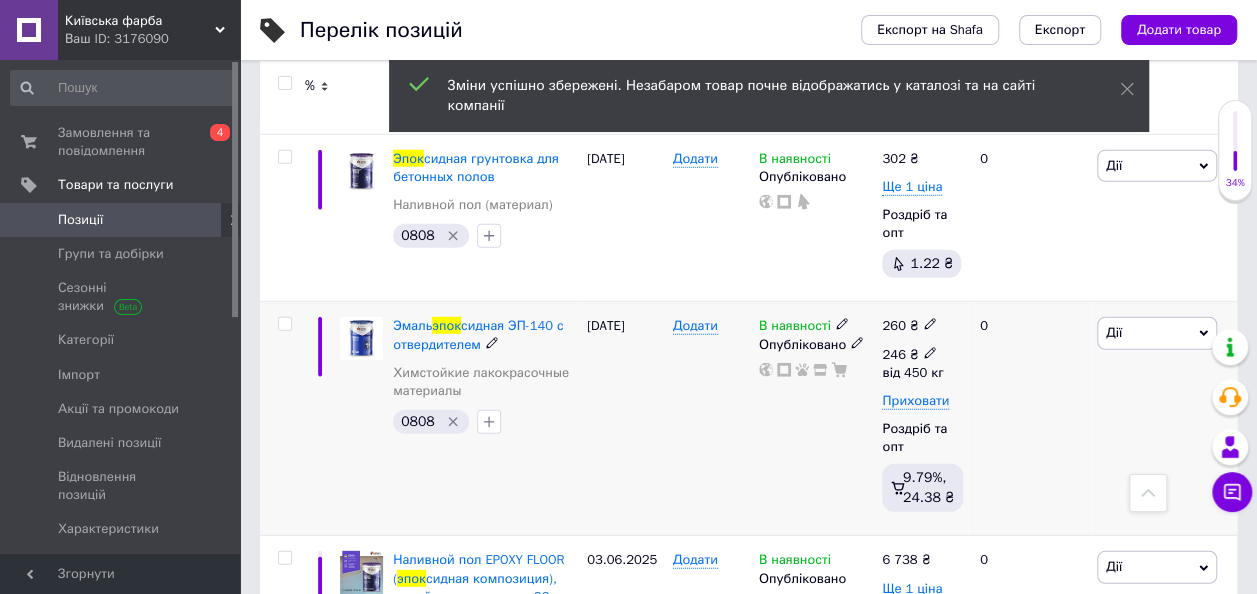 click 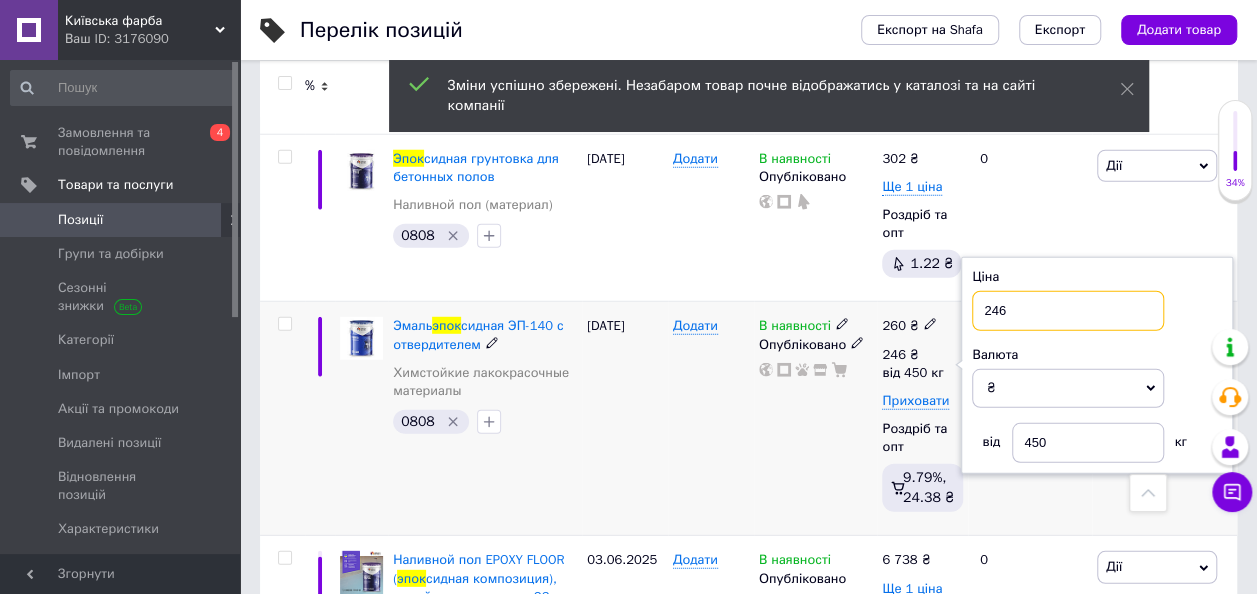 drag, startPoint x: 1051, startPoint y: 308, endPoint x: 970, endPoint y: 308, distance: 81 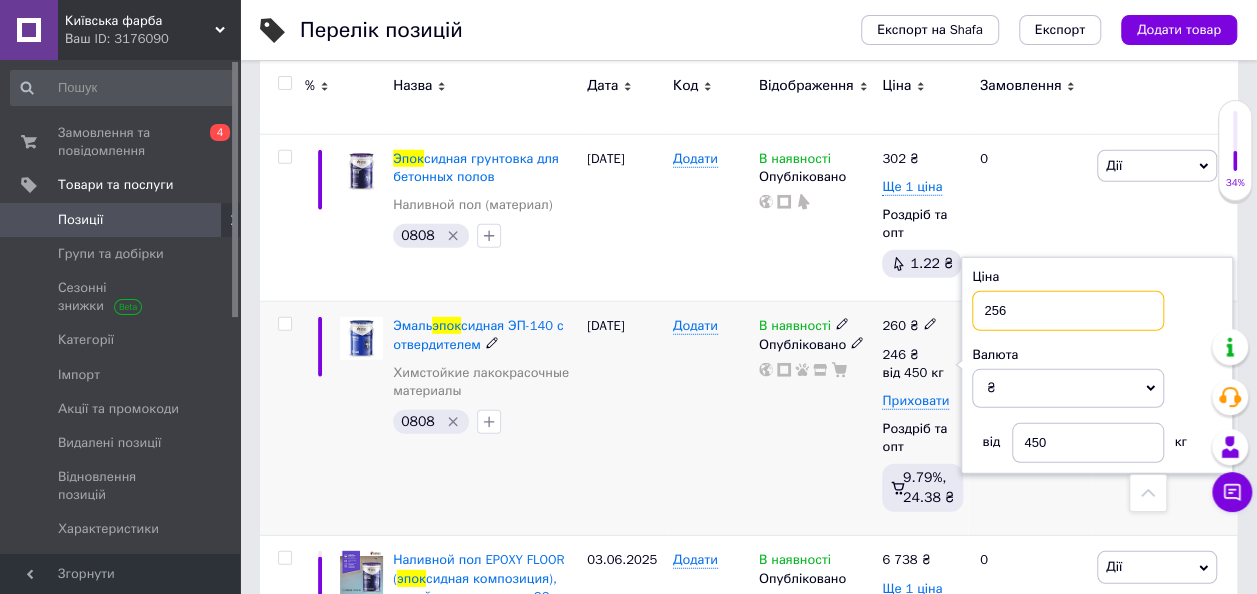 type on "256" 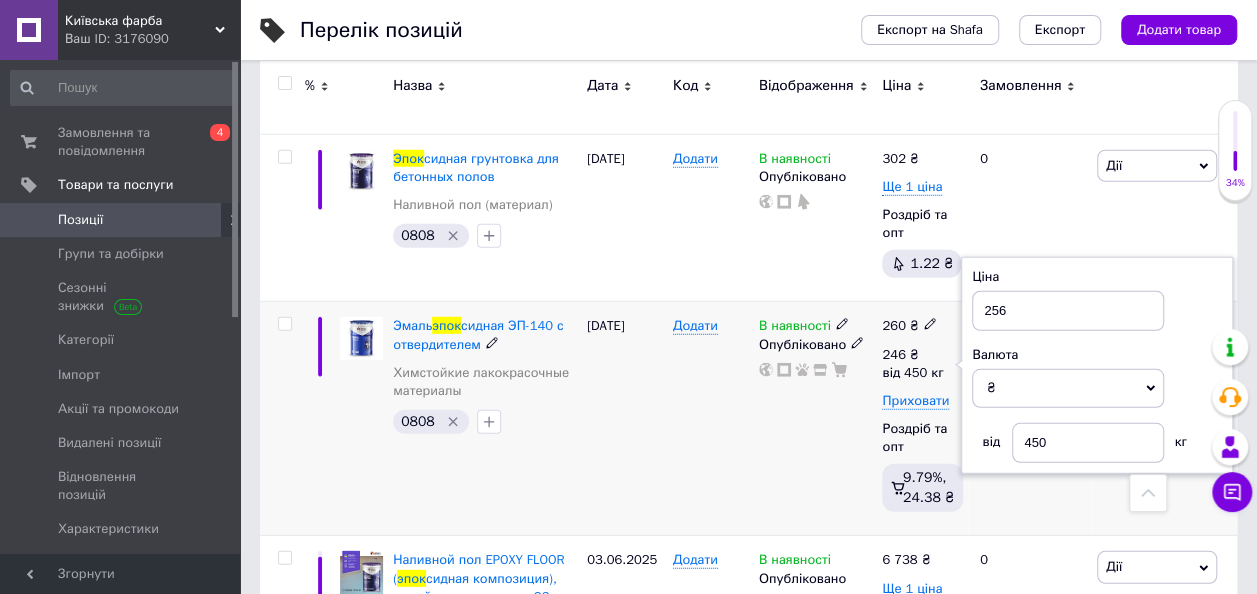 click on "В наявності Опубліковано" at bounding box center (816, 419) 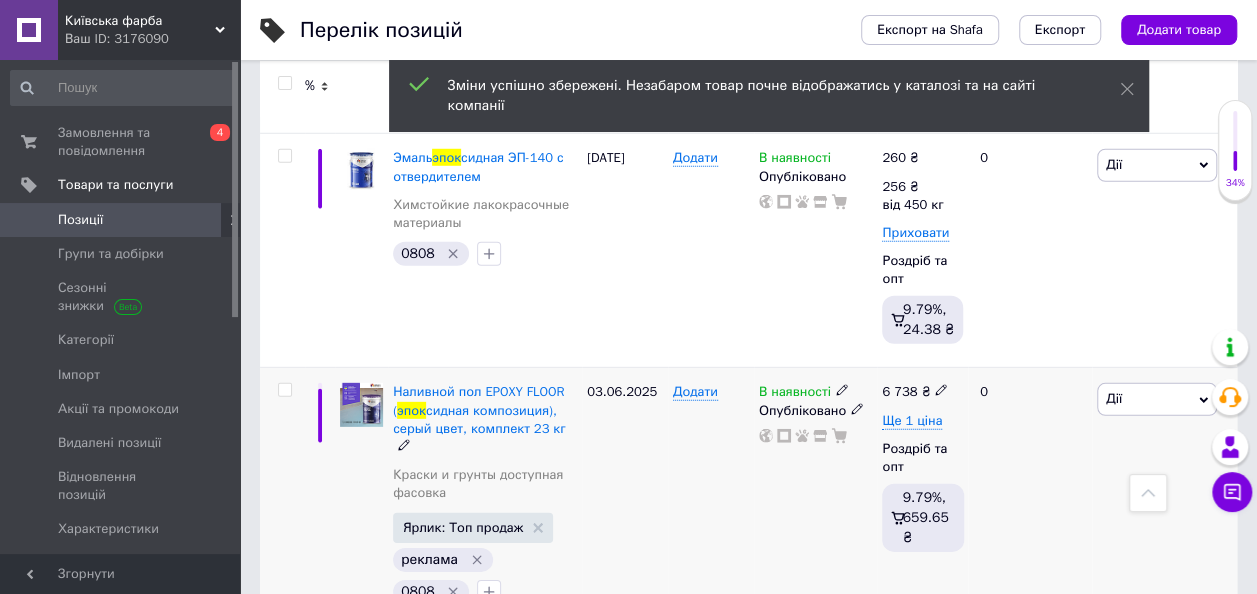 scroll, scrollTop: 2800, scrollLeft: 0, axis: vertical 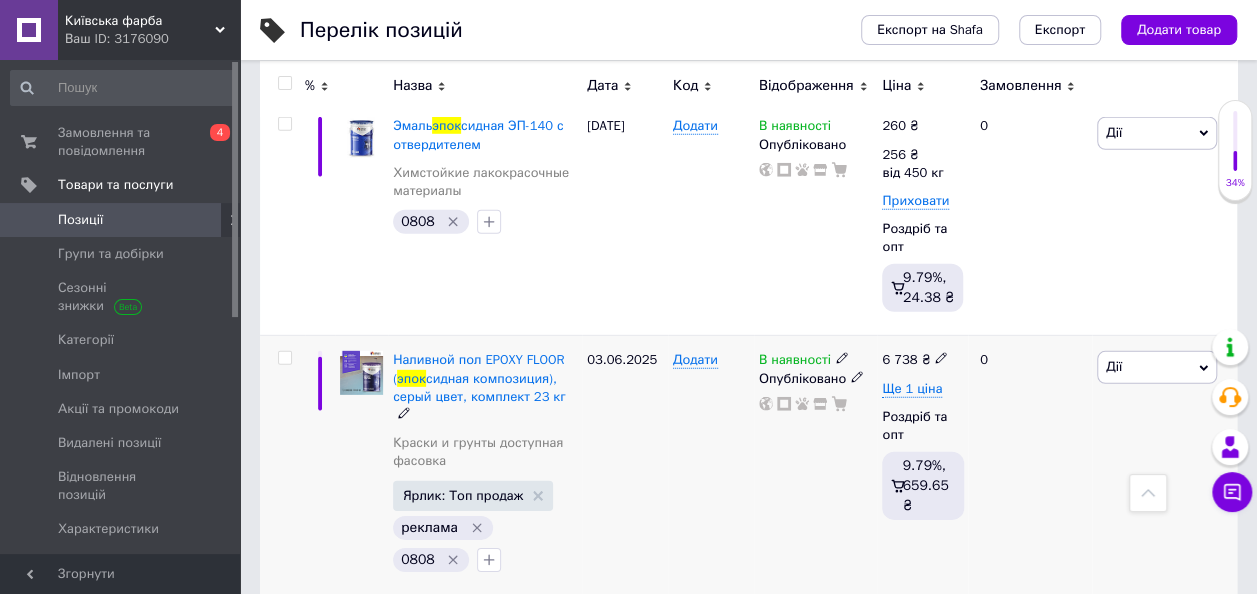 click 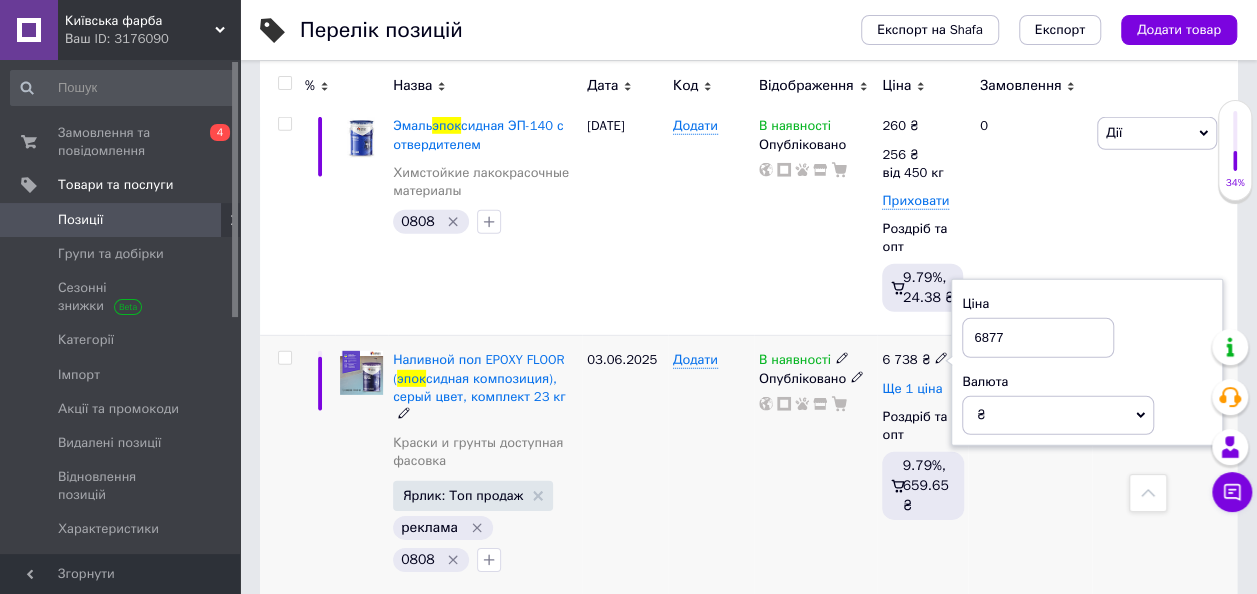 type on "6877" 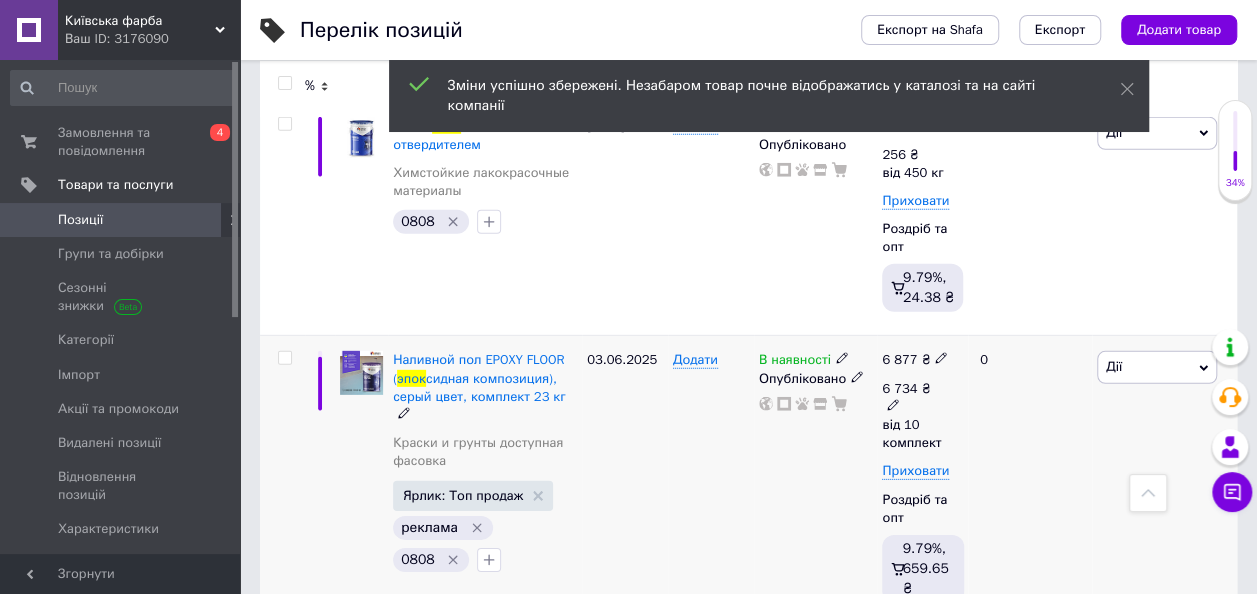 click 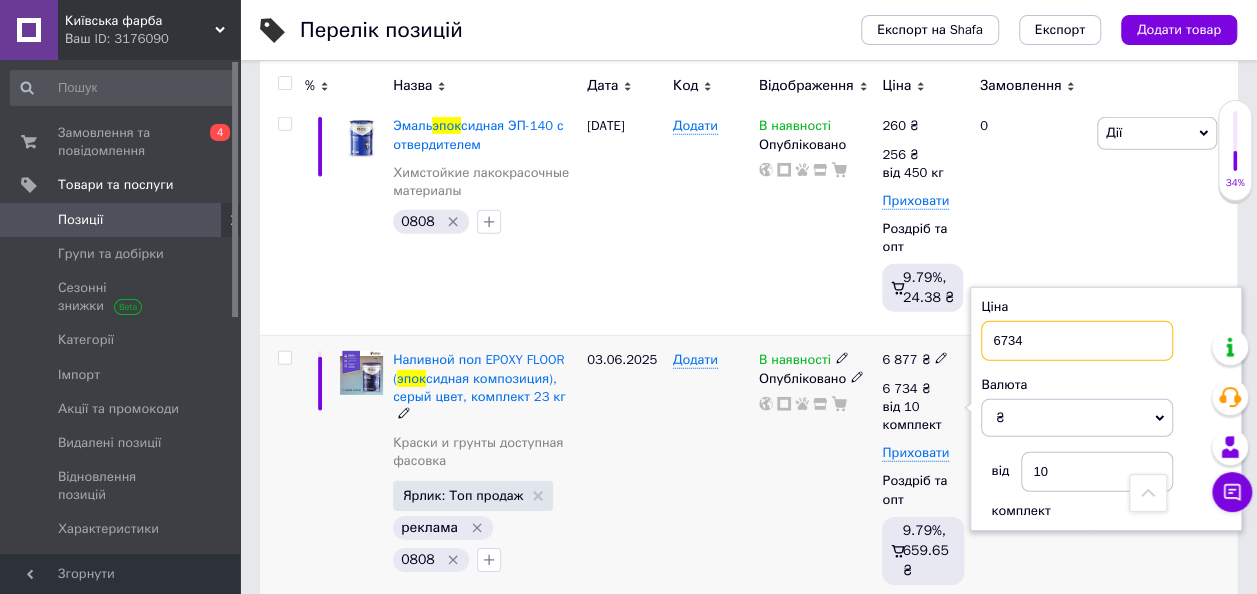 drag, startPoint x: 1056, startPoint y: 345, endPoint x: 992, endPoint y: 345, distance: 64 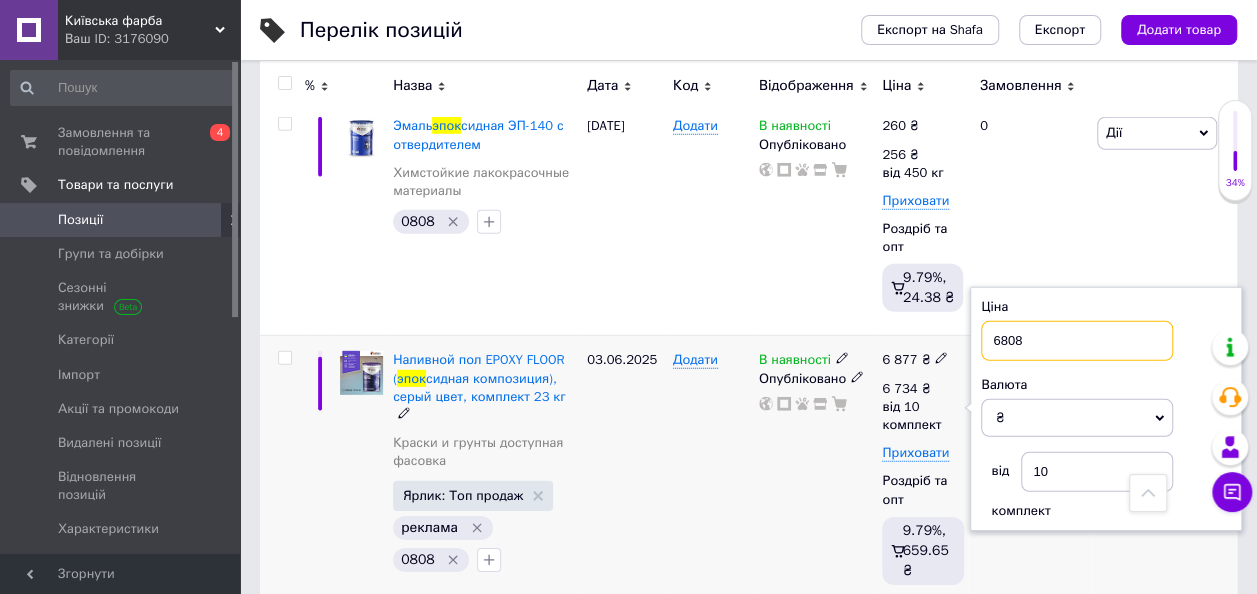 type on "6808" 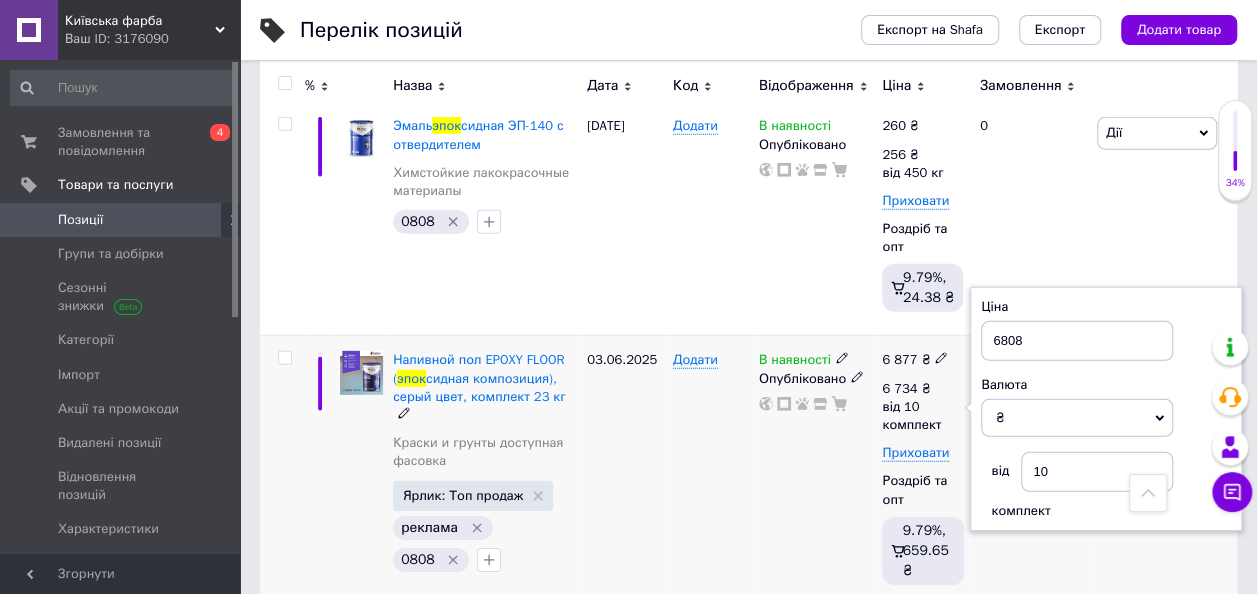 click on "В наявності Опубліковано" at bounding box center (816, 472) 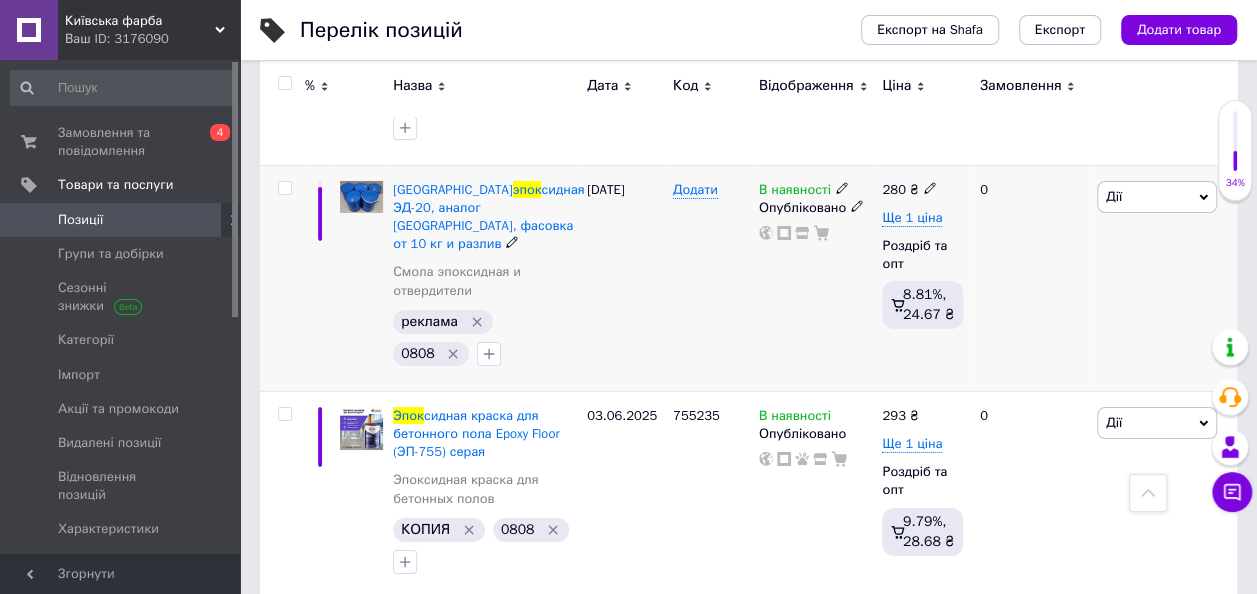 scroll, scrollTop: 3500, scrollLeft: 0, axis: vertical 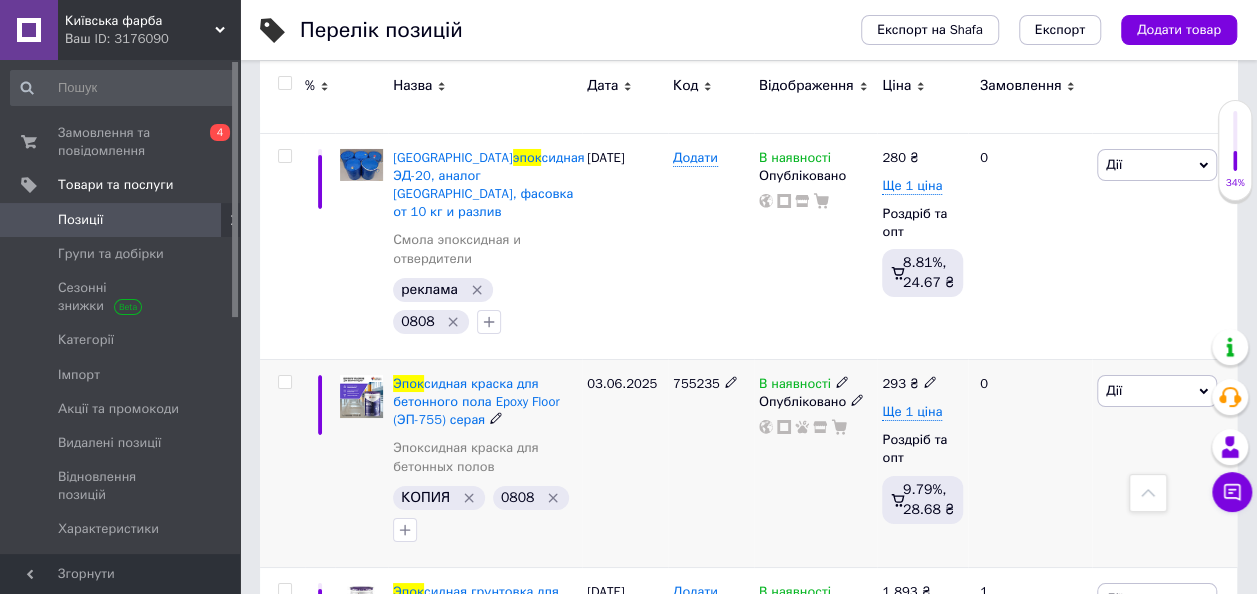 click 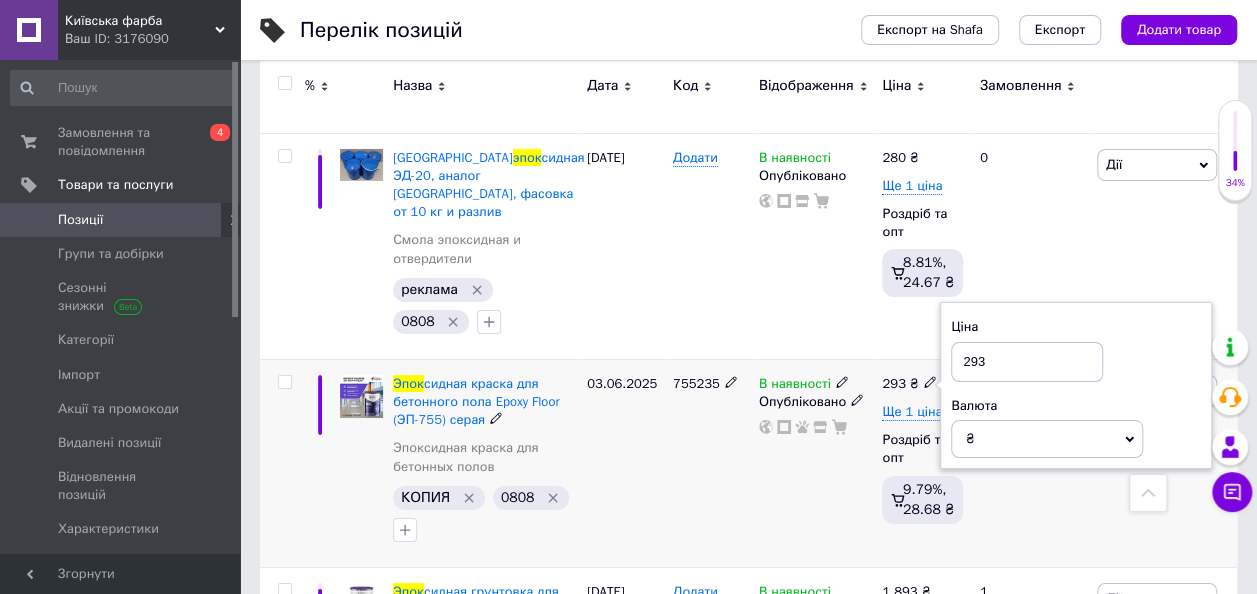 drag, startPoint x: 991, startPoint y: 338, endPoint x: 954, endPoint y: 342, distance: 37.215588 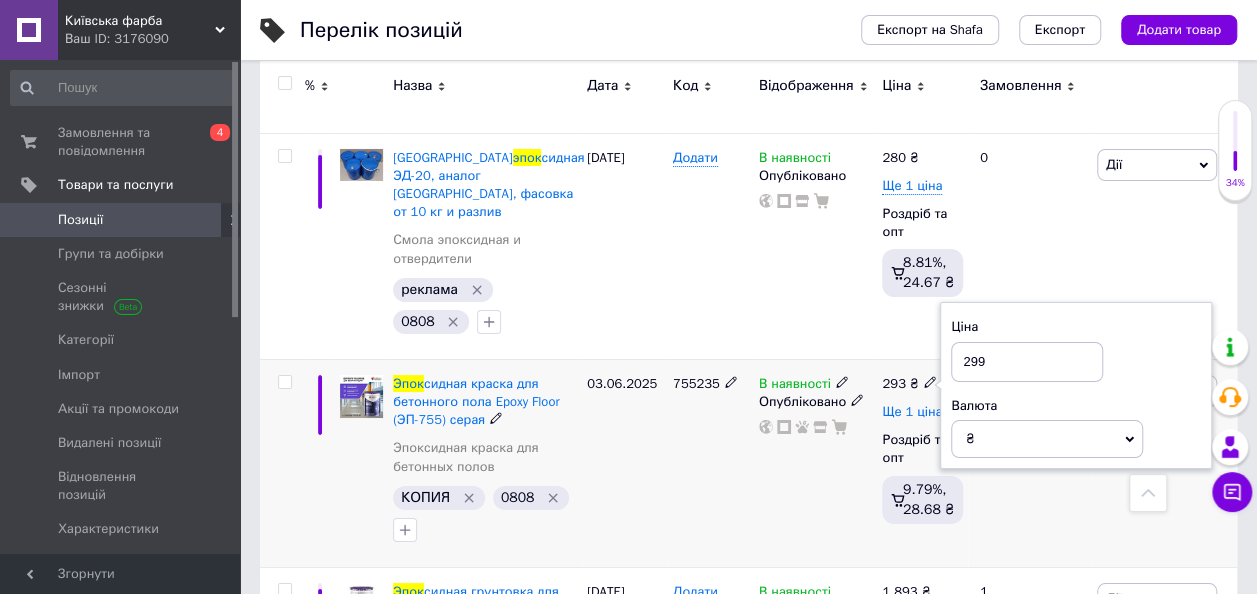 type on "299" 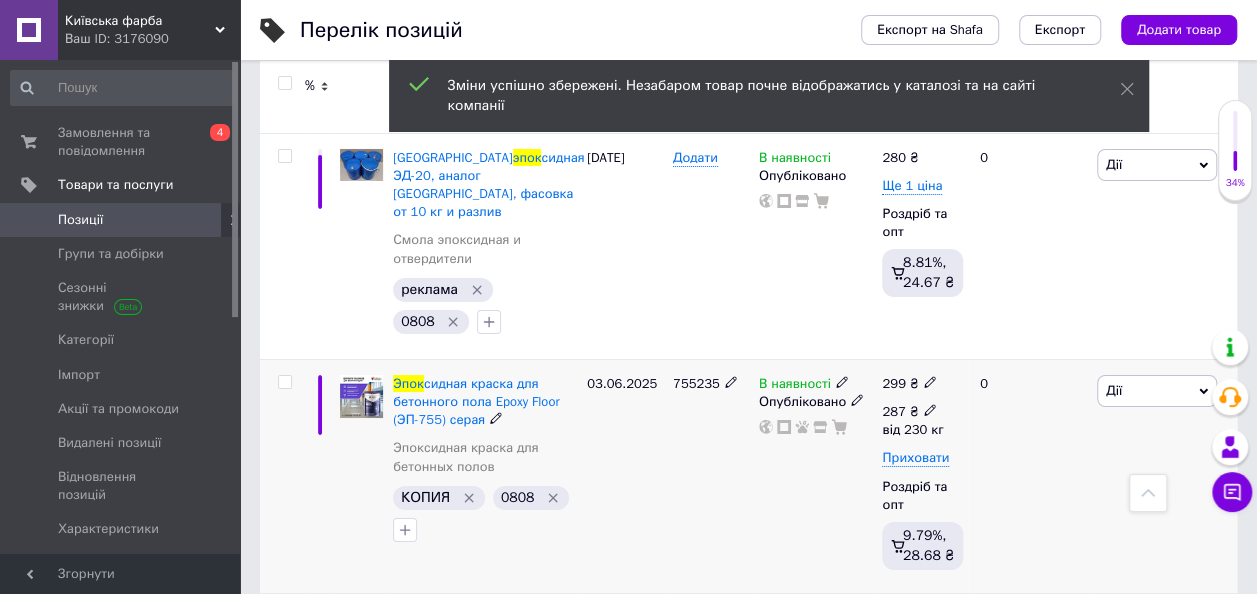 click 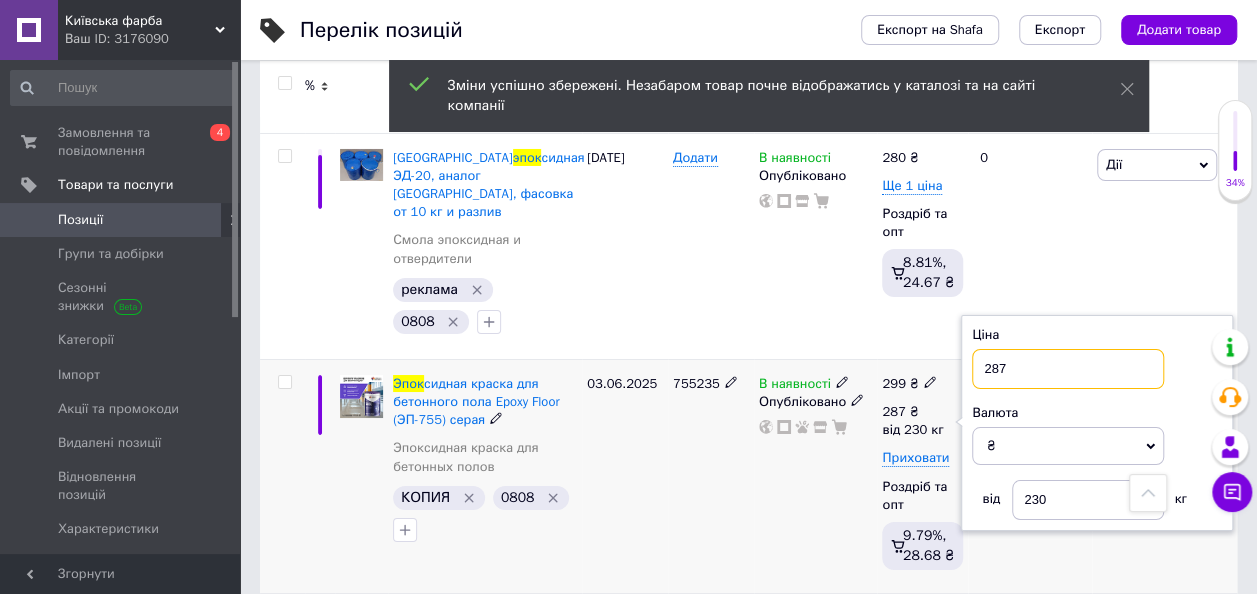 drag, startPoint x: 984, startPoint y: 349, endPoint x: 944, endPoint y: 351, distance: 40.04997 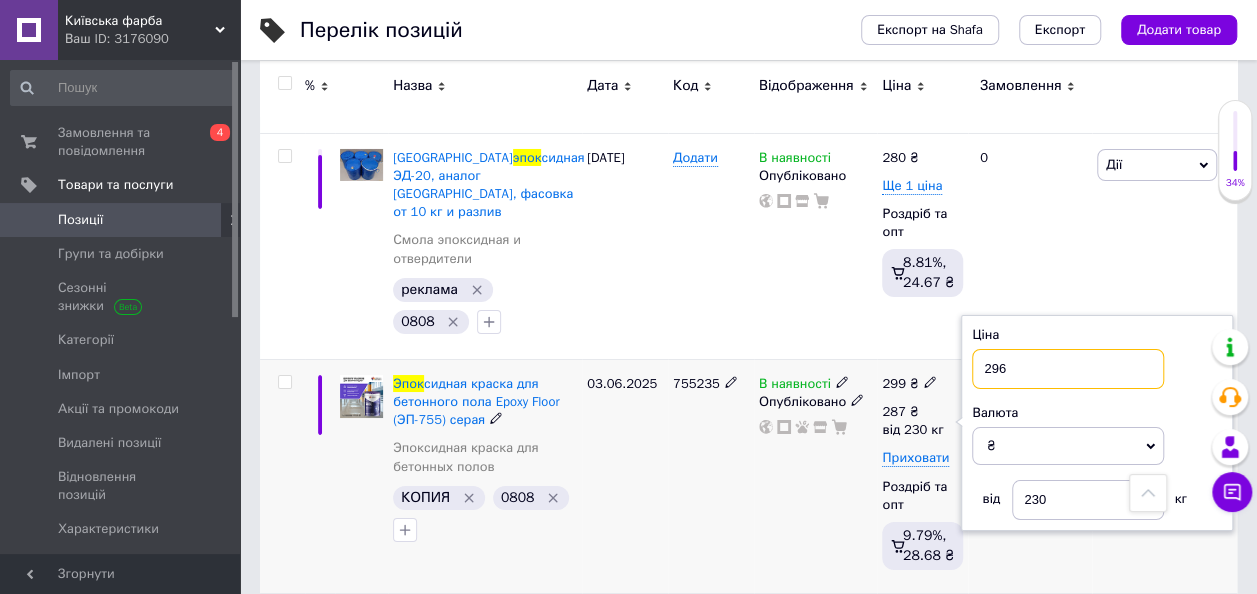 type on "296" 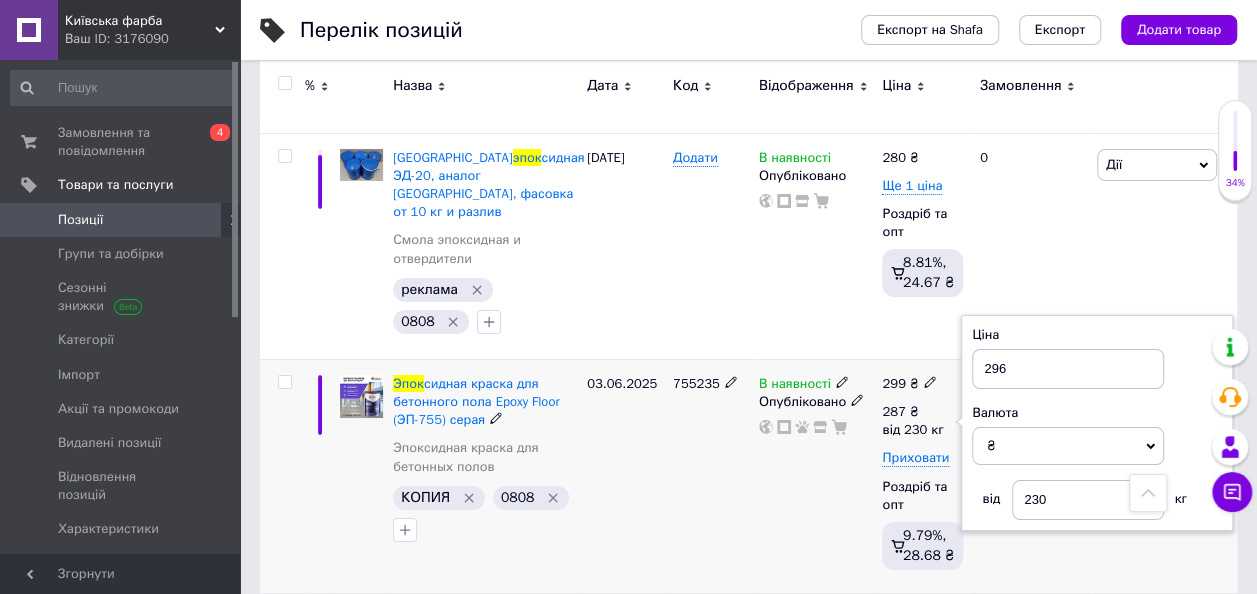 click on "В наявності Опубліковано" at bounding box center (816, 476) 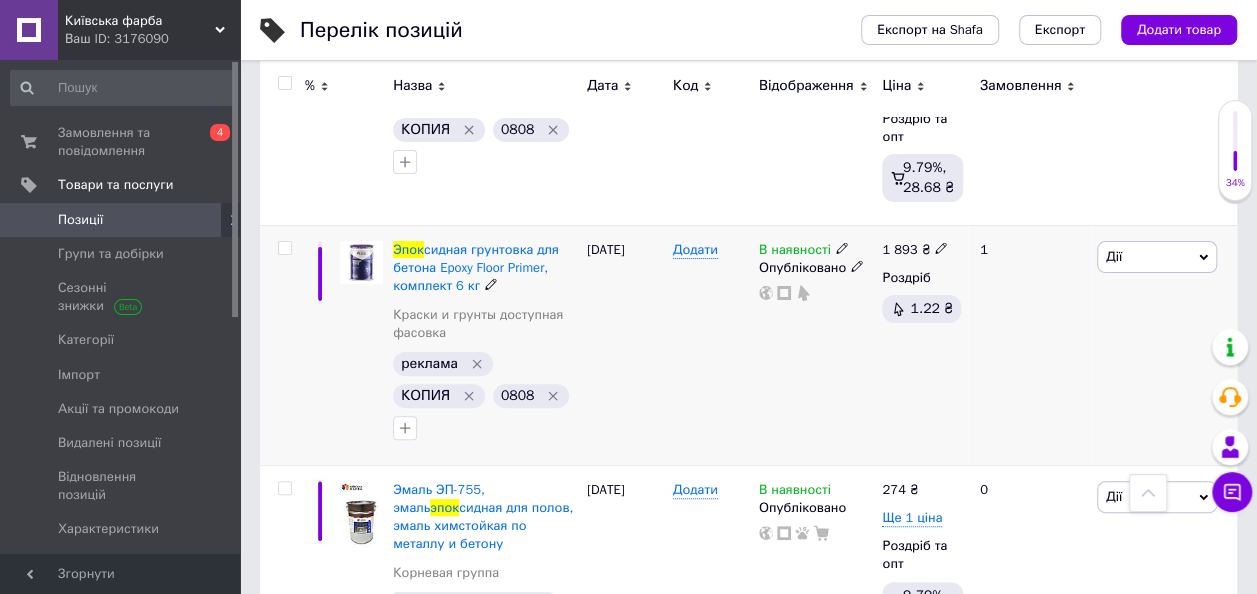 scroll, scrollTop: 3900, scrollLeft: 0, axis: vertical 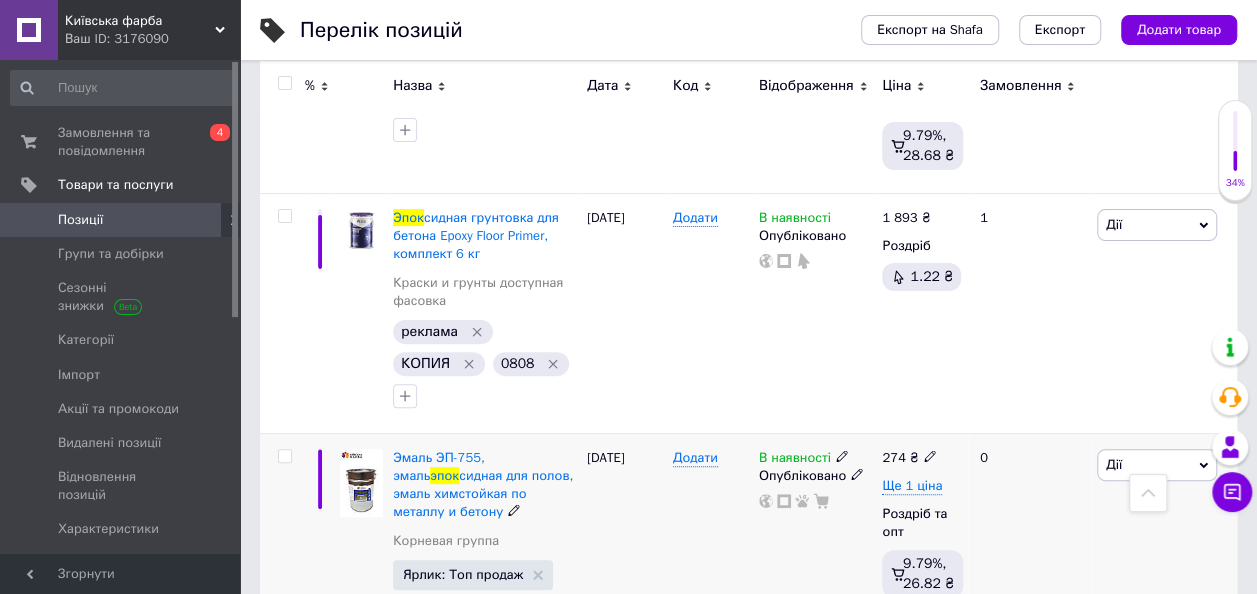 click 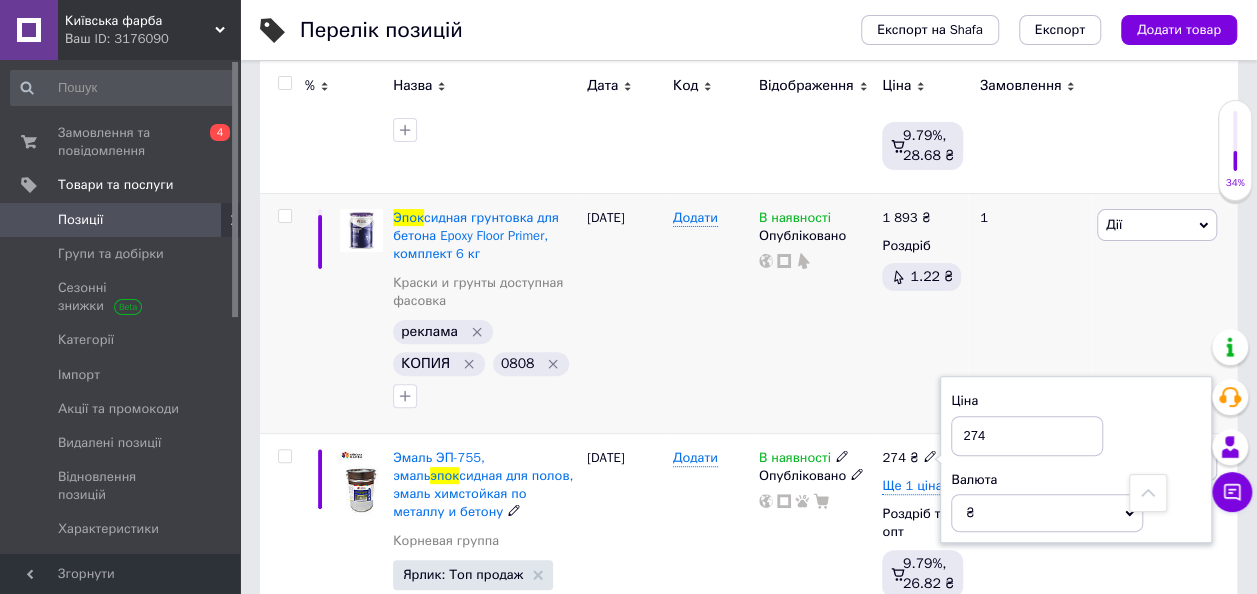drag, startPoint x: 998, startPoint y: 412, endPoint x: 932, endPoint y: 408, distance: 66.1211 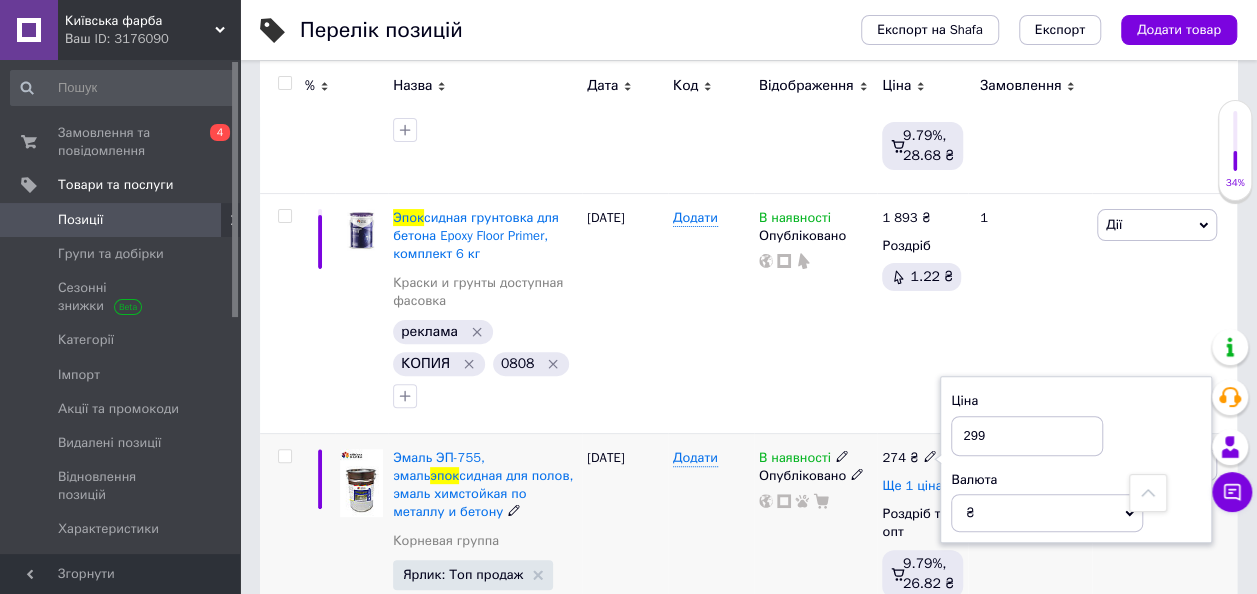 type on "299" 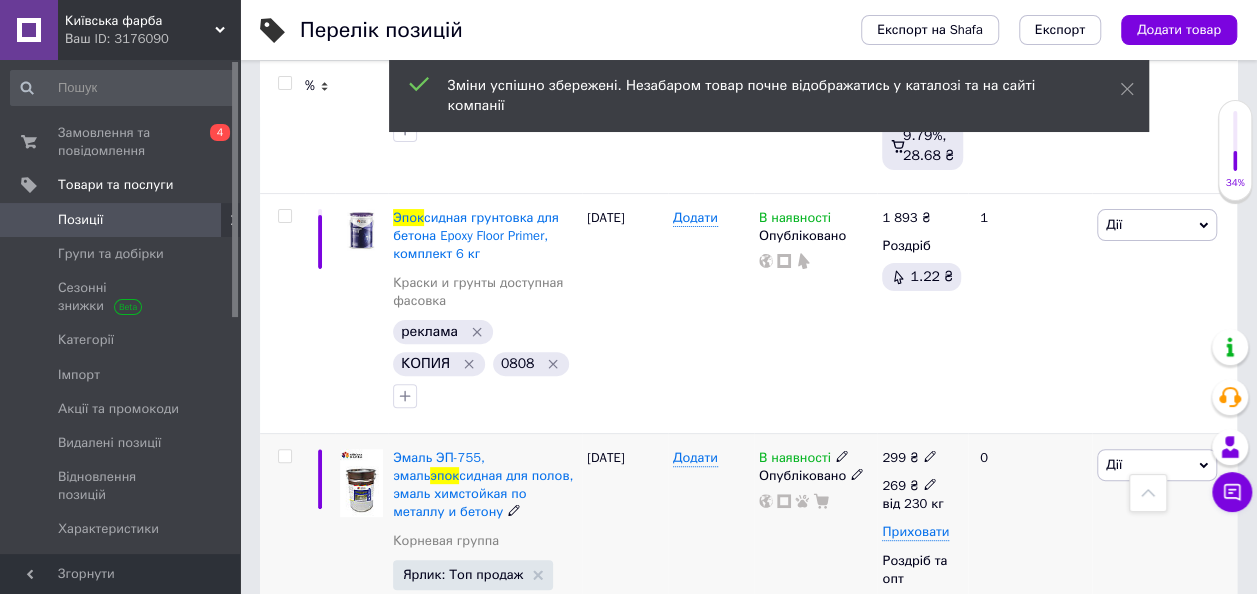 click 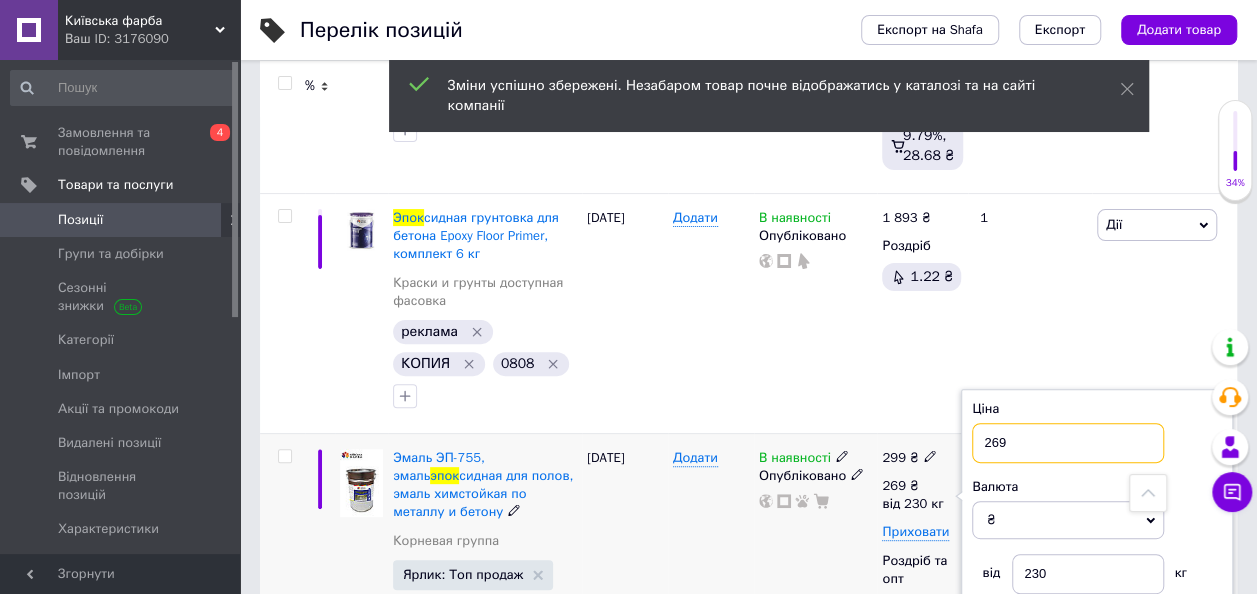 drag, startPoint x: 1020, startPoint y: 428, endPoint x: 1003, endPoint y: 428, distance: 17 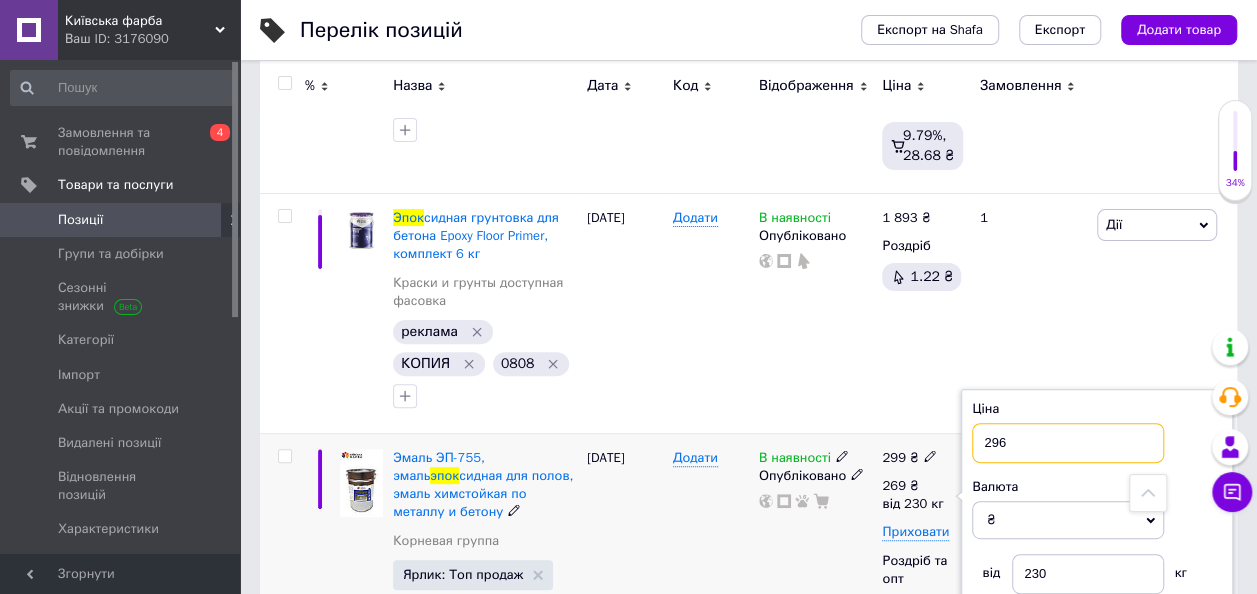 type on "296" 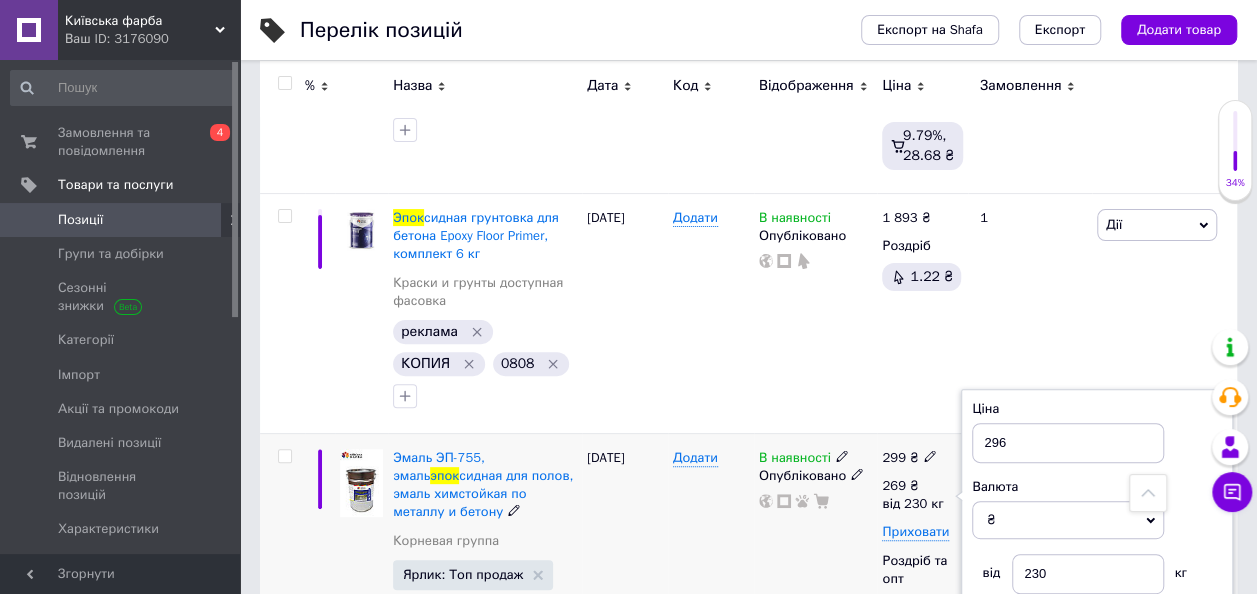 click on "В наявності Опубліковано" at bounding box center [816, 550] 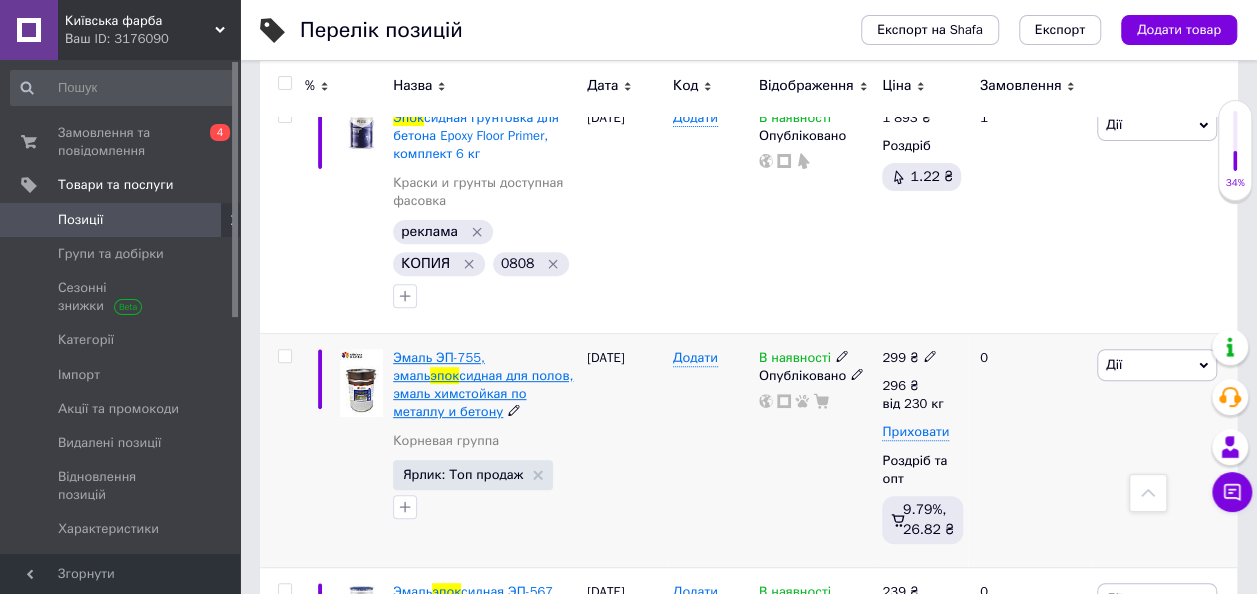 scroll, scrollTop: 4100, scrollLeft: 0, axis: vertical 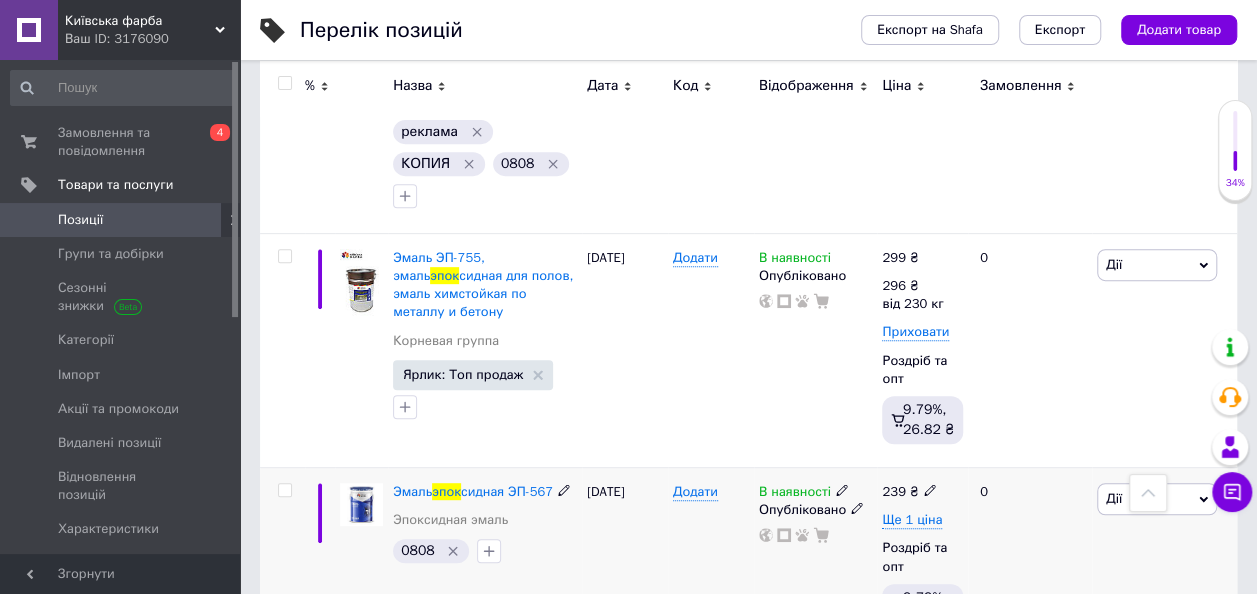 click 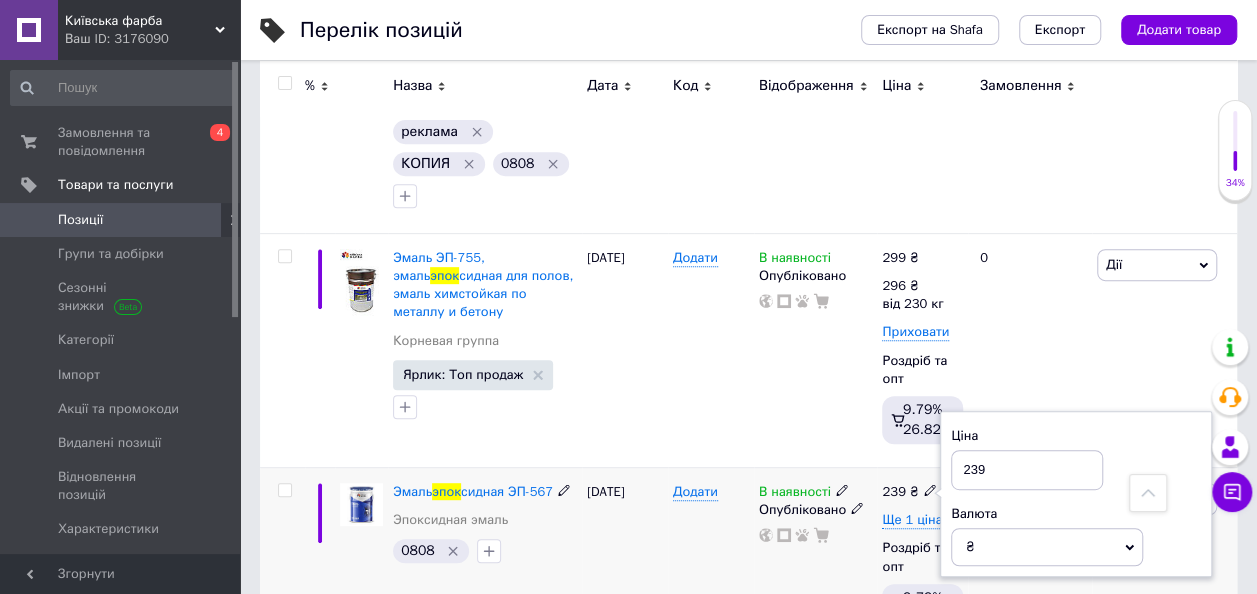drag, startPoint x: 988, startPoint y: 446, endPoint x: 957, endPoint y: 447, distance: 31.016125 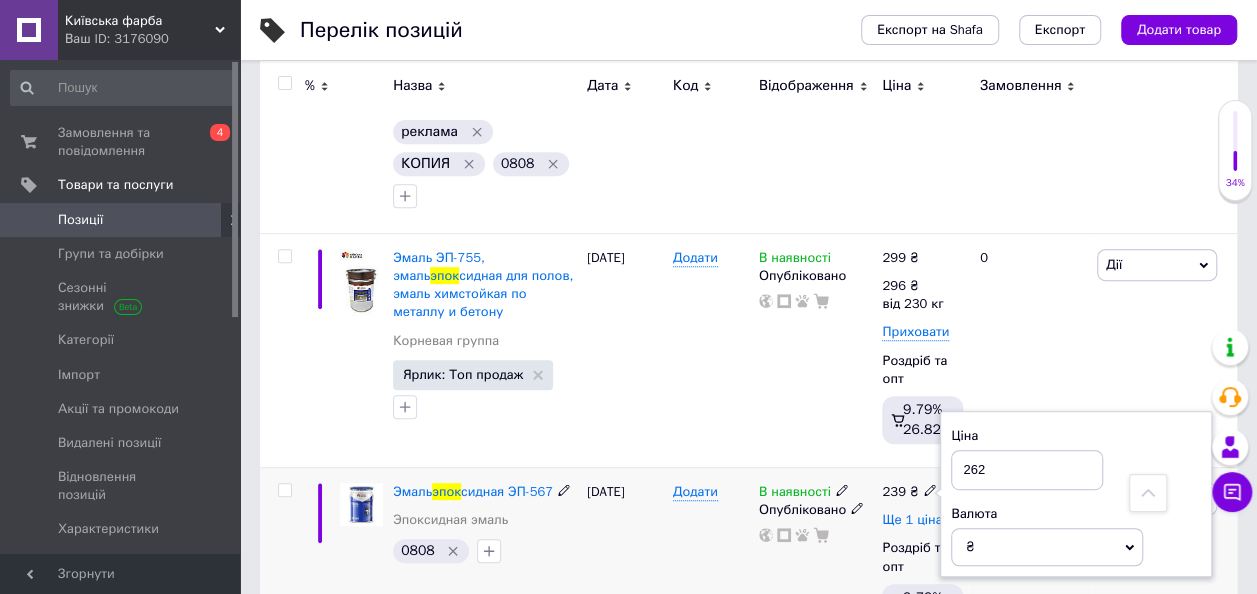 type on "262" 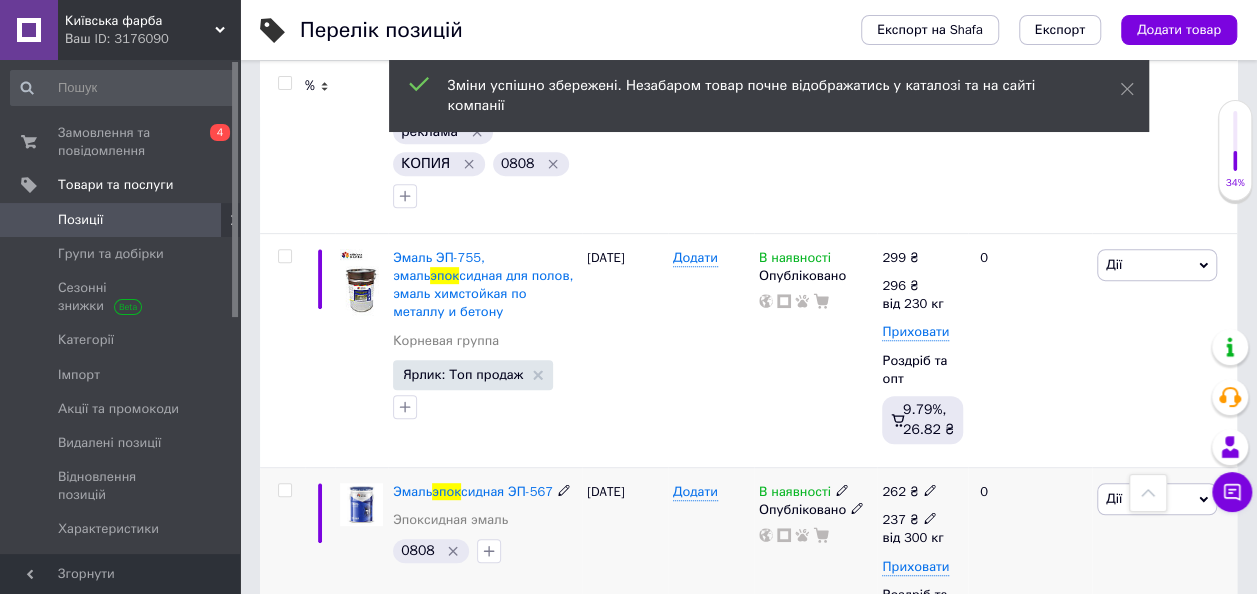click 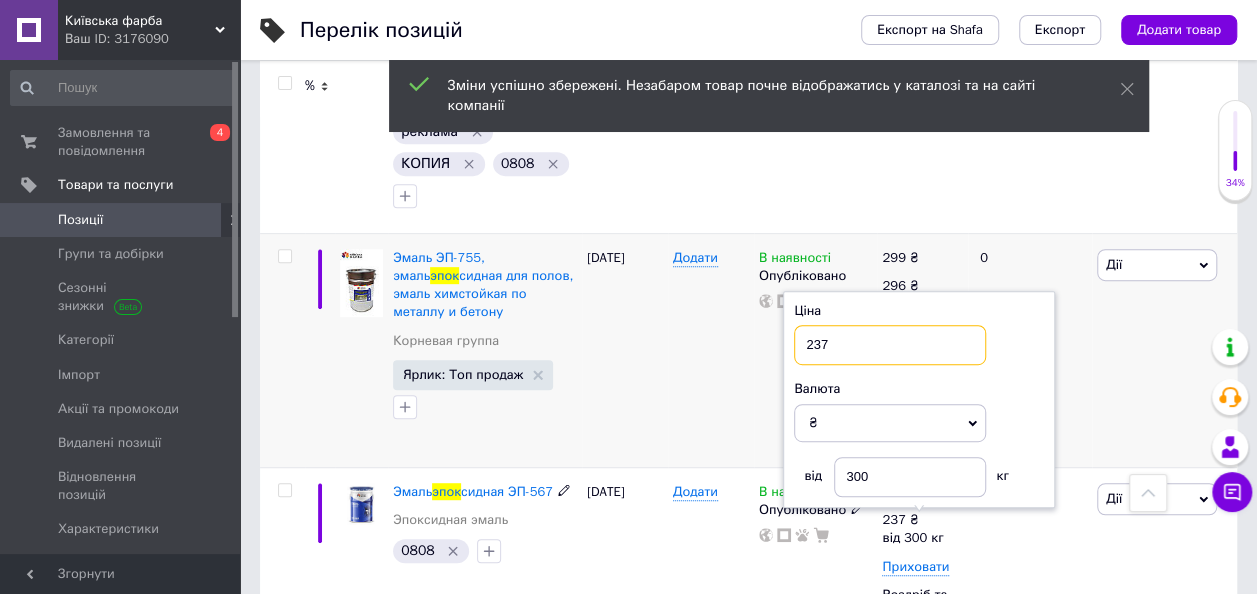 drag, startPoint x: 898, startPoint y: 325, endPoint x: 746, endPoint y: 328, distance: 152.0296 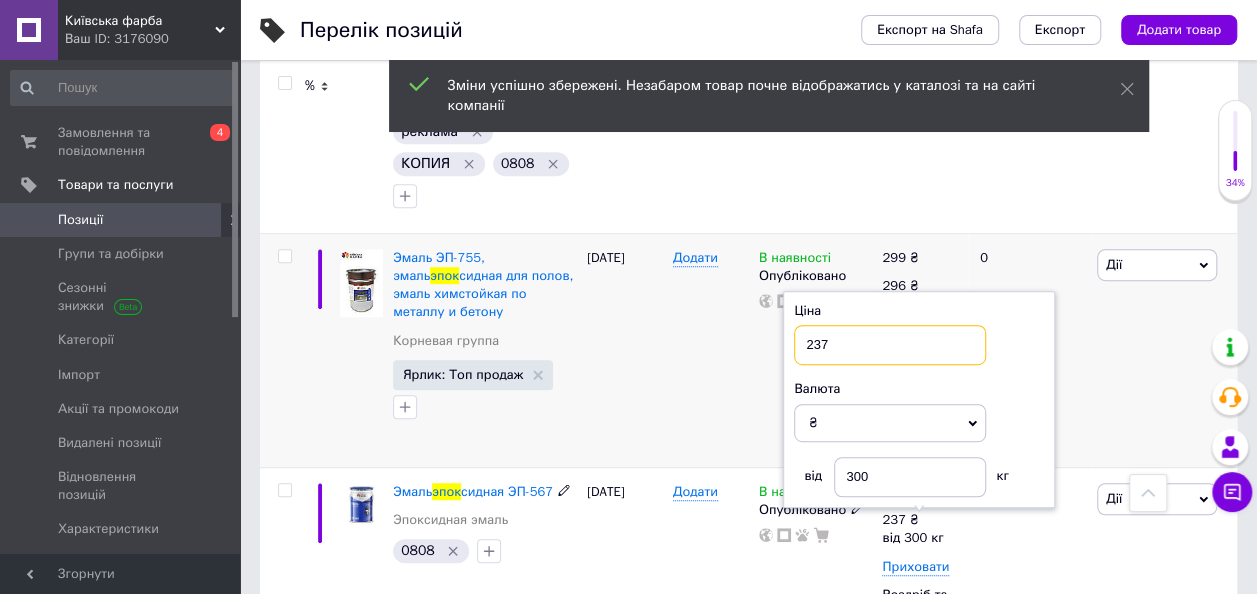 click on "% Назва Дата Код Відображення Ціна Замовлення Эпок сидная краска для бетонного пола EPOXY FLOOR ( эпок сидная композиция), серый цвет, комплект 23 кг Краски и грунты доступная фасовка КОПИЯ   реклама   0808   [DATE] Додати В наявності Опубліковано 6 877   ₴ 6 808   ₴ від 10 шт. Приховати Роздріб та опт 1.22 ₴ 0 Дії Редагувати Підняти на початок групи Копіювати Знижка Подарунок Супутні Приховати Ярлик Додати на вітрину Додати в кампанію Каталог ProSale Видалити Эпок сидная грунтовка для бетона Epoxy Floor Primer (от 12 кг) реклама   КОПИЯ   0808   [DATE] Додати В наявності Опубліковано 309" at bounding box center (748, -1432) 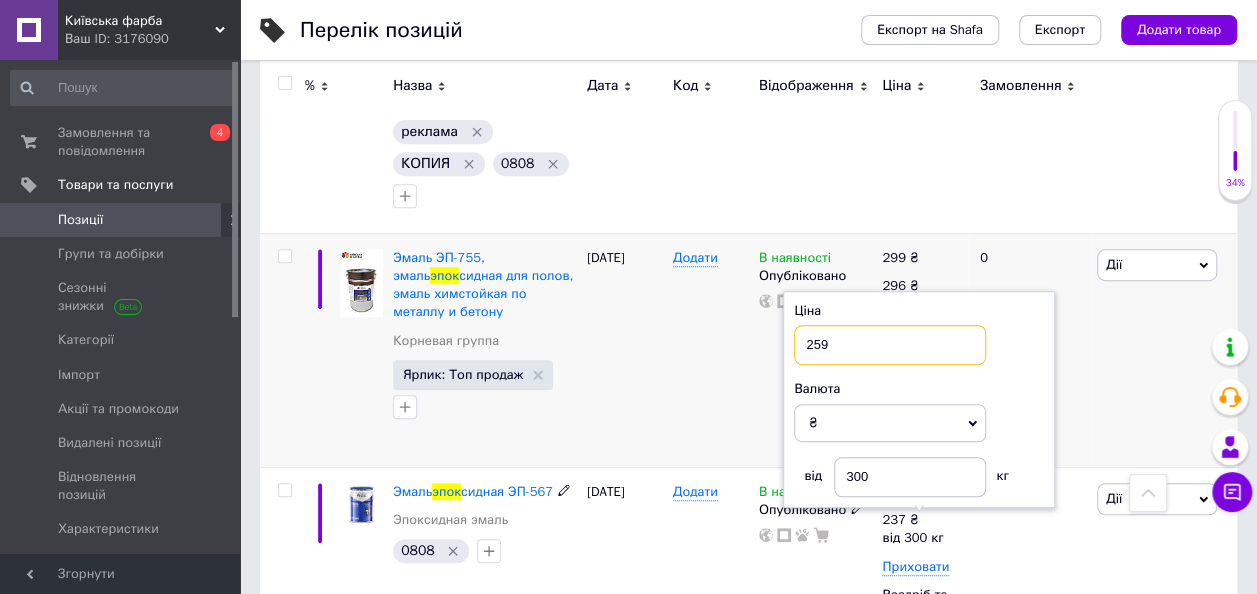 type on "259" 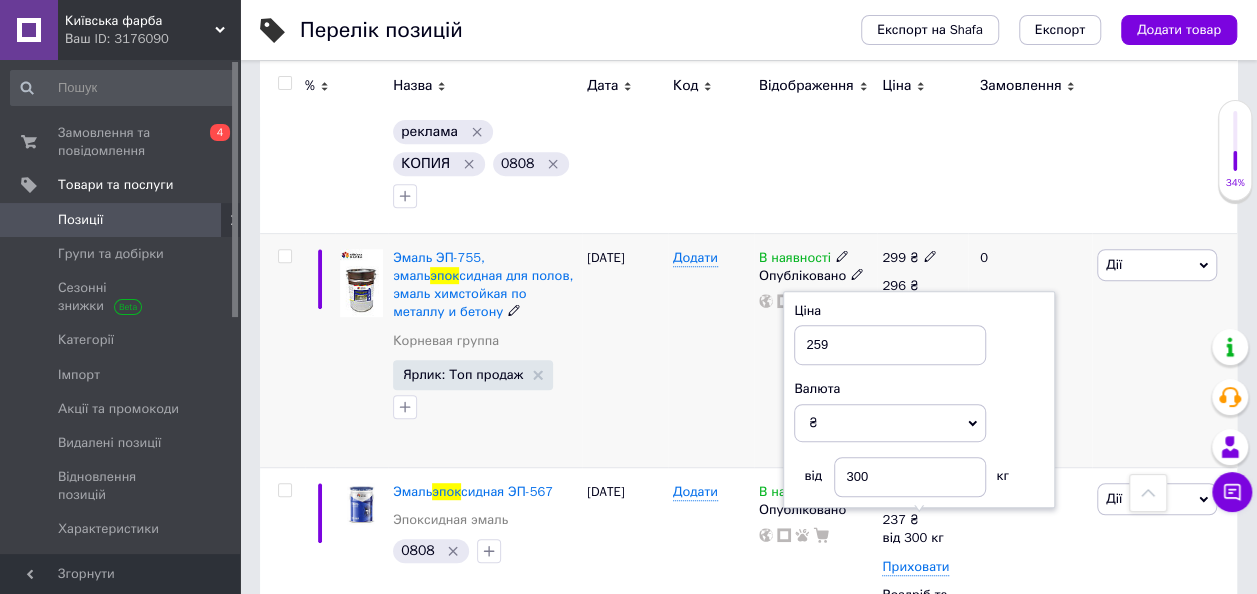 click on "Додати" at bounding box center [711, 350] 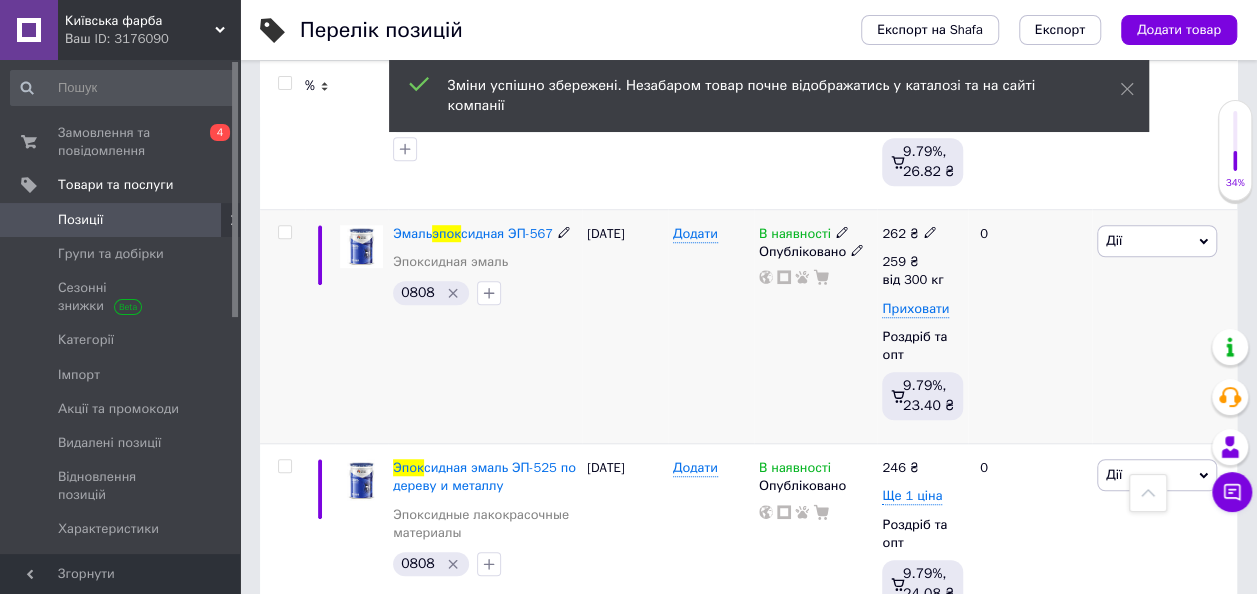 scroll, scrollTop: 4400, scrollLeft: 0, axis: vertical 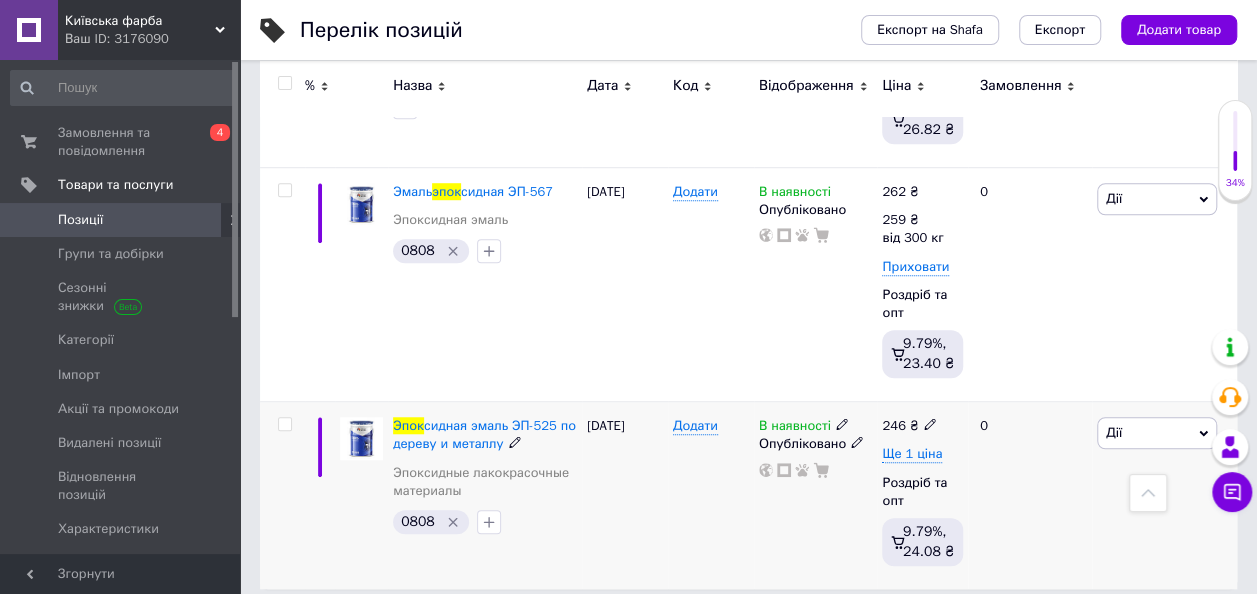 click 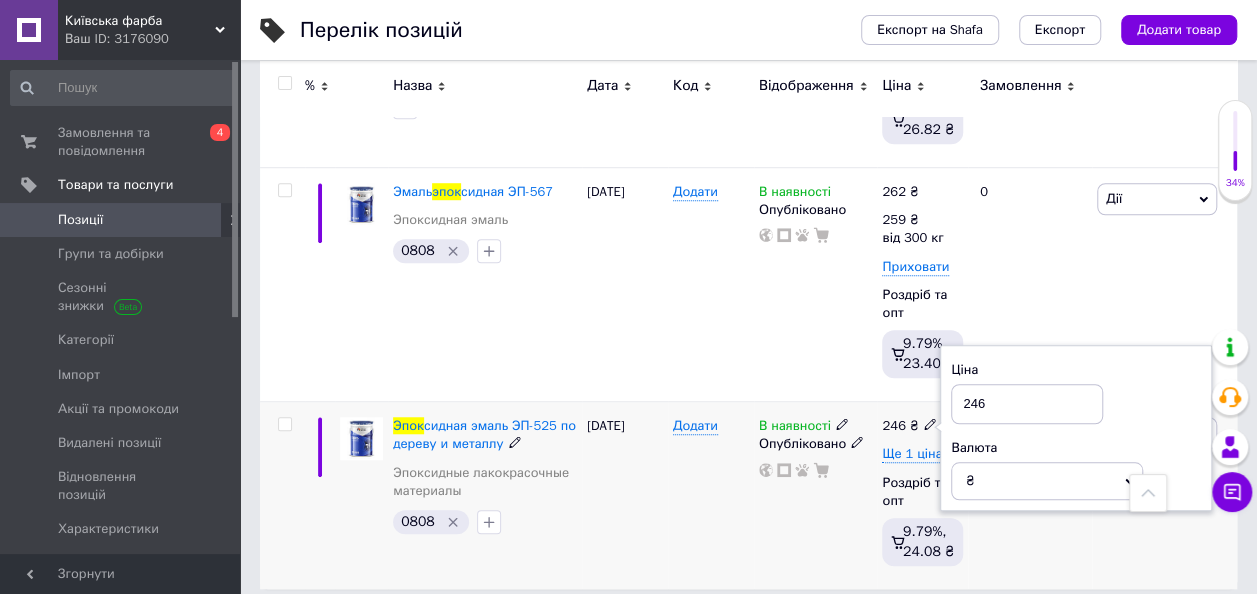 drag, startPoint x: 980, startPoint y: 382, endPoint x: 948, endPoint y: 384, distance: 32.06244 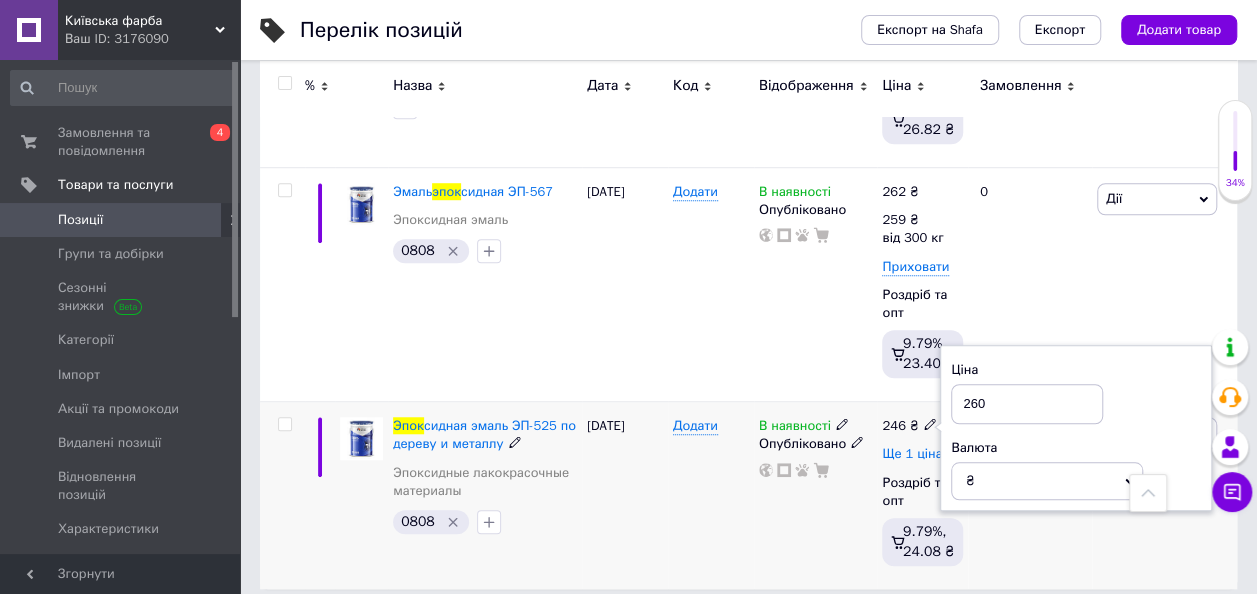 type on "260" 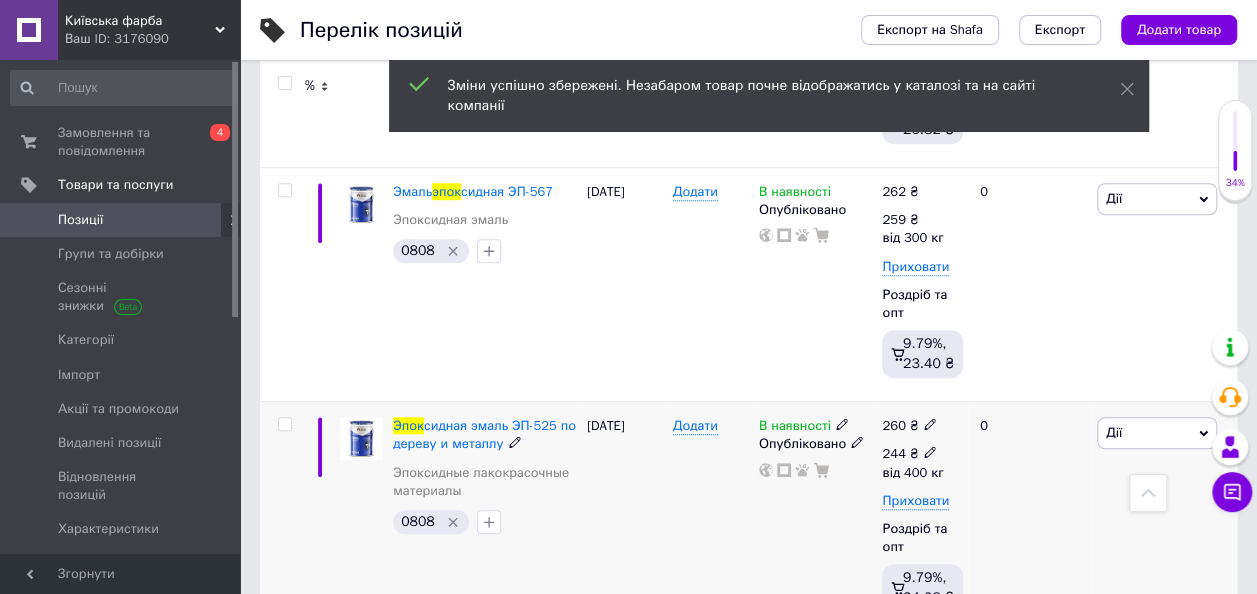 click 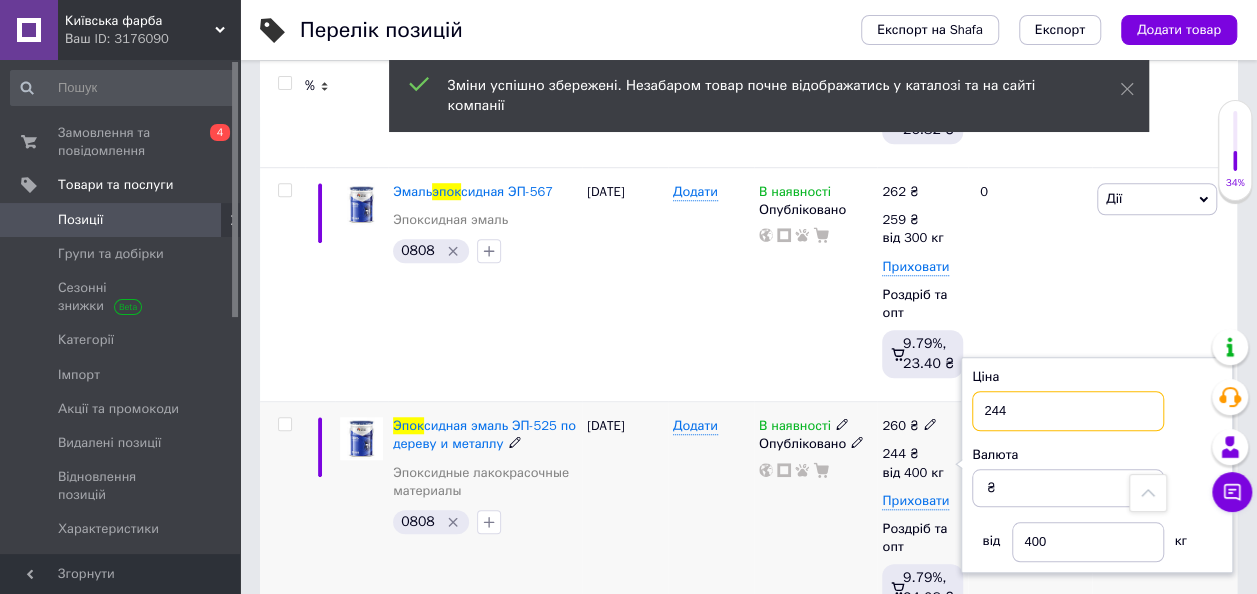drag, startPoint x: 1033, startPoint y: 394, endPoint x: 944, endPoint y: 398, distance: 89.08984 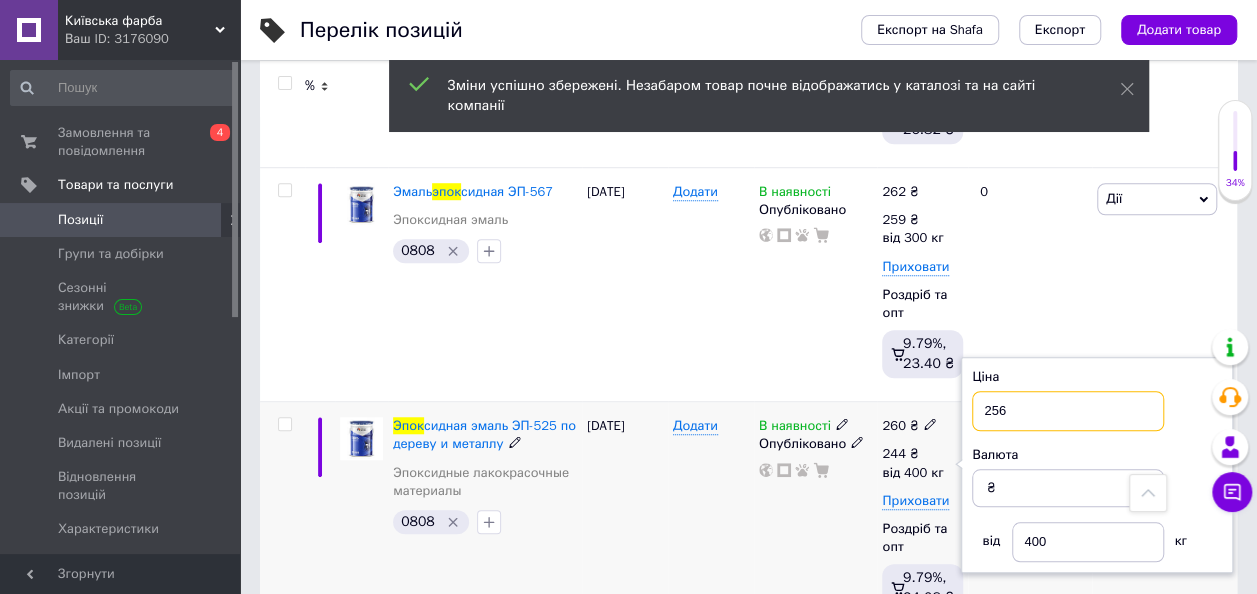 type on "256" 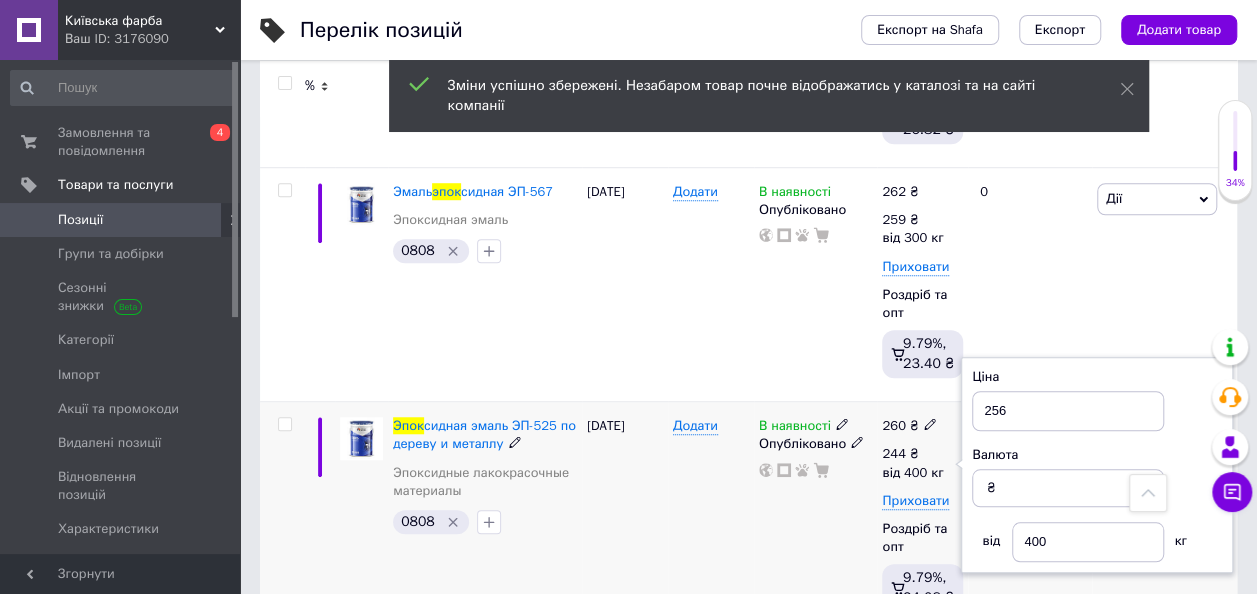 click on "В наявності Опубліковано" at bounding box center (816, 519) 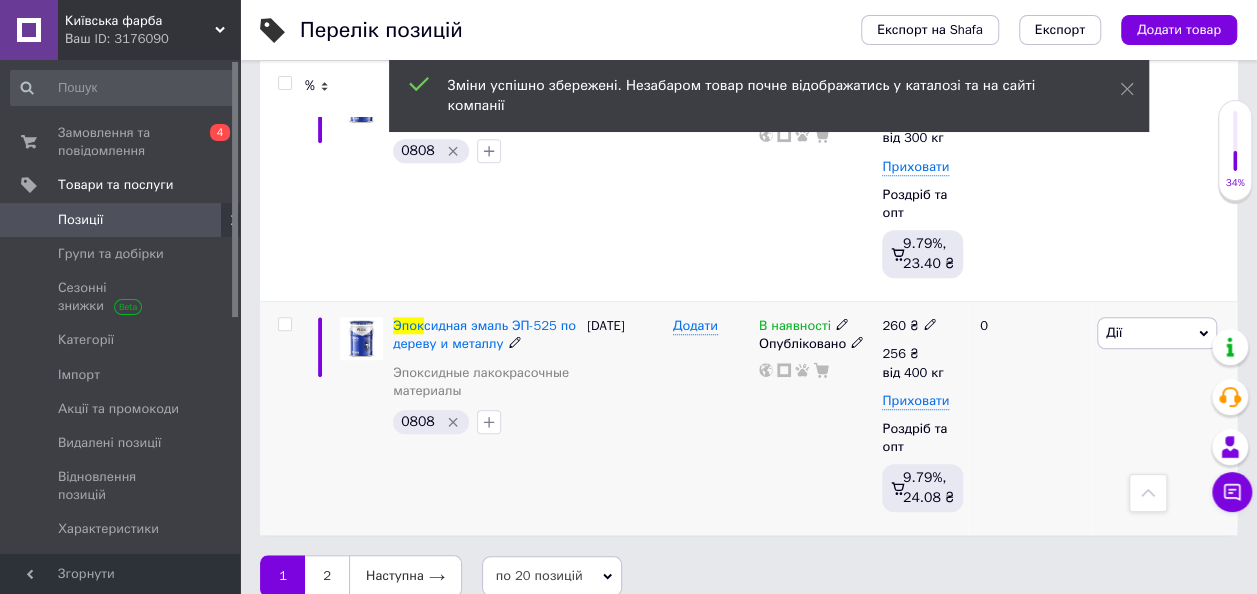 scroll, scrollTop: 4502, scrollLeft: 0, axis: vertical 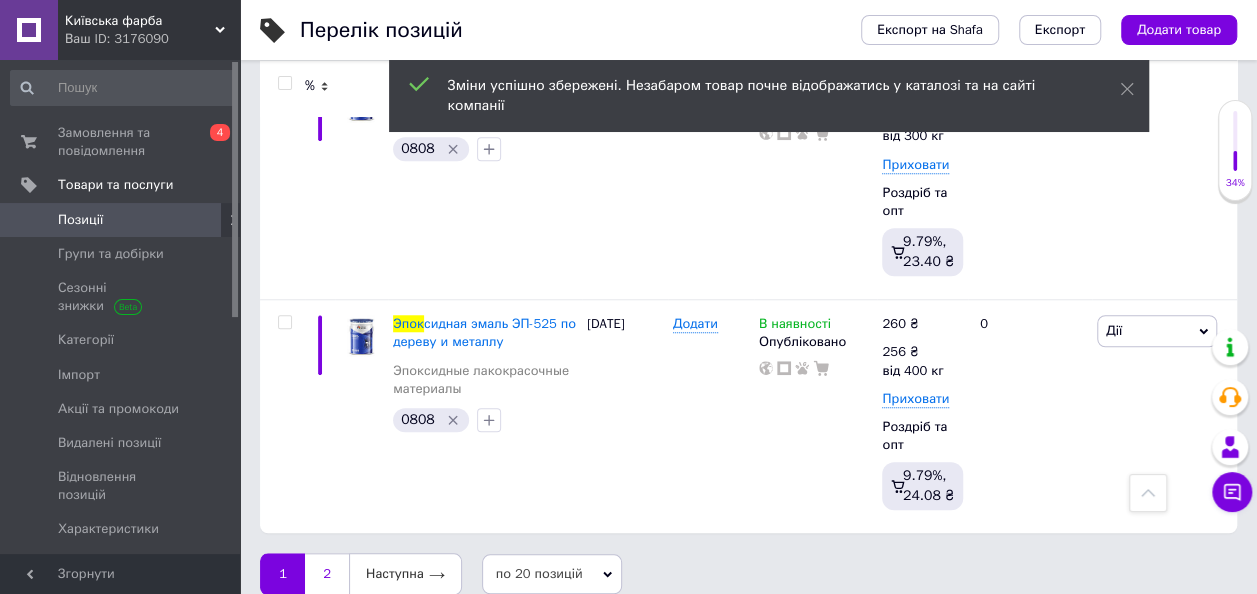 click on "2" at bounding box center [327, 574] 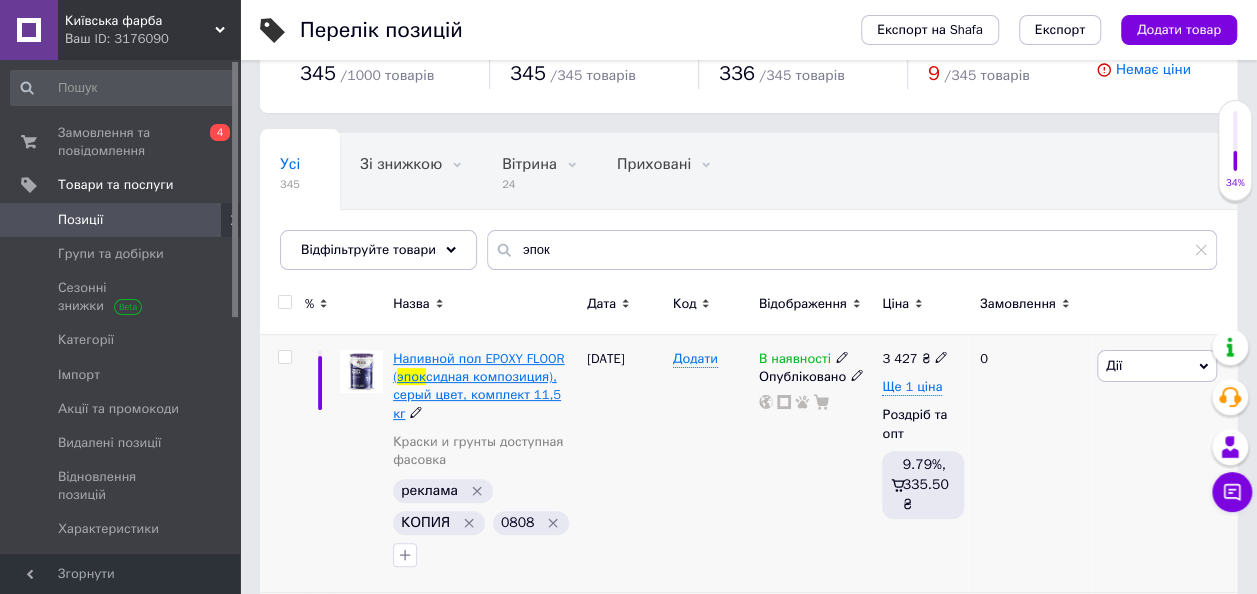 scroll, scrollTop: 100, scrollLeft: 0, axis: vertical 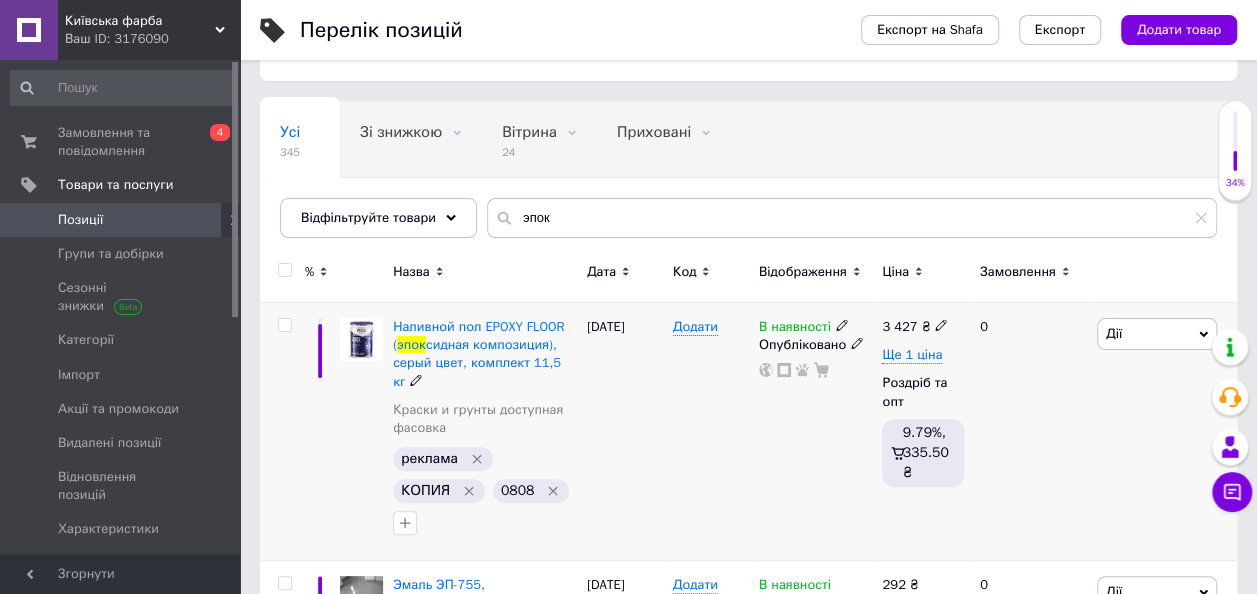 click 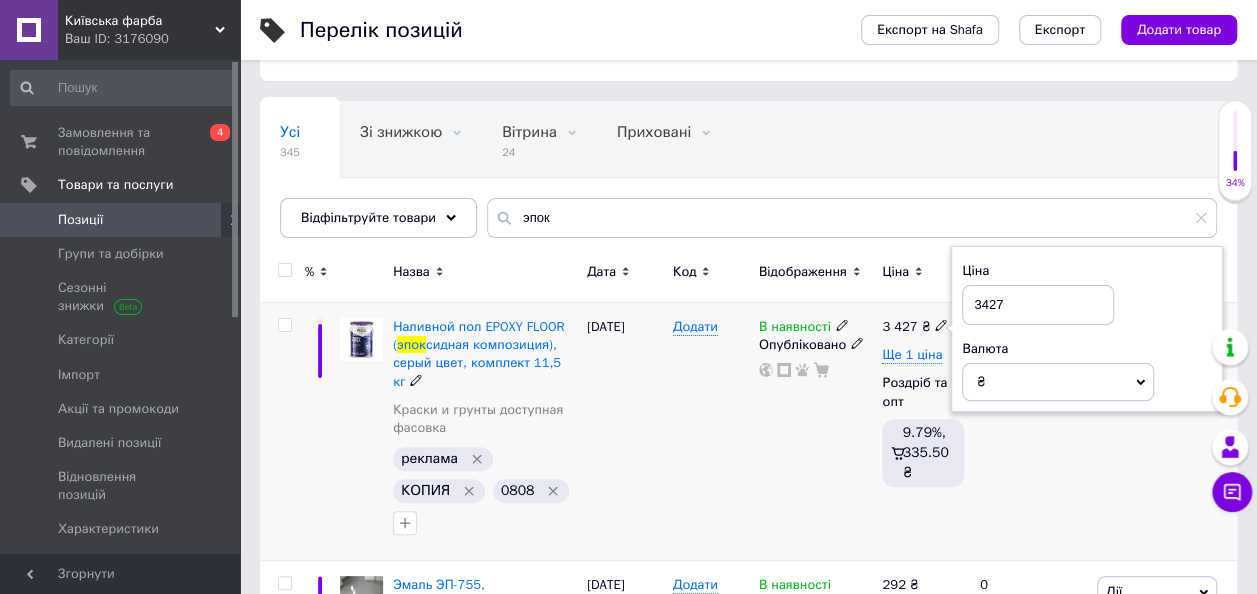 drag, startPoint x: 1011, startPoint y: 313, endPoint x: 956, endPoint y: 313, distance: 55 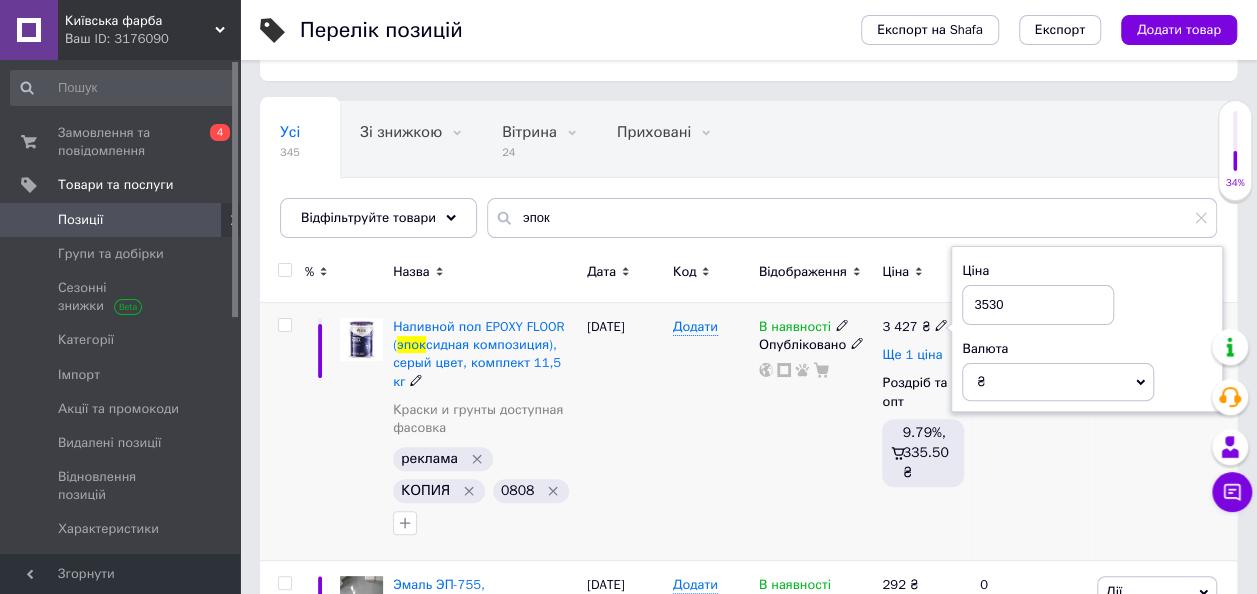 type on "3530" 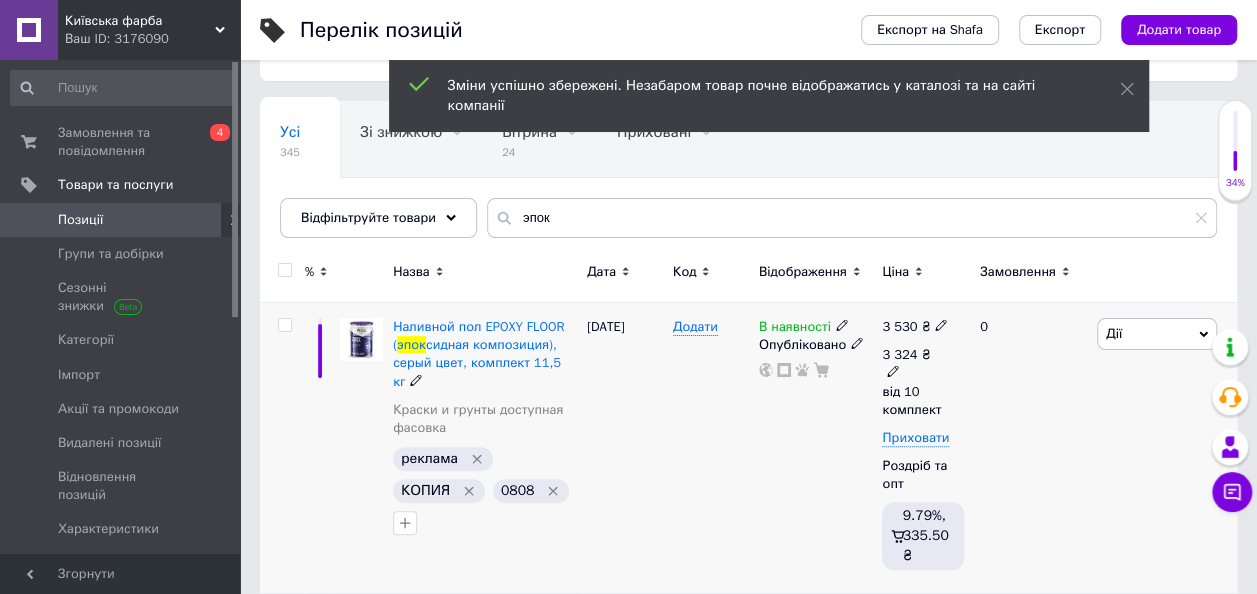 click 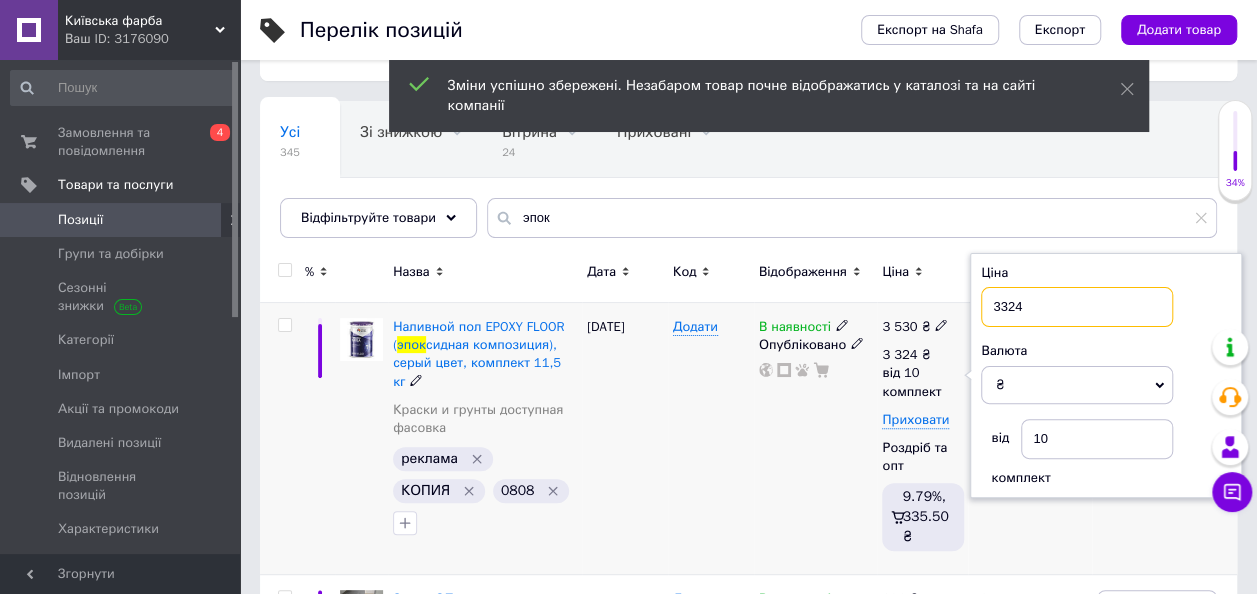 drag, startPoint x: 1077, startPoint y: 299, endPoint x: 978, endPoint y: 310, distance: 99.60924 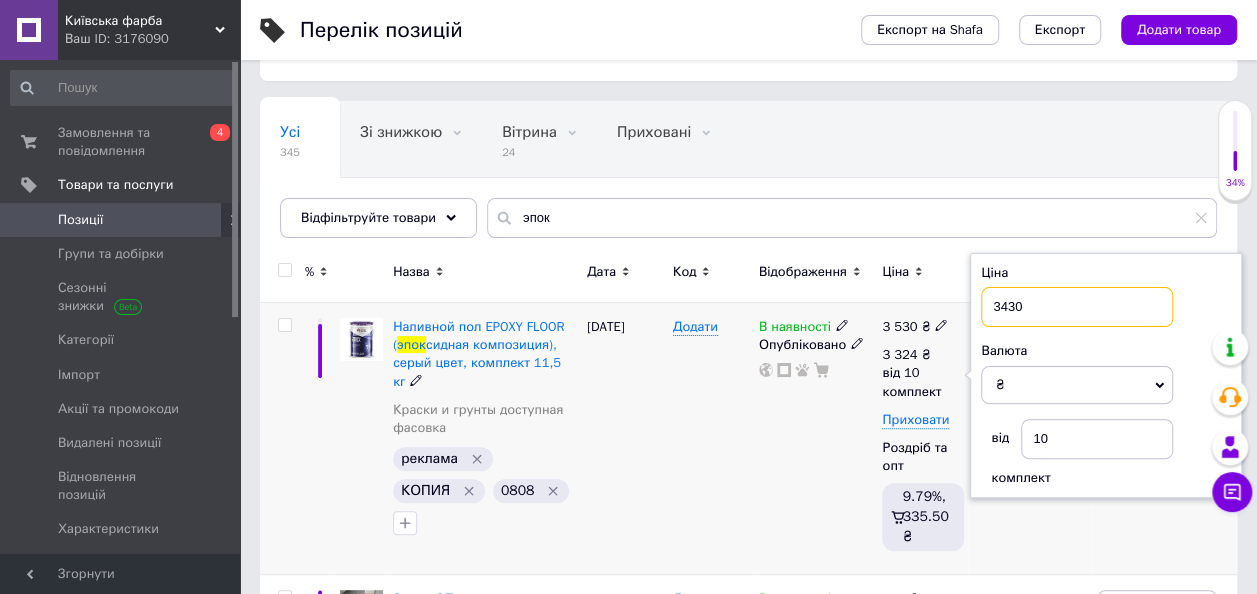 type on "3430" 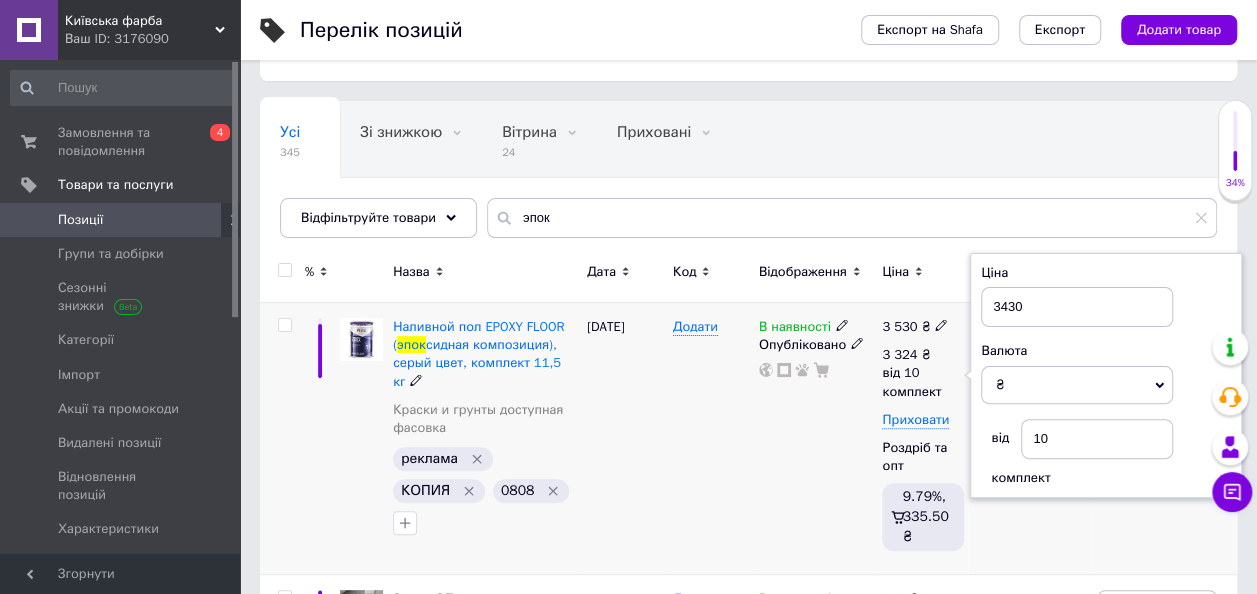 click on "В наявності Опубліковано" at bounding box center [816, 439] 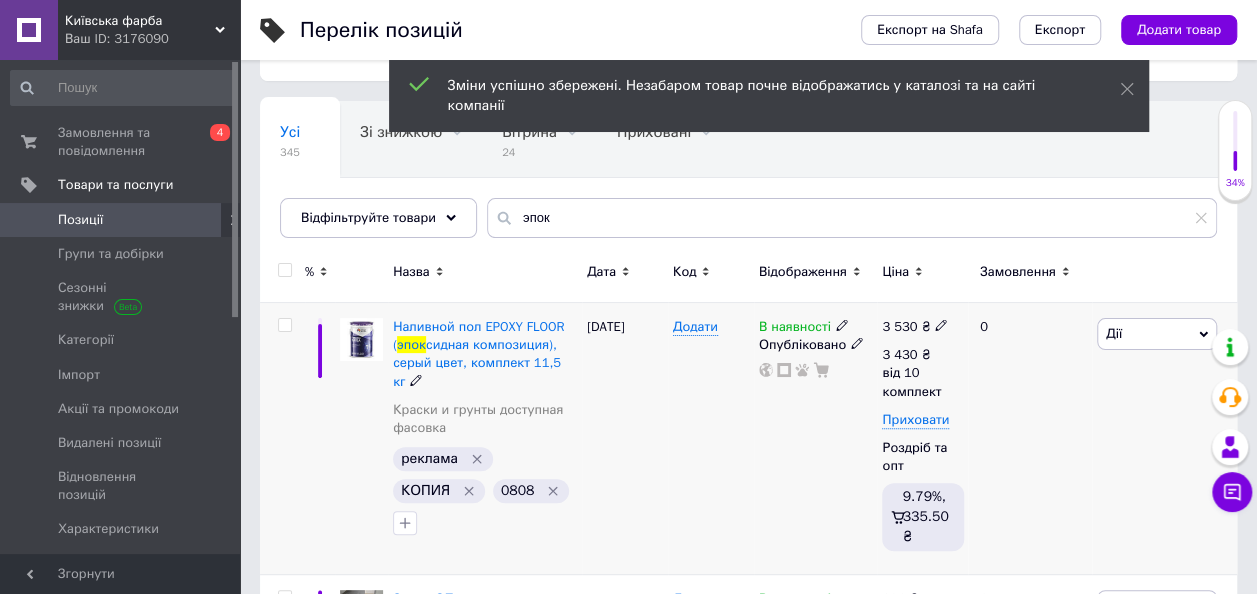 scroll, scrollTop: 300, scrollLeft: 0, axis: vertical 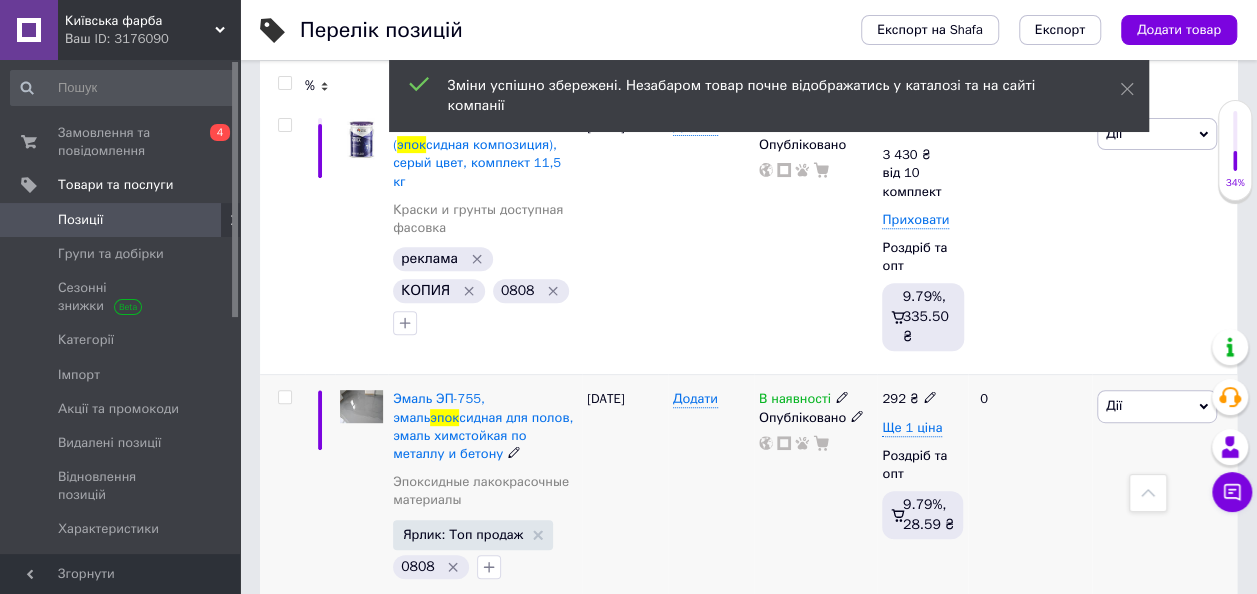 click 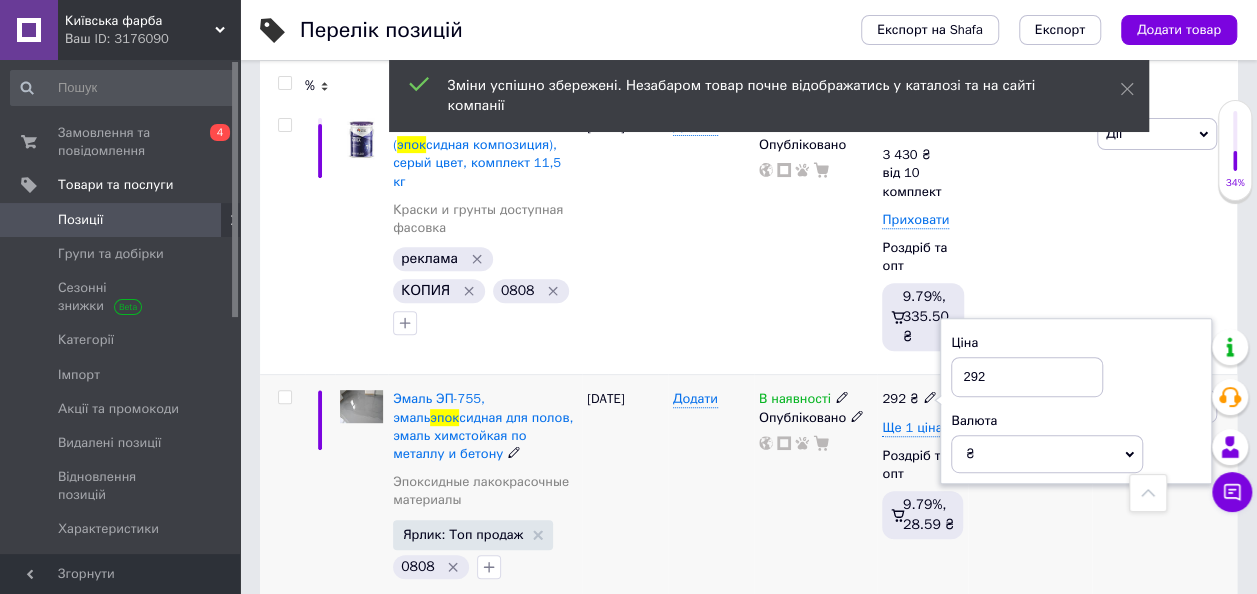 drag, startPoint x: 1023, startPoint y: 376, endPoint x: 896, endPoint y: 397, distance: 128.72452 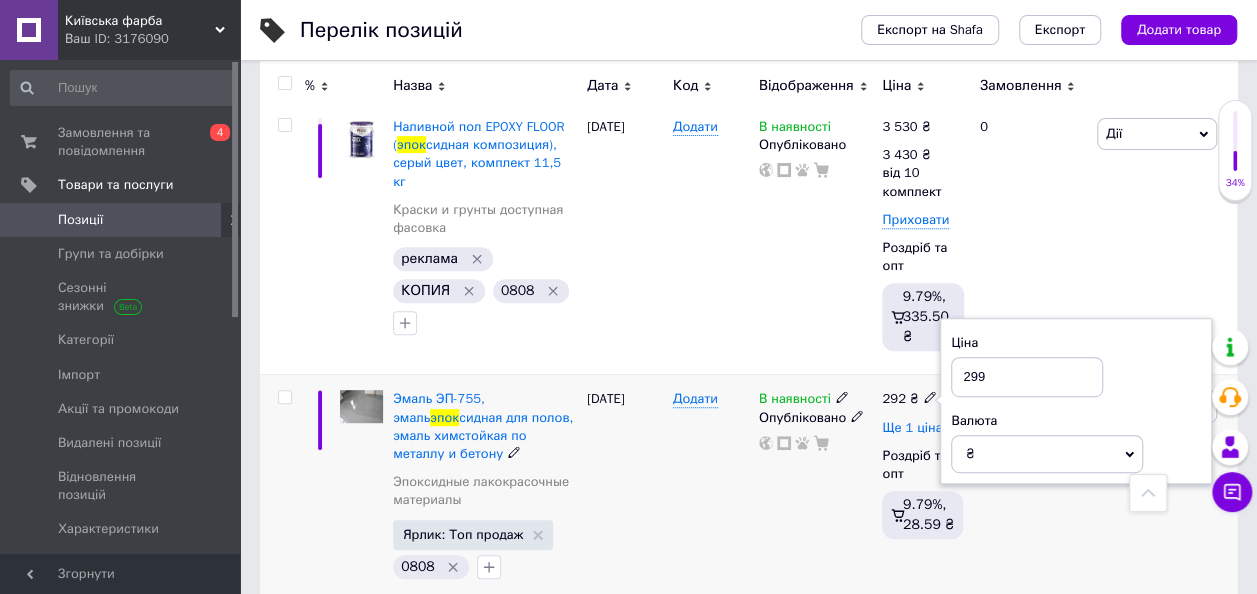 type on "299" 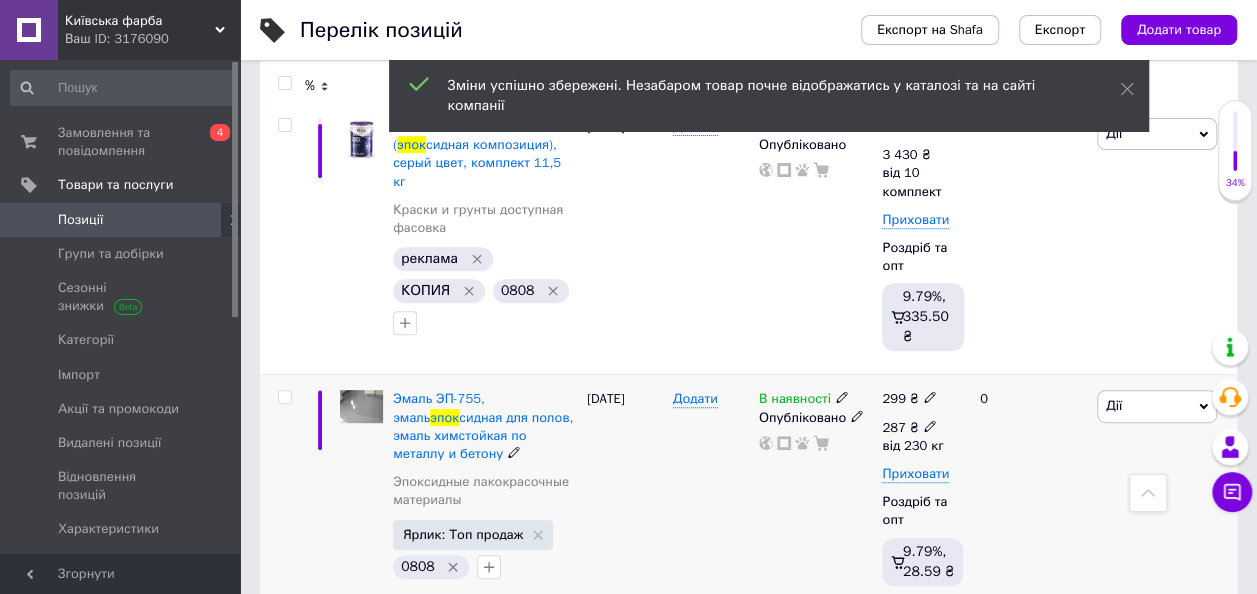 click on "287   ₴" at bounding box center (912, 428) 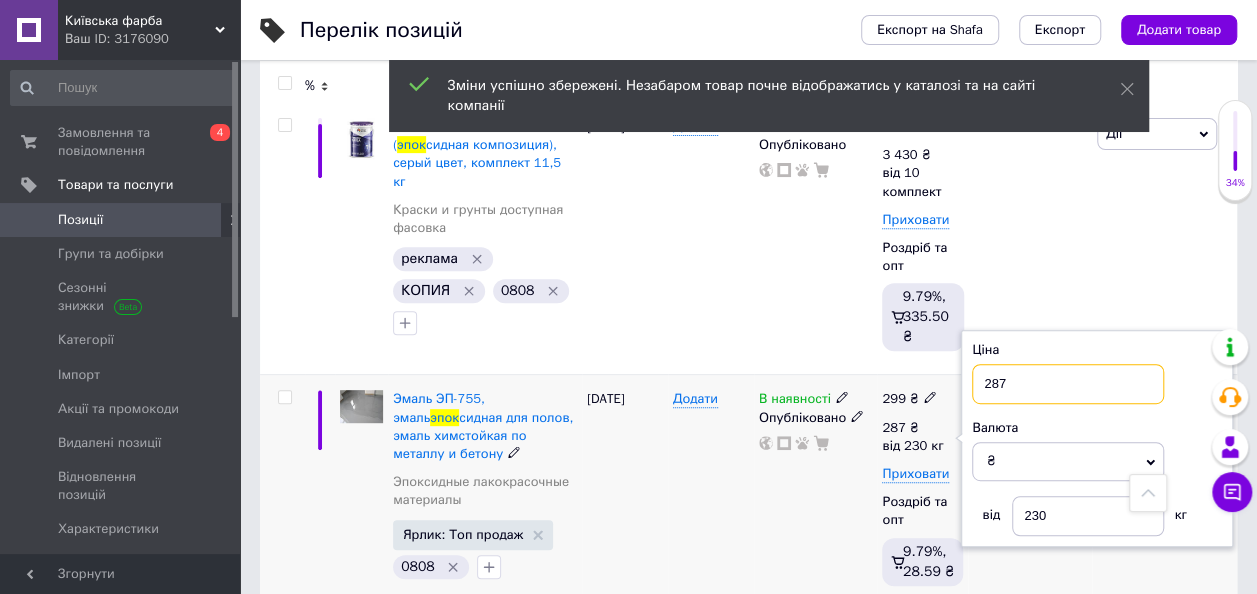 drag, startPoint x: 1025, startPoint y: 392, endPoint x: 935, endPoint y: 396, distance: 90.088844 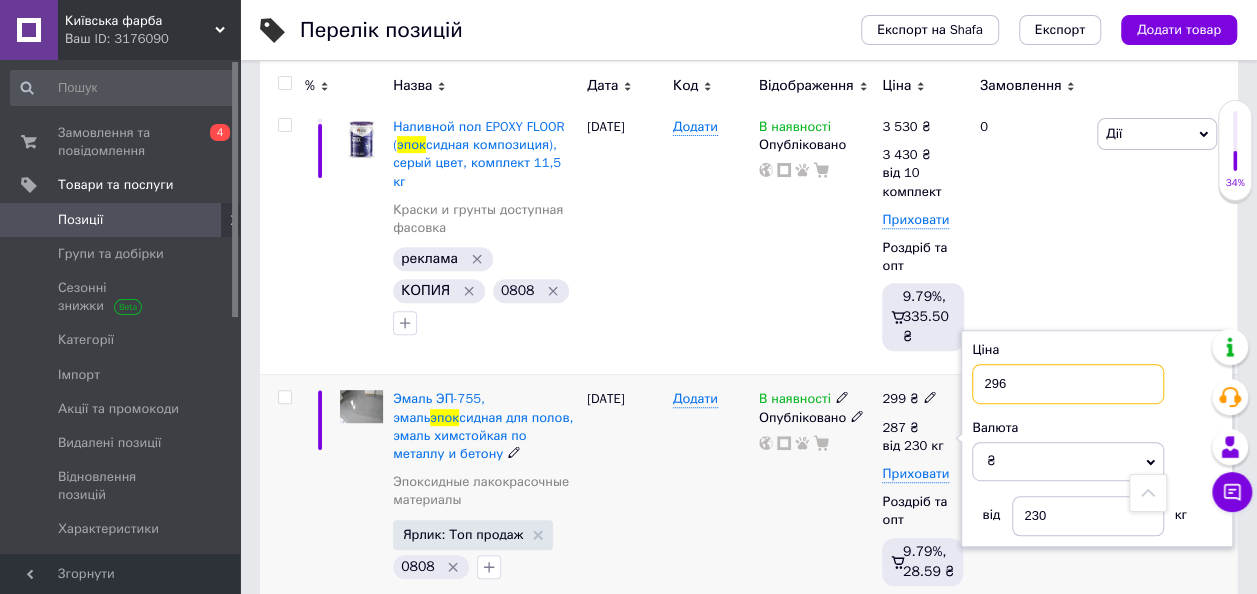 type on "296" 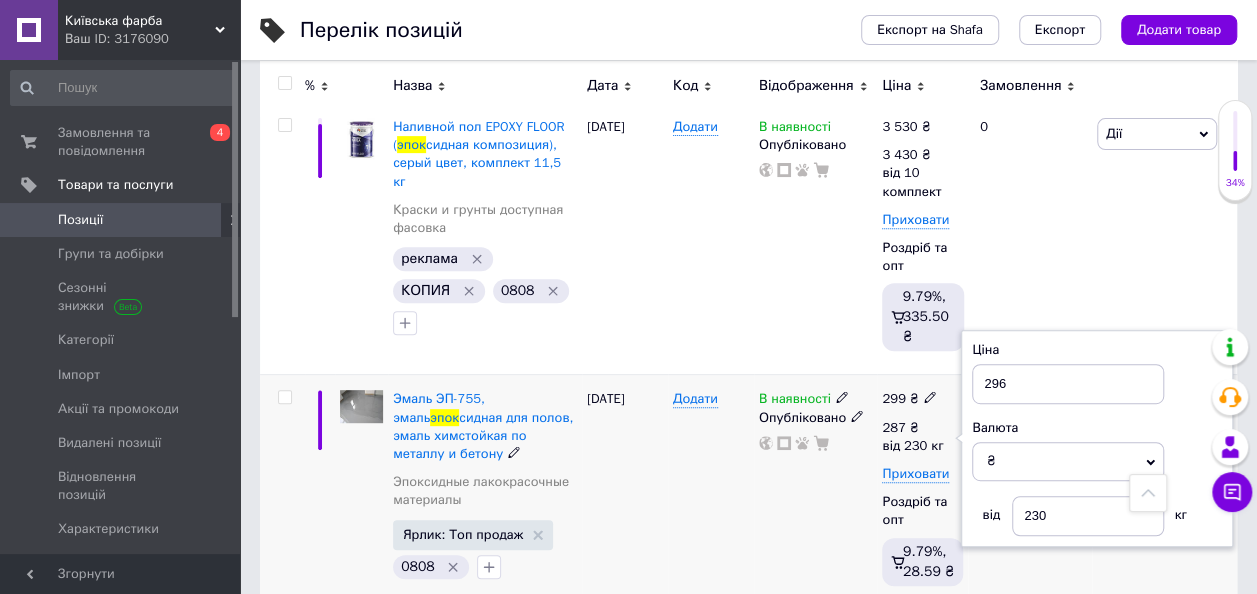 click on "В наявності Опубліковано" at bounding box center (816, 492) 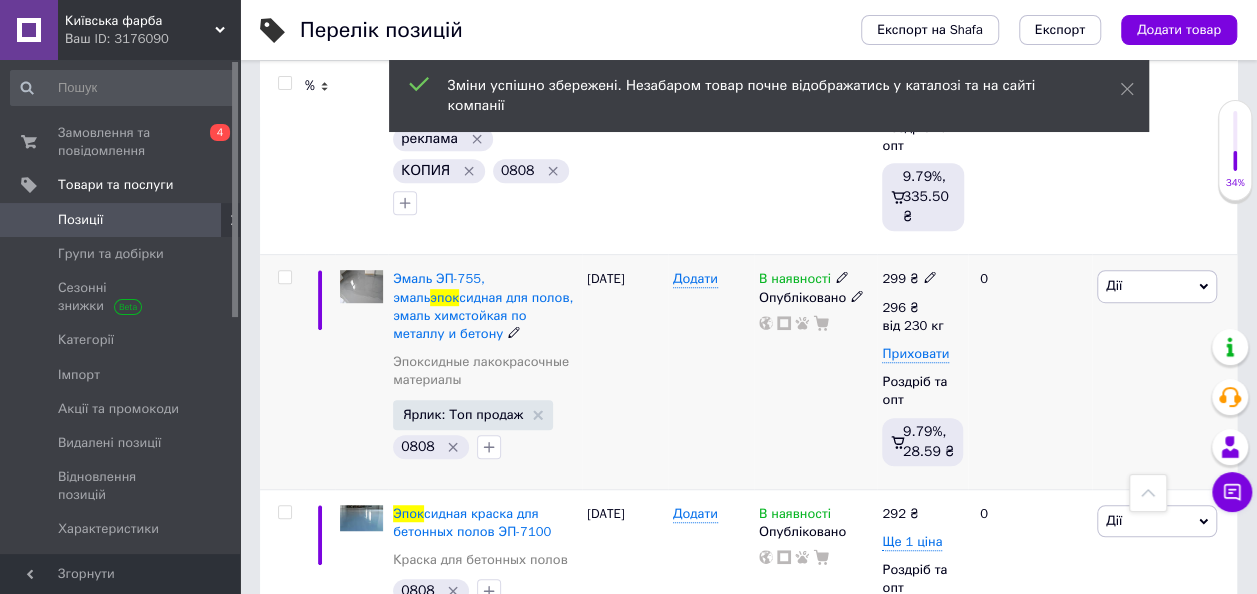 scroll, scrollTop: 500, scrollLeft: 0, axis: vertical 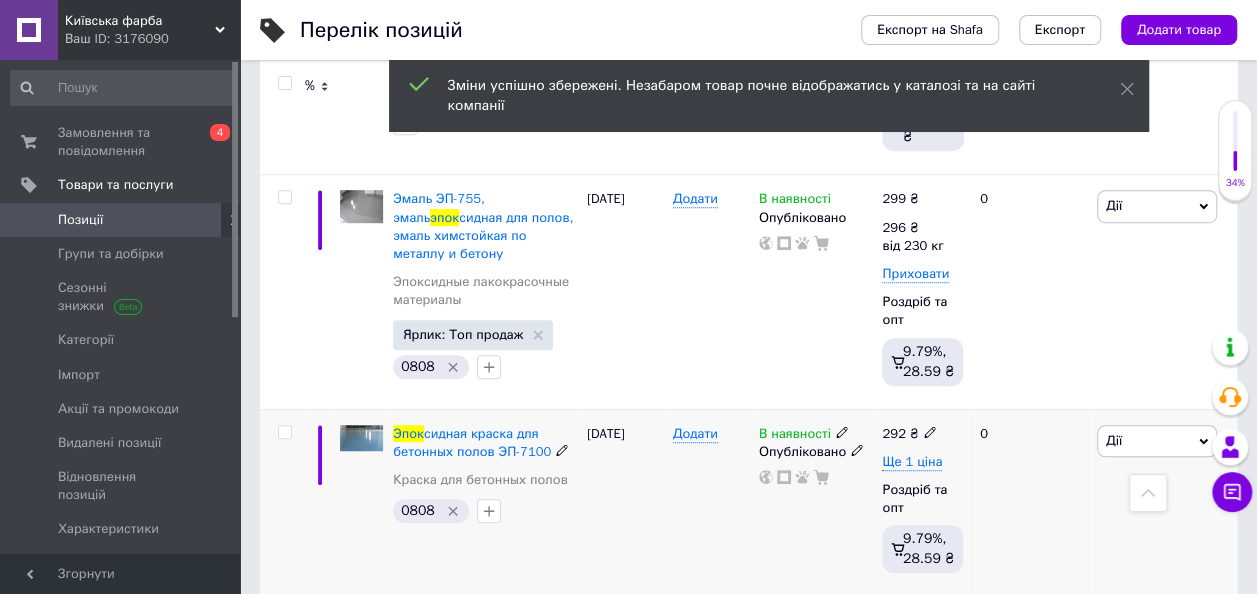 click 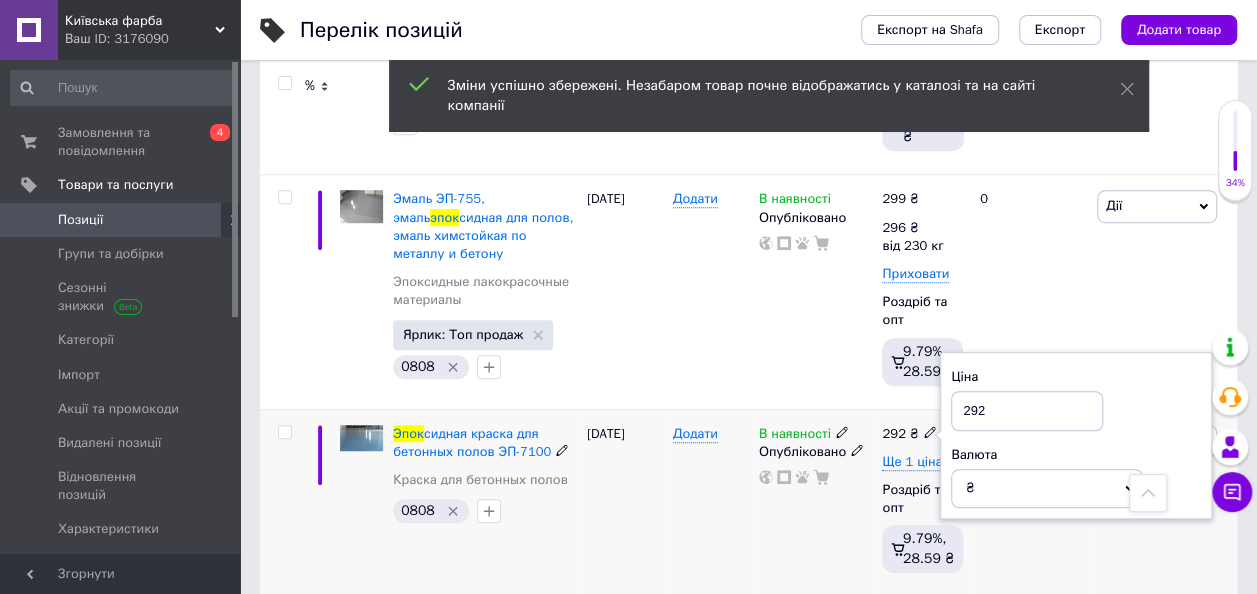drag, startPoint x: 940, startPoint y: 420, endPoint x: 906, endPoint y: 422, distance: 34.058773 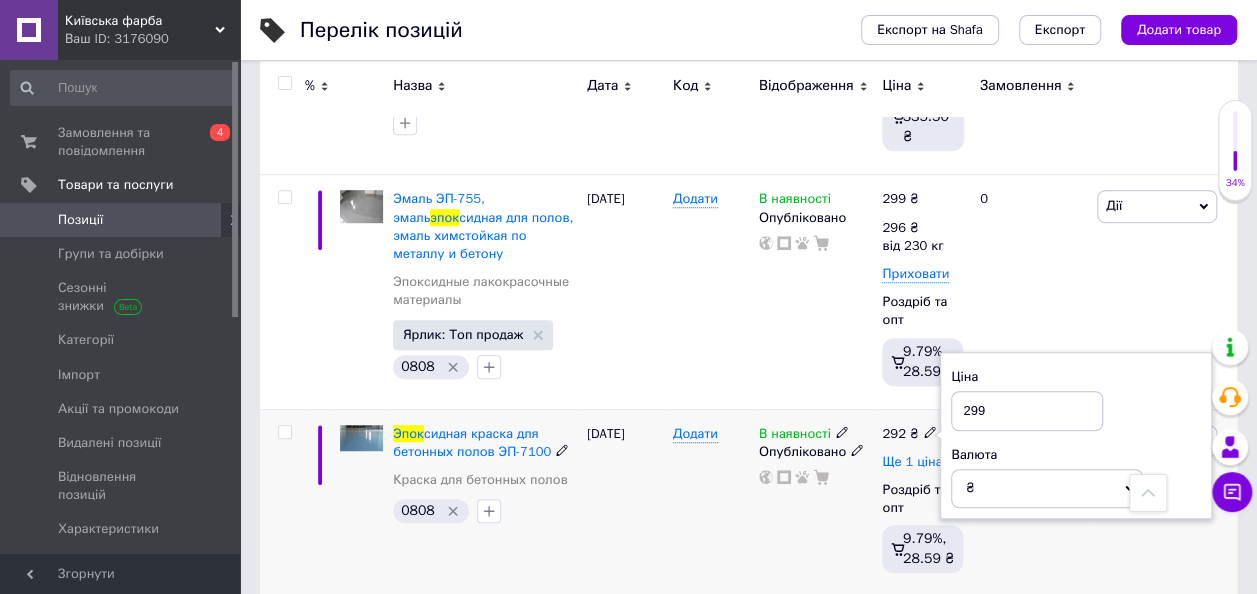 type on "299" 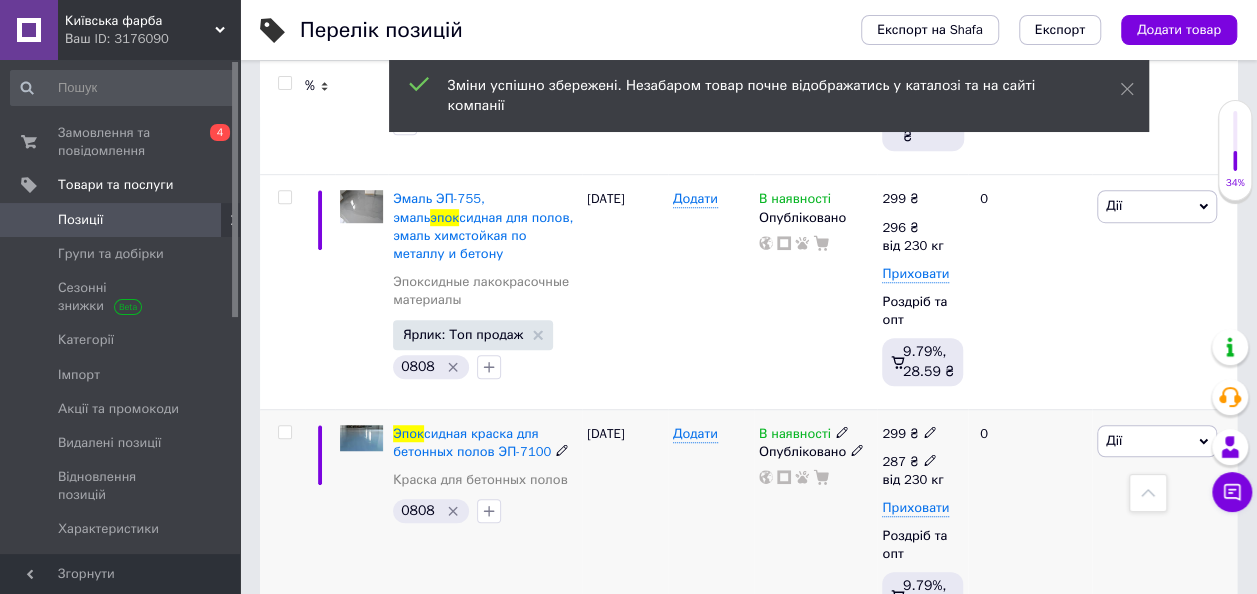 click 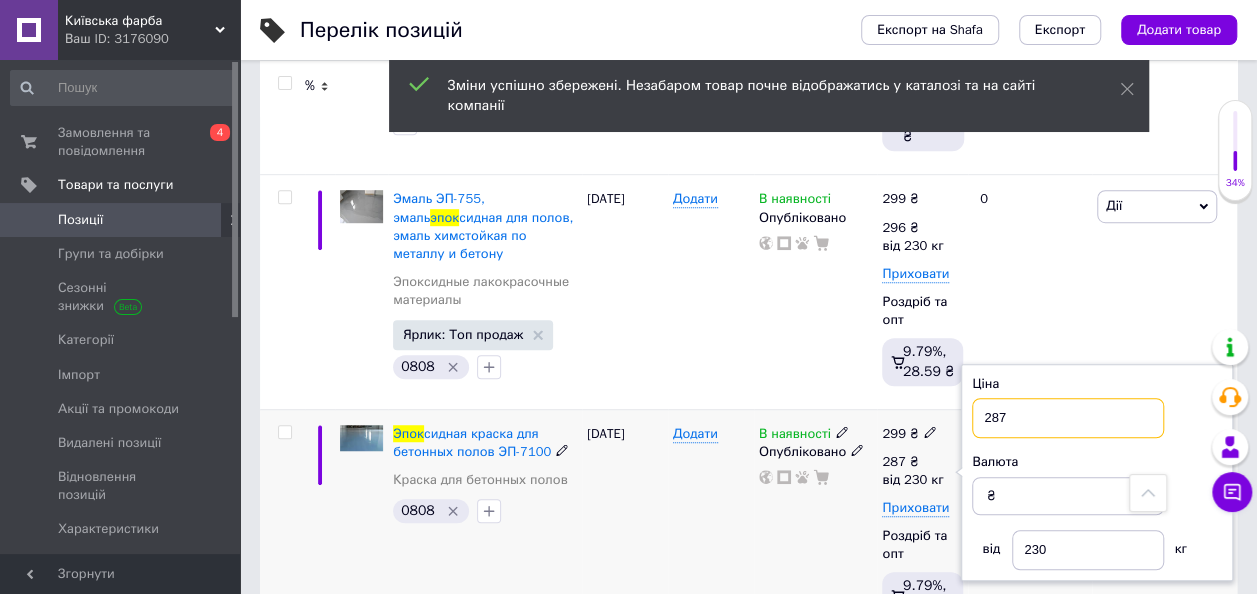drag, startPoint x: 1011, startPoint y: 422, endPoint x: 962, endPoint y: 429, distance: 49.497475 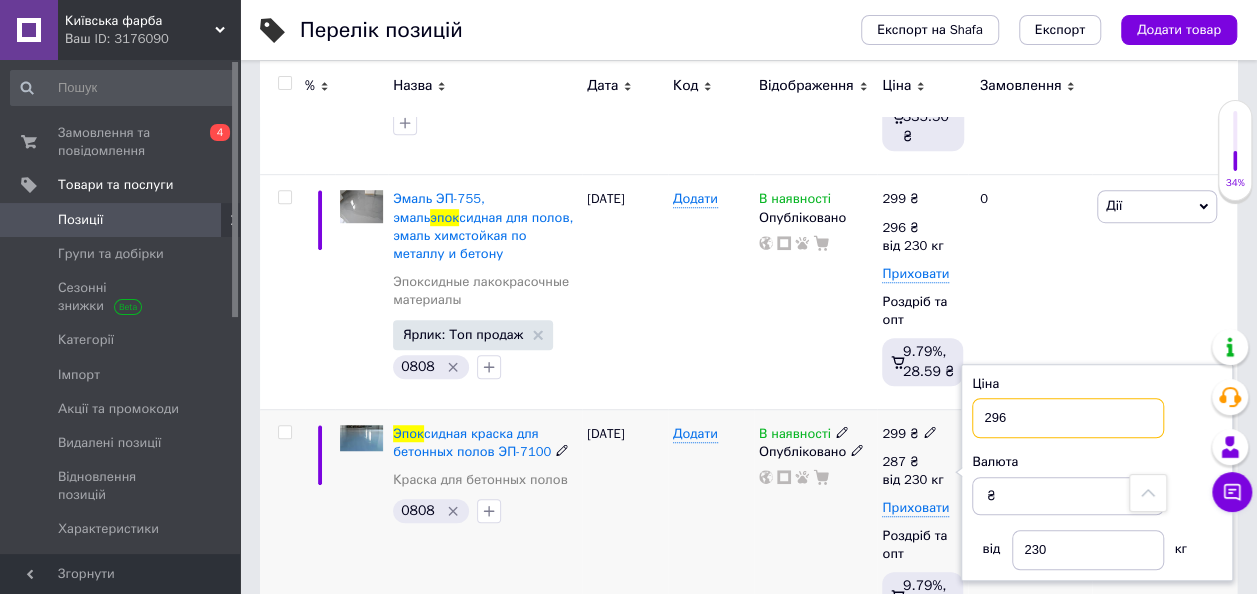 type on "296" 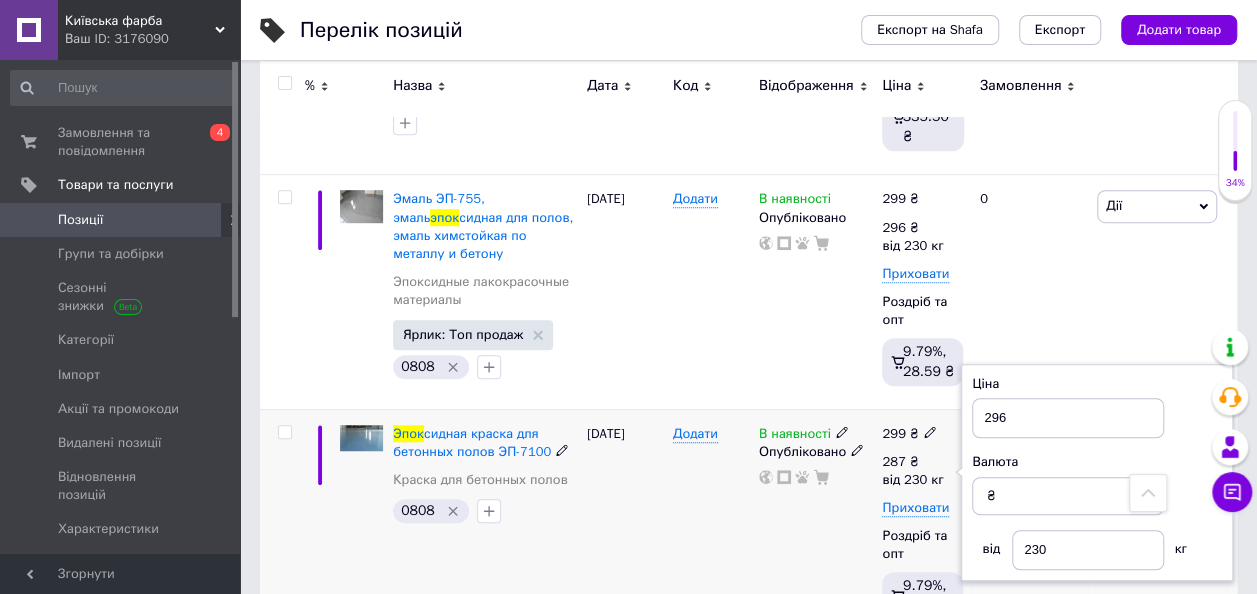 click on "В наявності Опубліковано" at bounding box center (816, 526) 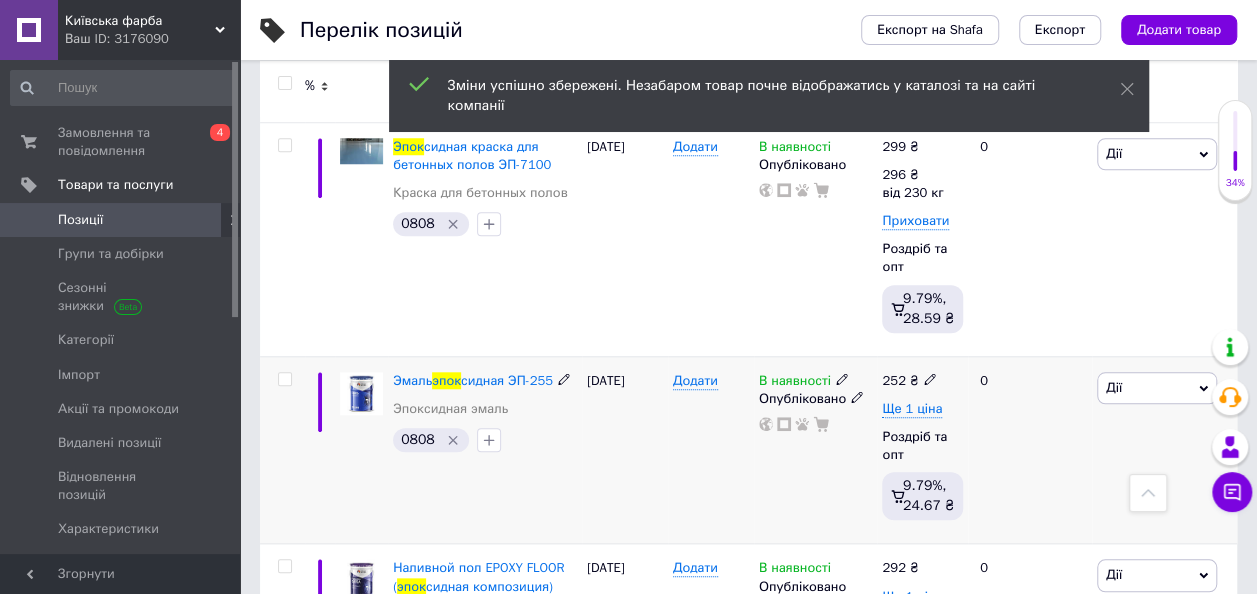 scroll, scrollTop: 800, scrollLeft: 0, axis: vertical 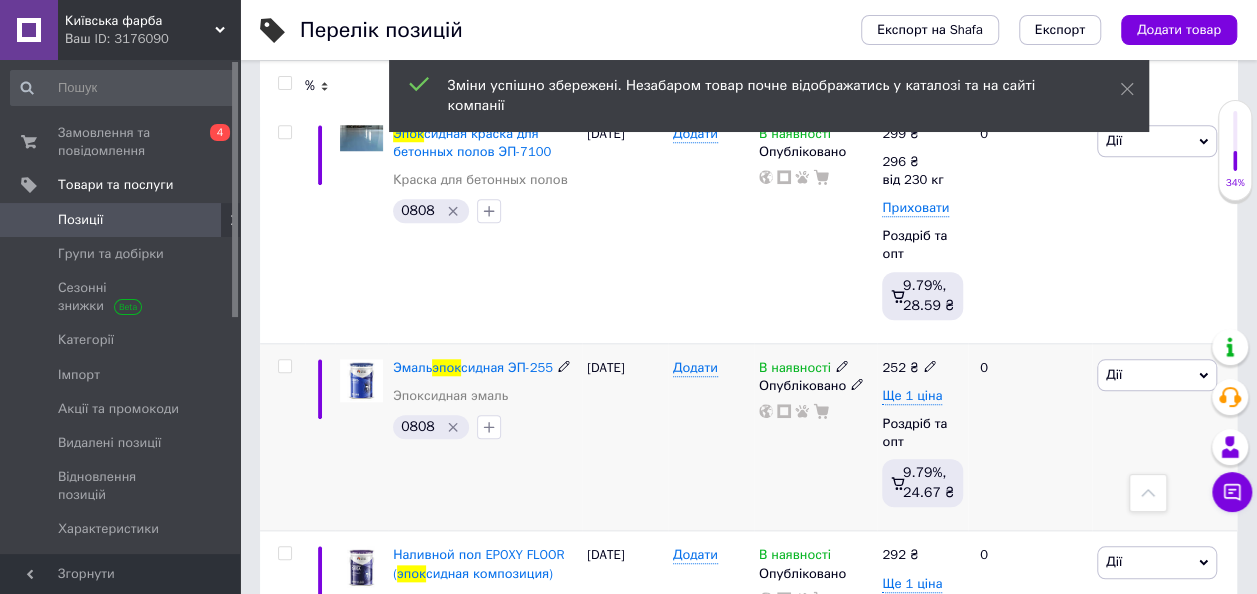 click 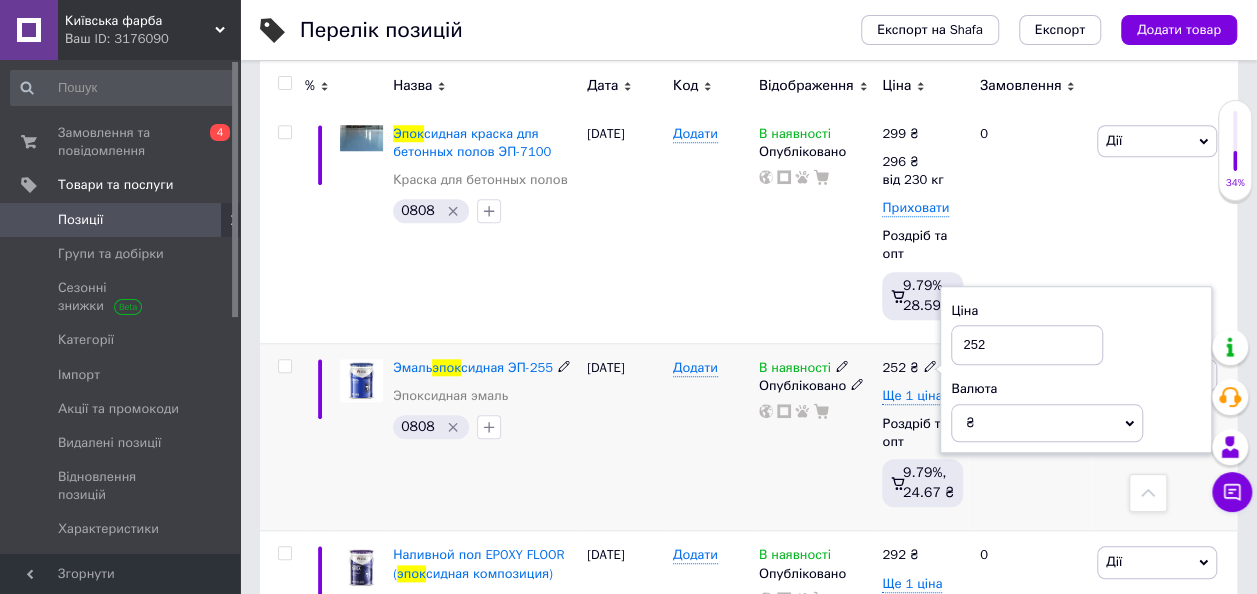 drag, startPoint x: 988, startPoint y: 354, endPoint x: 943, endPoint y: 360, distance: 45.39824 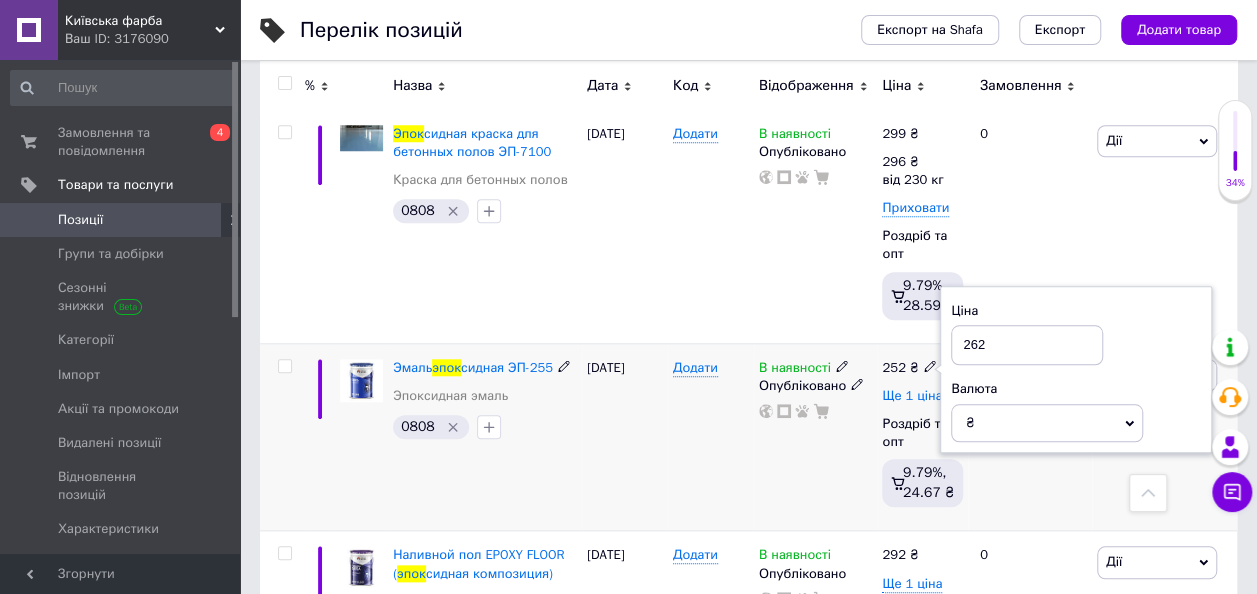 type on "262" 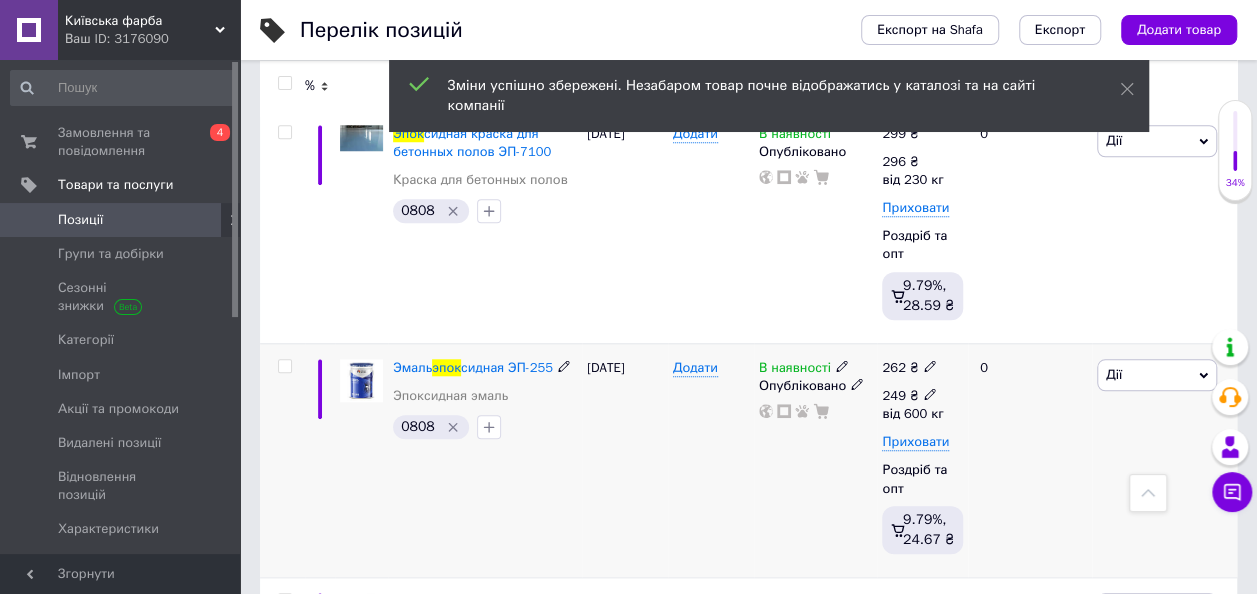 click 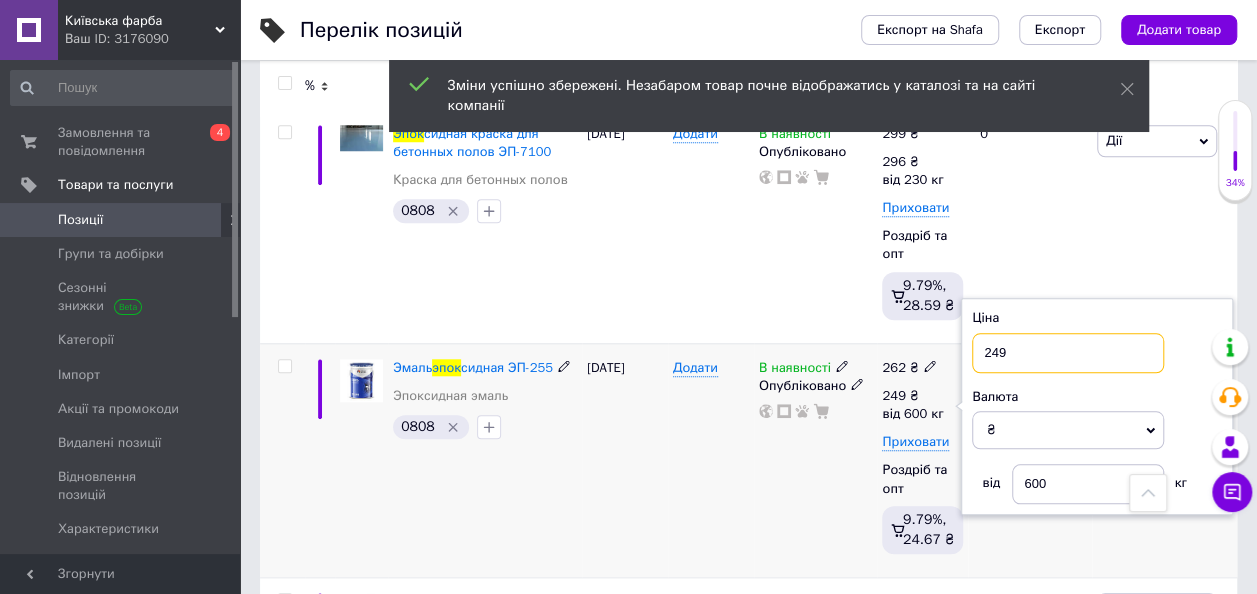 drag, startPoint x: 961, startPoint y: 370, endPoint x: 940, endPoint y: 371, distance: 21.023796 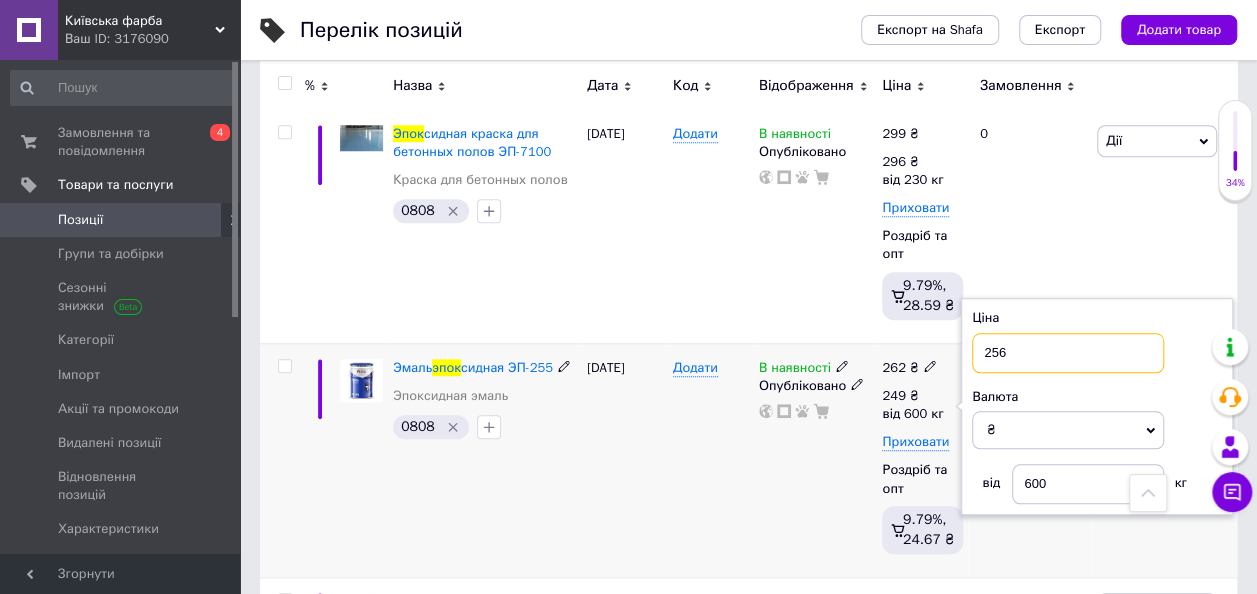type on "256" 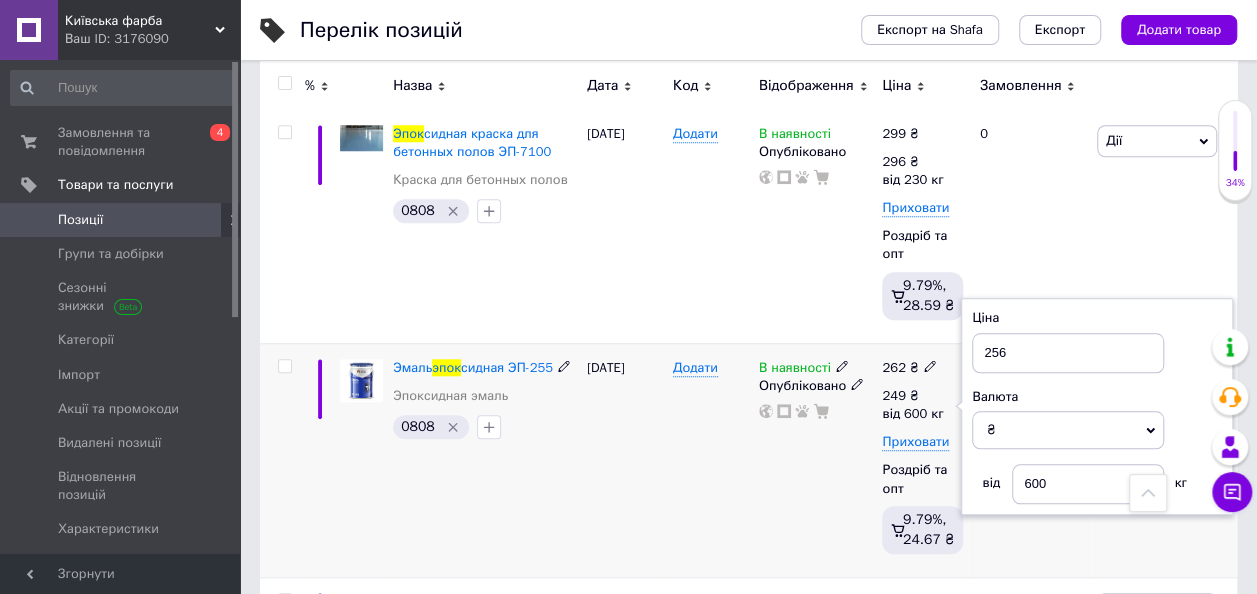 click on "В наявності Опубліковано" at bounding box center (816, 460) 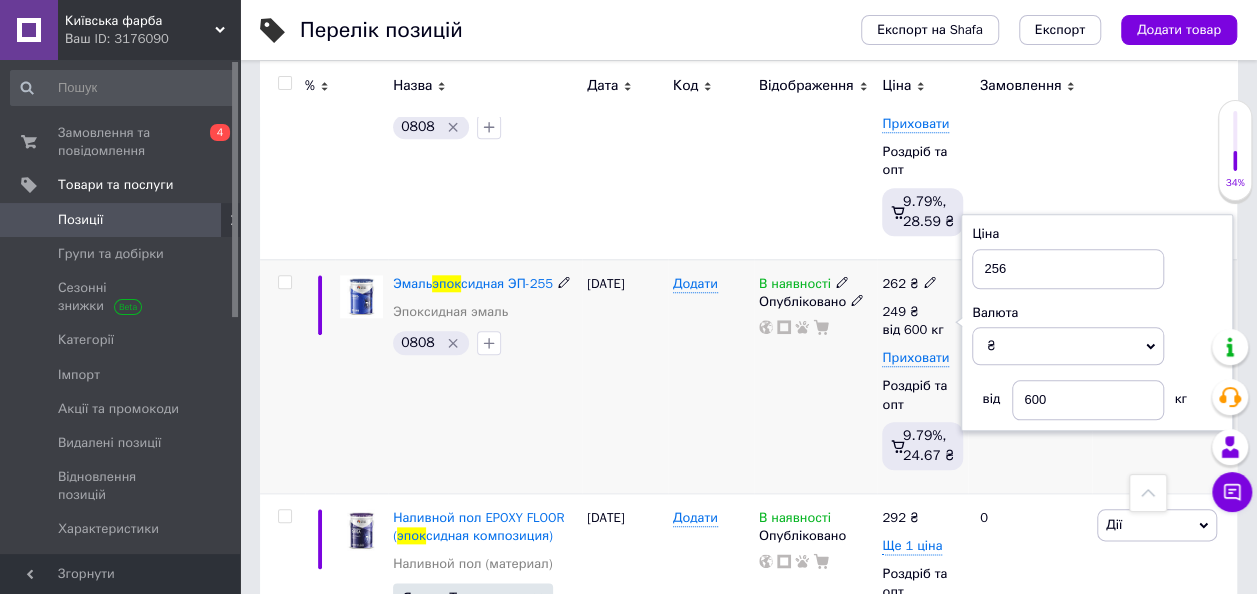 scroll, scrollTop: 1000, scrollLeft: 0, axis: vertical 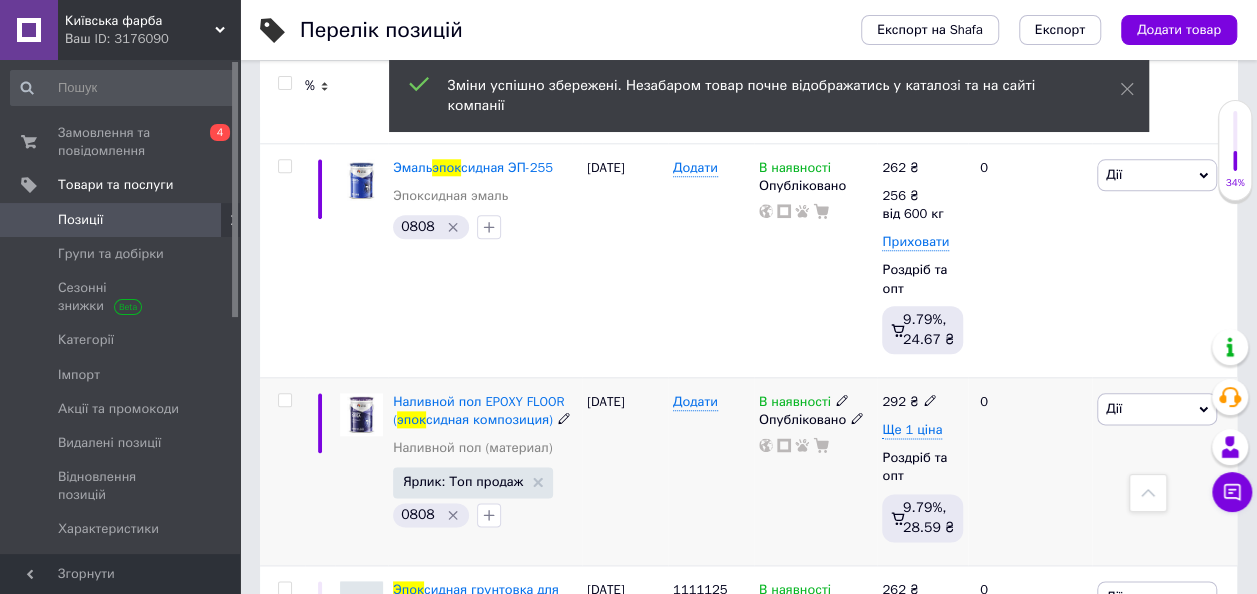 click 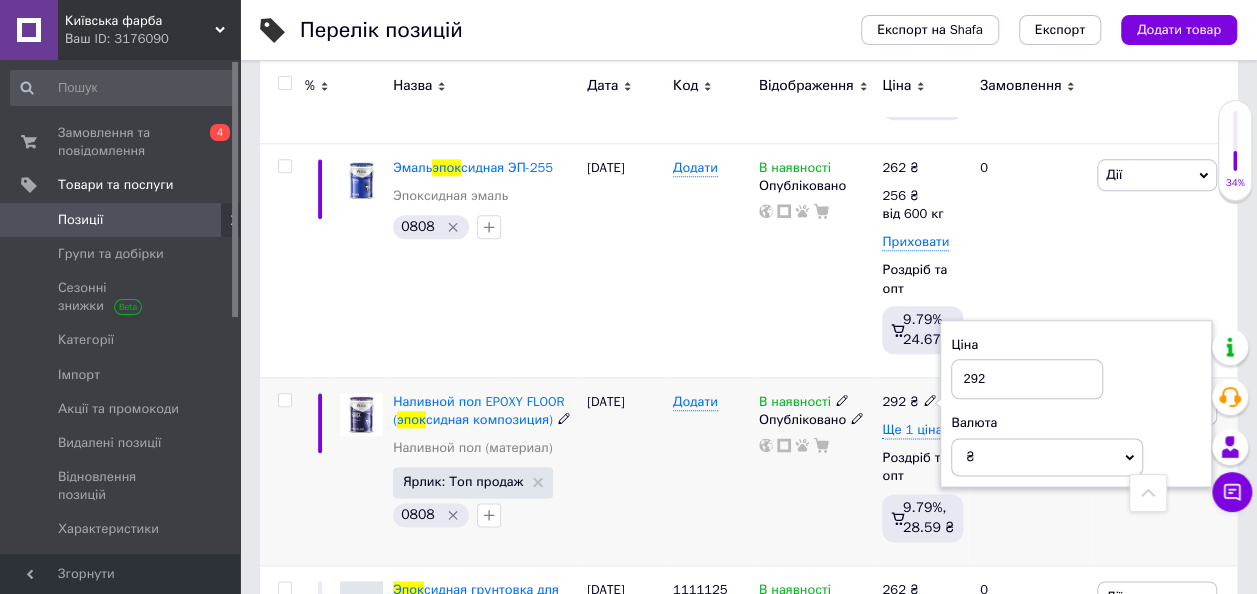 drag, startPoint x: 970, startPoint y: 380, endPoint x: 1023, endPoint y: 374, distance: 53.338543 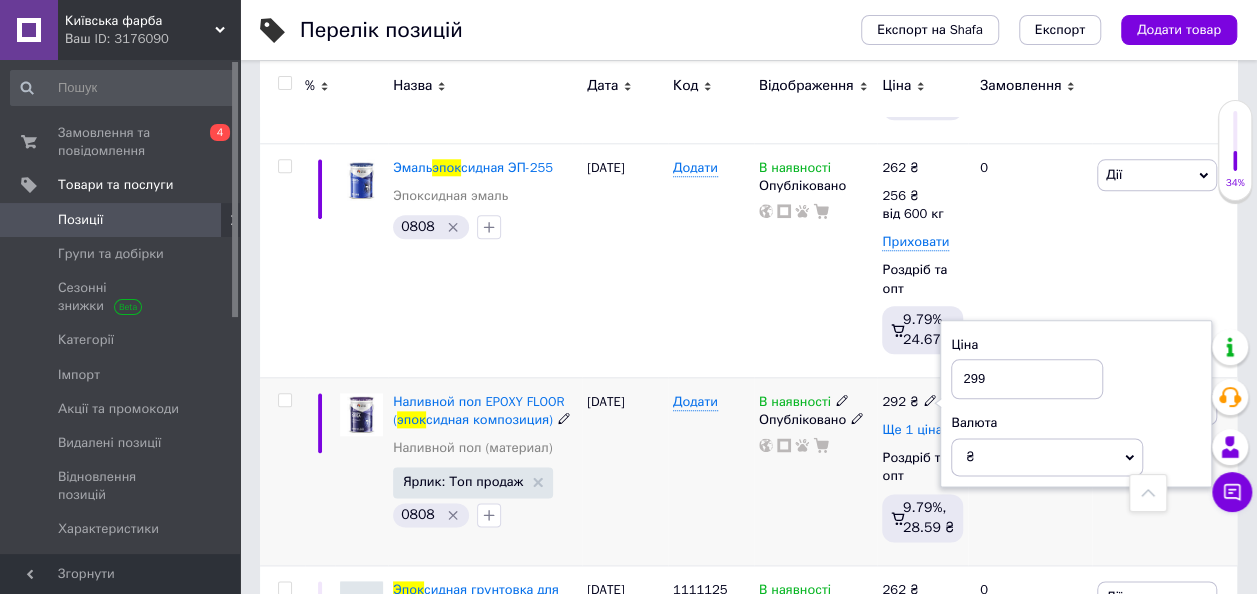 type on "299" 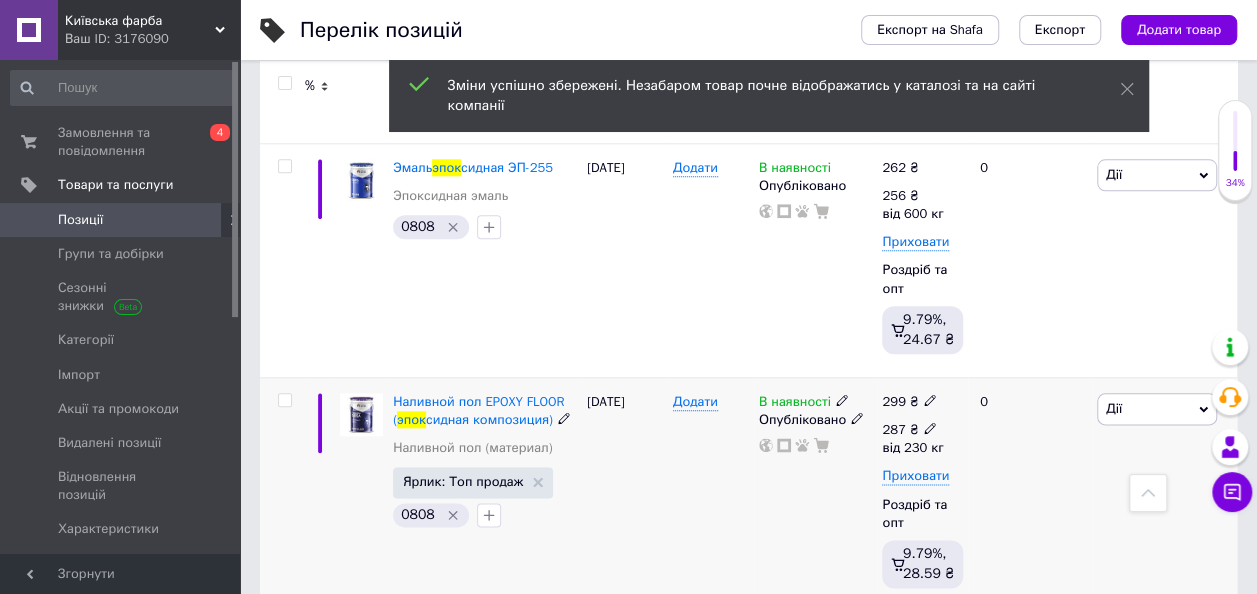 click on "287   ₴" at bounding box center (912, 430) 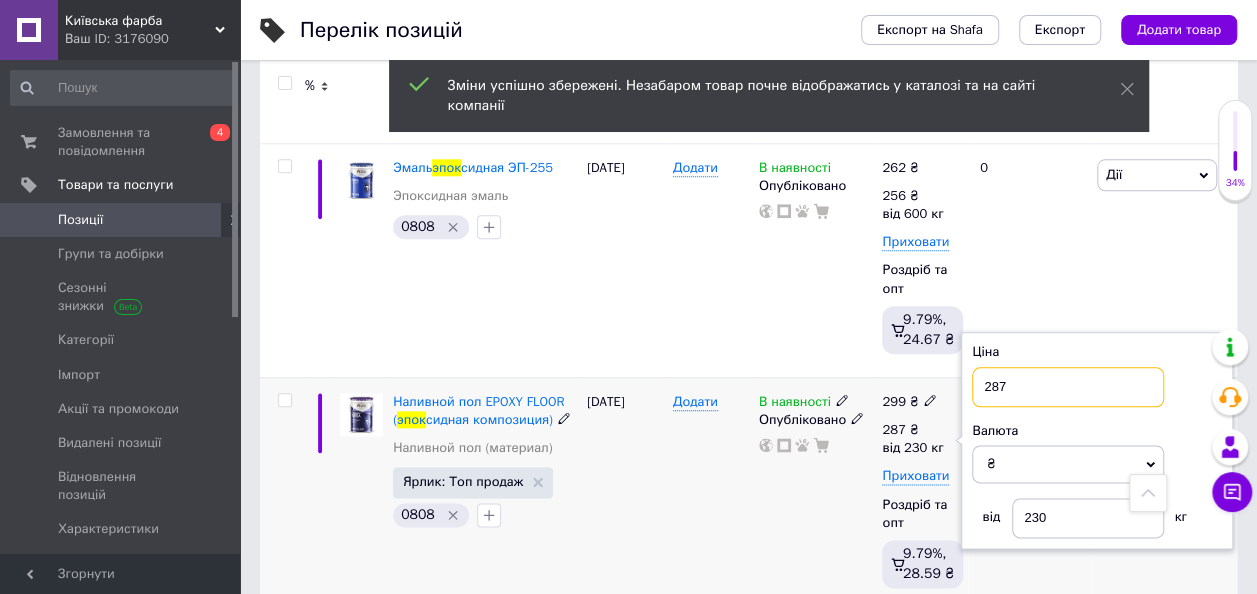 drag, startPoint x: 1018, startPoint y: 384, endPoint x: 962, endPoint y: 387, distance: 56.0803 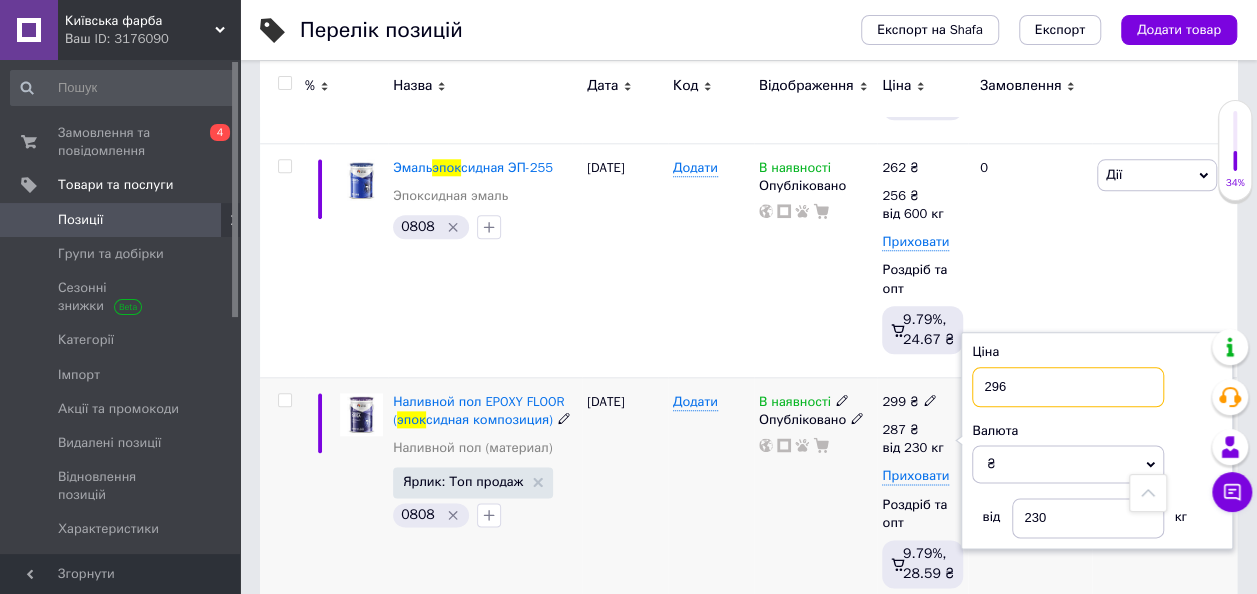 type on "296" 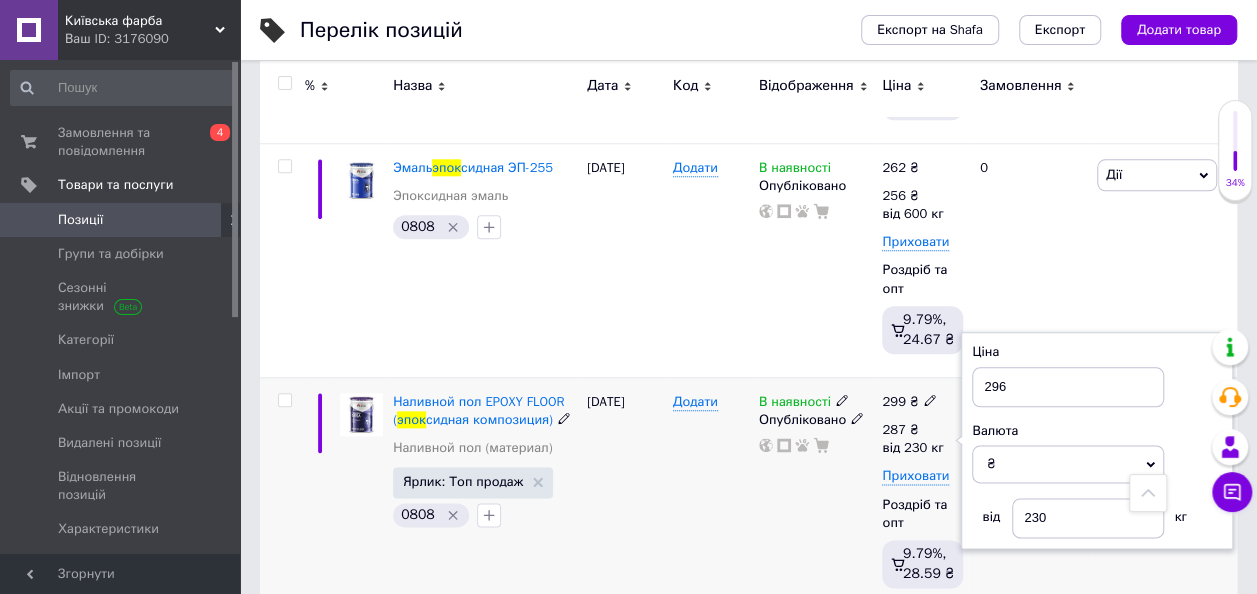 click on "В наявності Опубліковано" at bounding box center (816, 494) 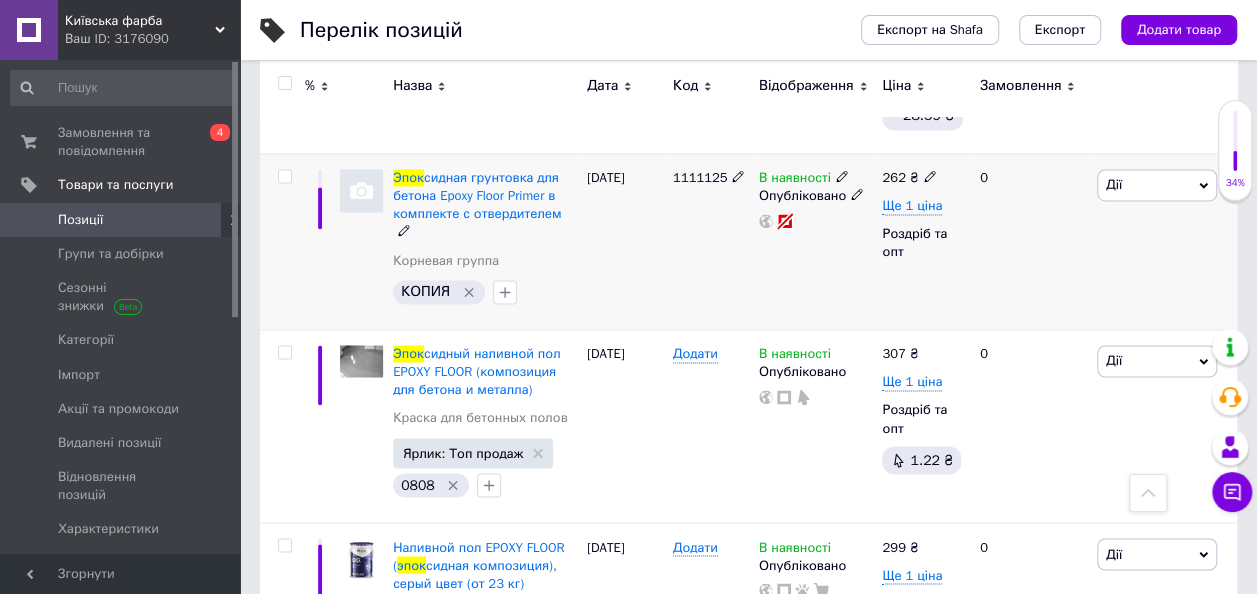 scroll, scrollTop: 1500, scrollLeft: 0, axis: vertical 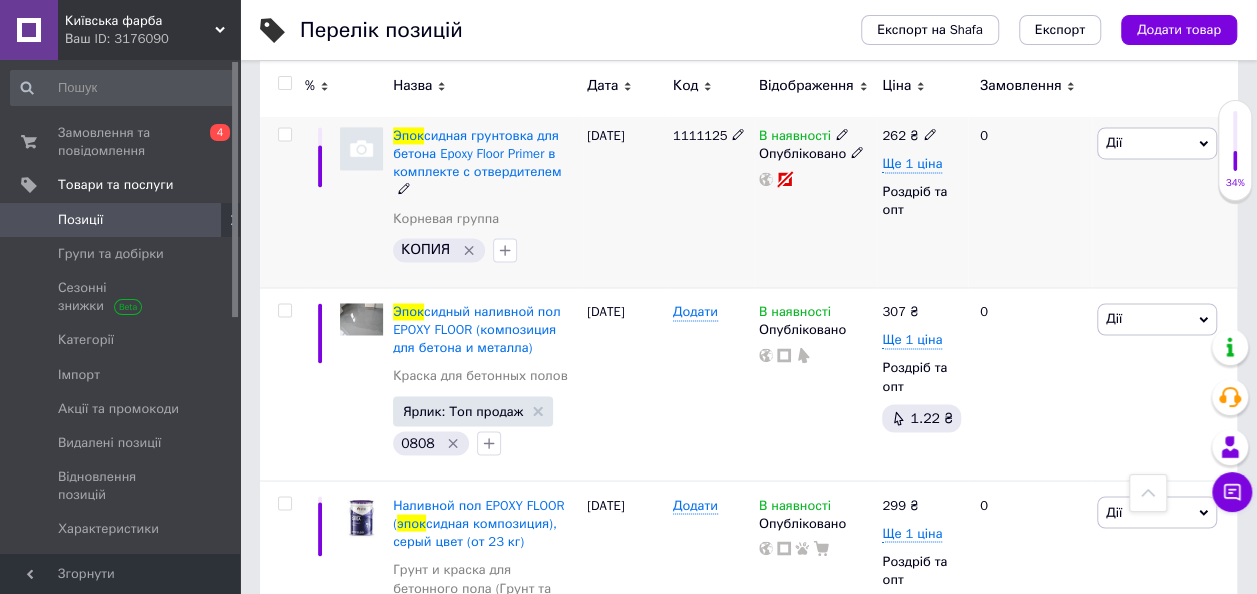 click 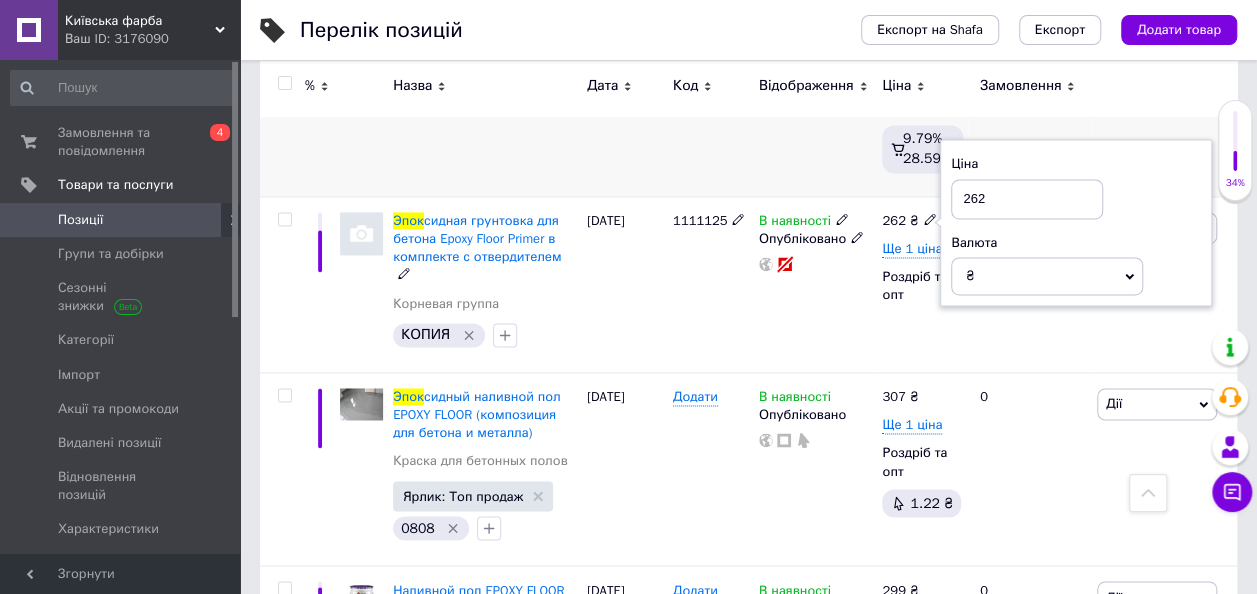 scroll, scrollTop: 1300, scrollLeft: 0, axis: vertical 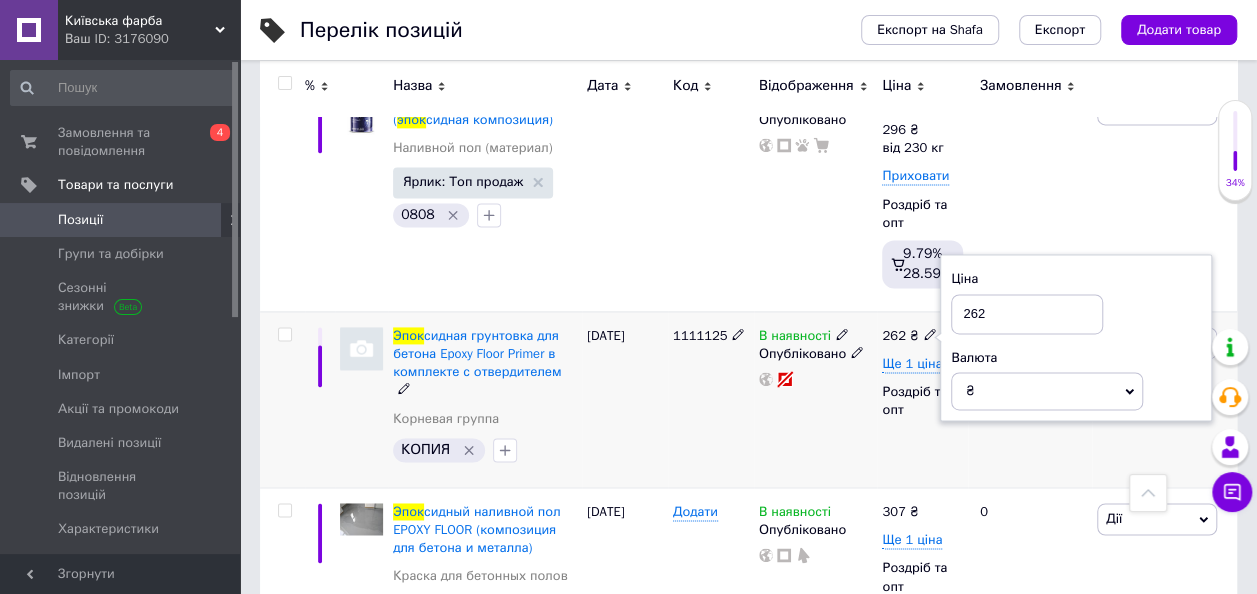 drag, startPoint x: 1020, startPoint y: 312, endPoint x: 944, endPoint y: 316, distance: 76.105194 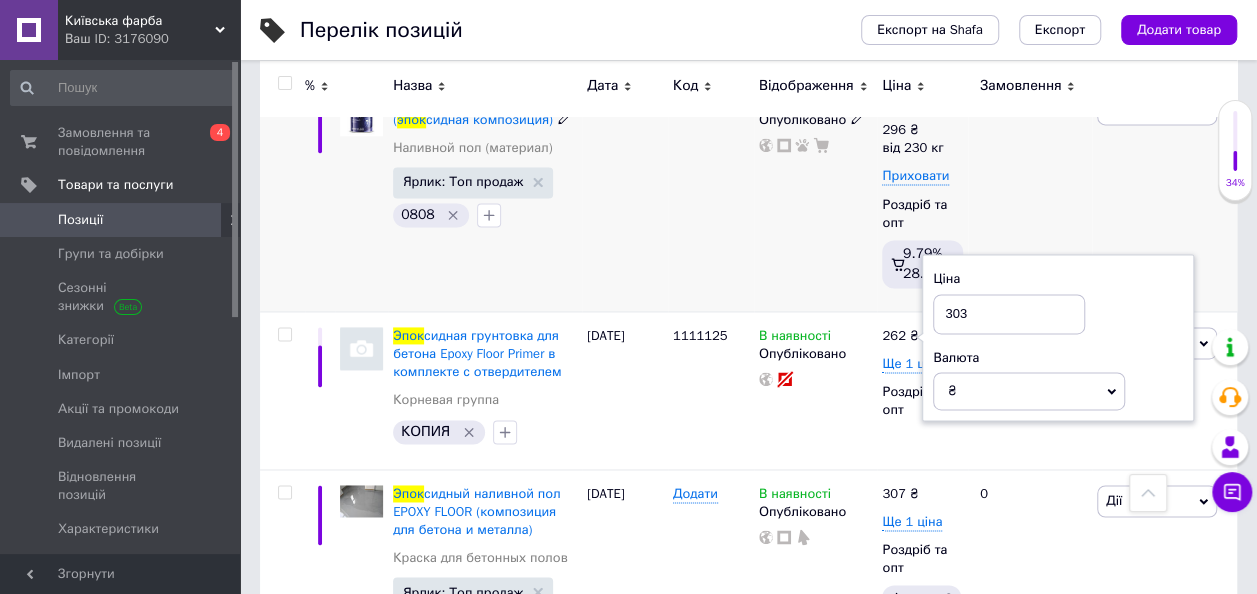 type on "303" 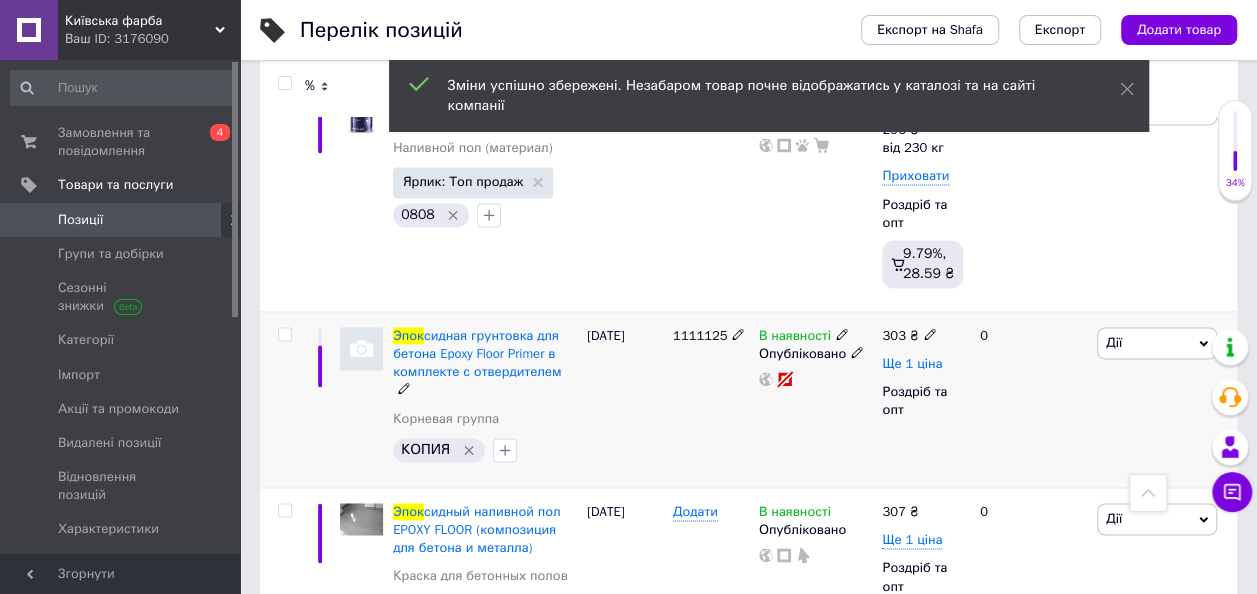 click on "Ще 1 ціна" at bounding box center [912, 364] 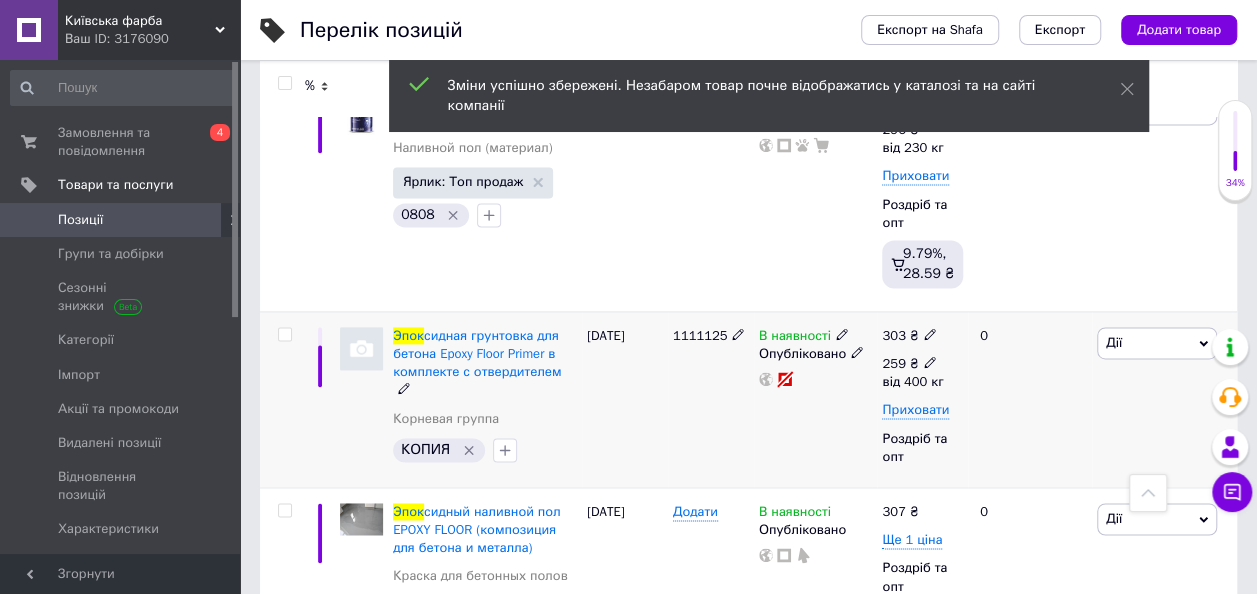 click on "259   ₴" at bounding box center [912, 364] 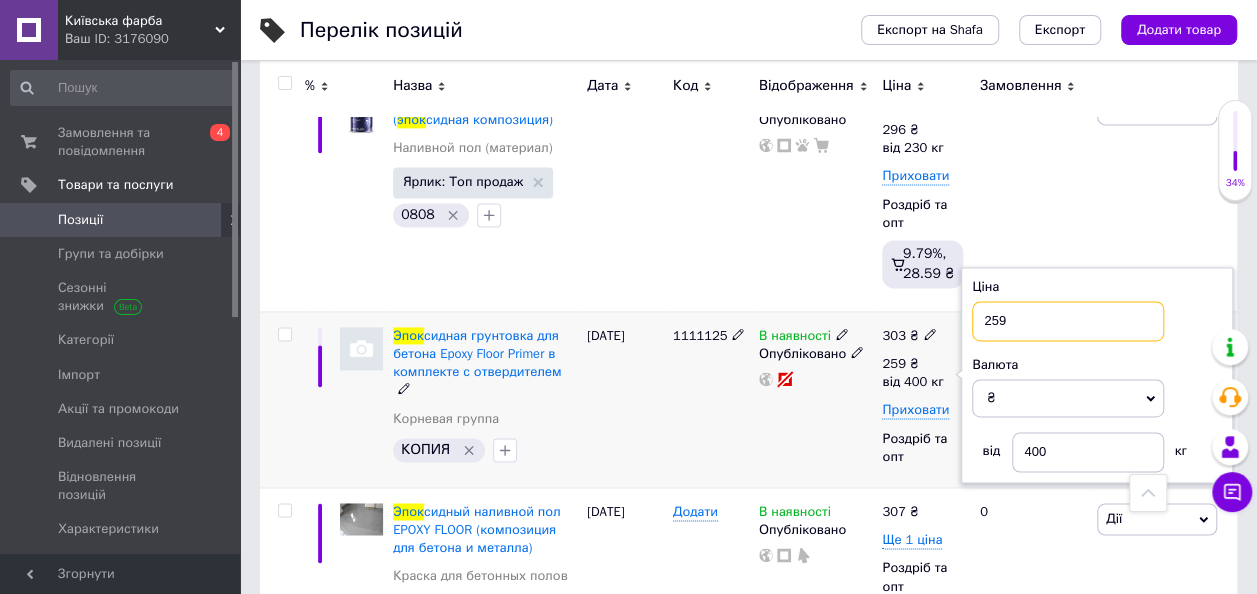 drag, startPoint x: 1028, startPoint y: 324, endPoint x: 977, endPoint y: 321, distance: 51.088158 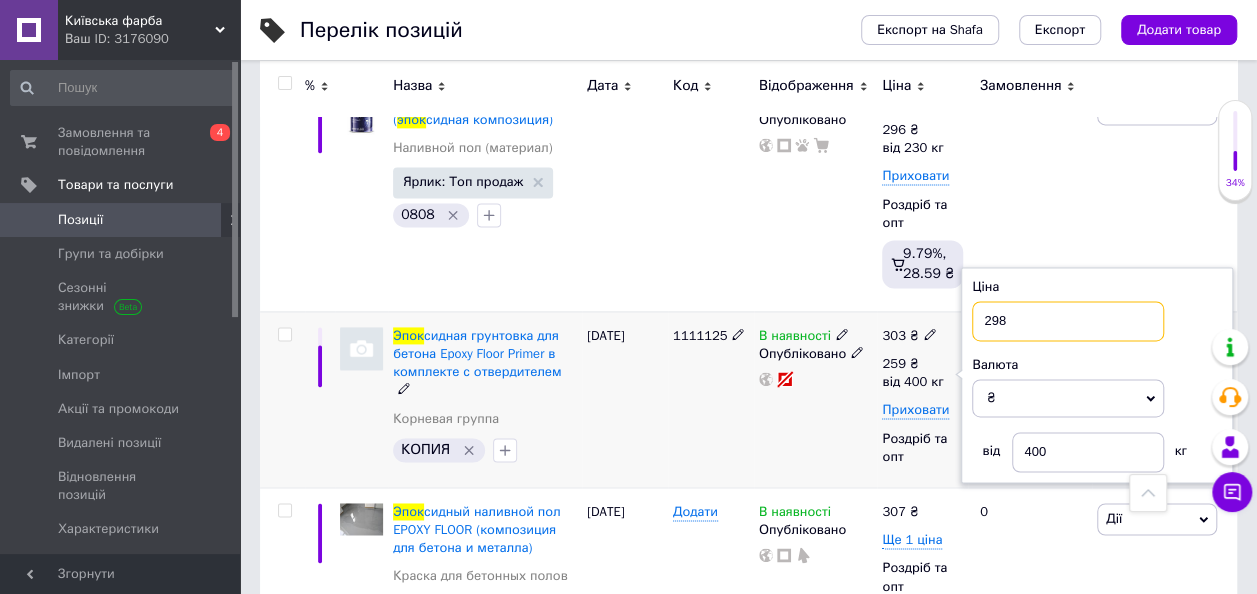 type on "298" 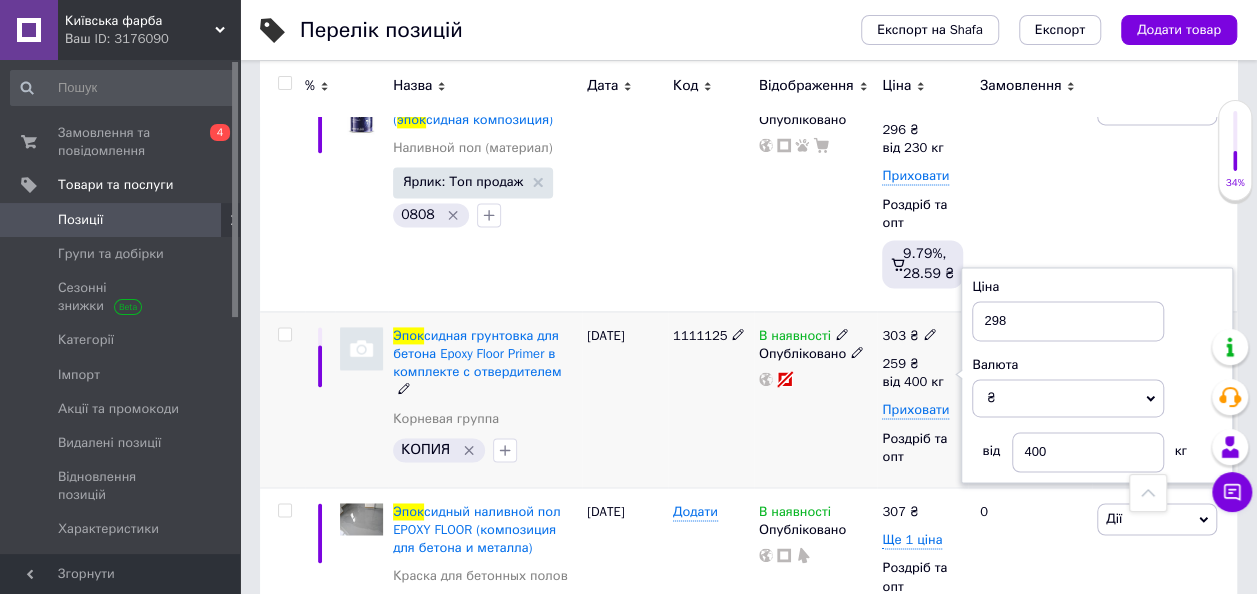 click on "В наявності Опубліковано" at bounding box center [816, 399] 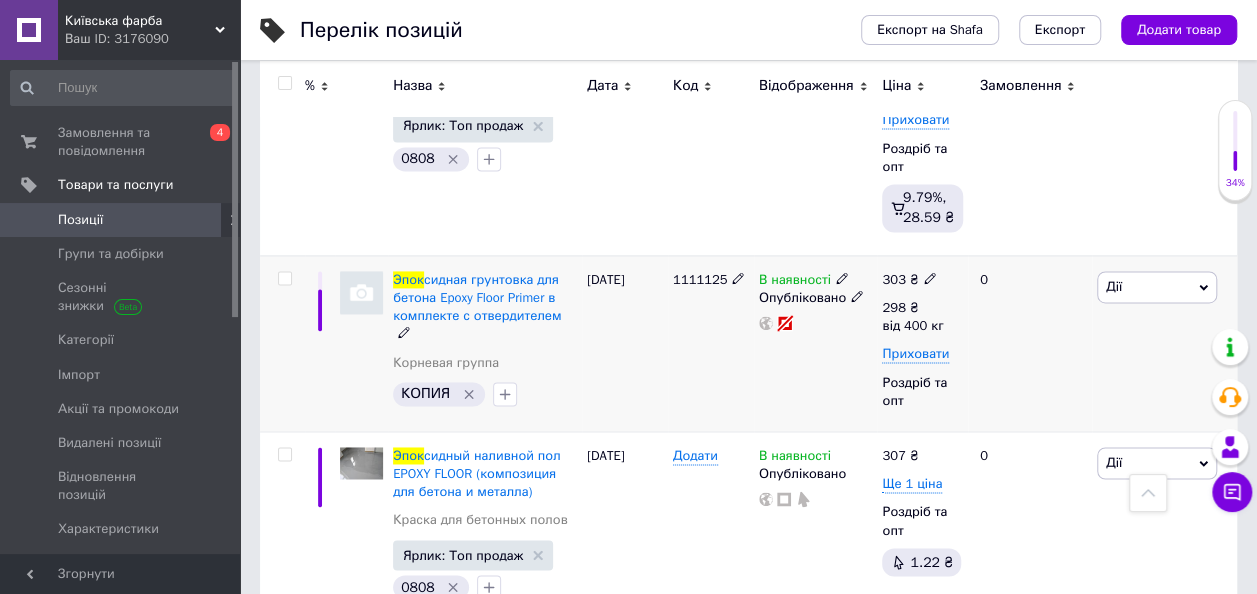 scroll, scrollTop: 1400, scrollLeft: 0, axis: vertical 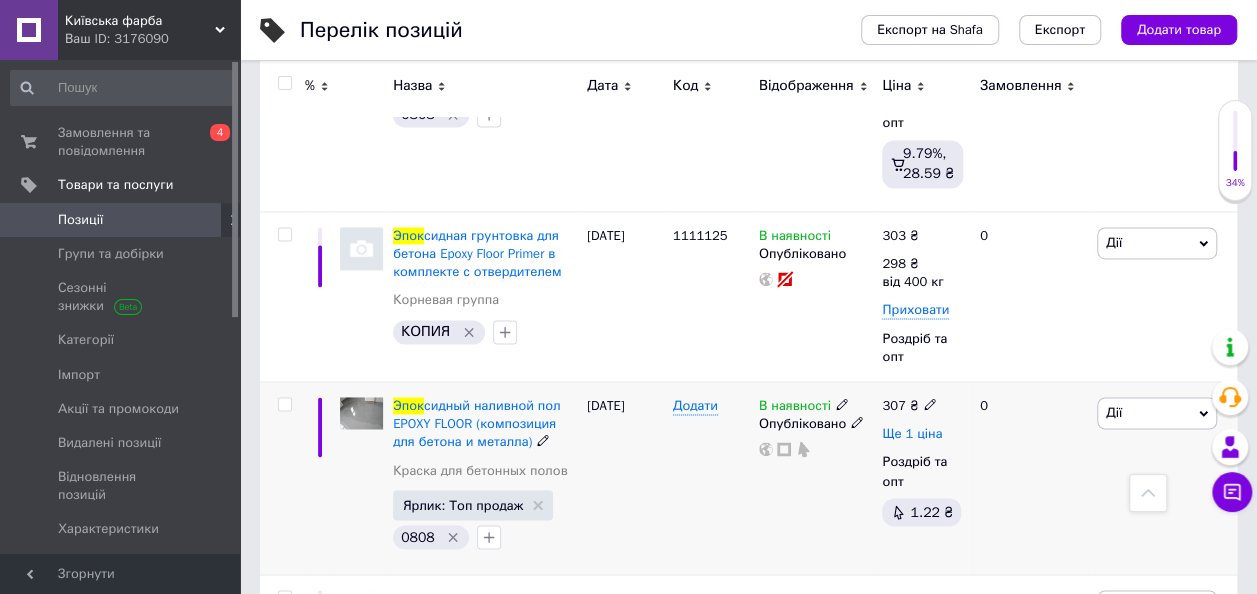 click on "Ще 1 ціна" at bounding box center [912, 434] 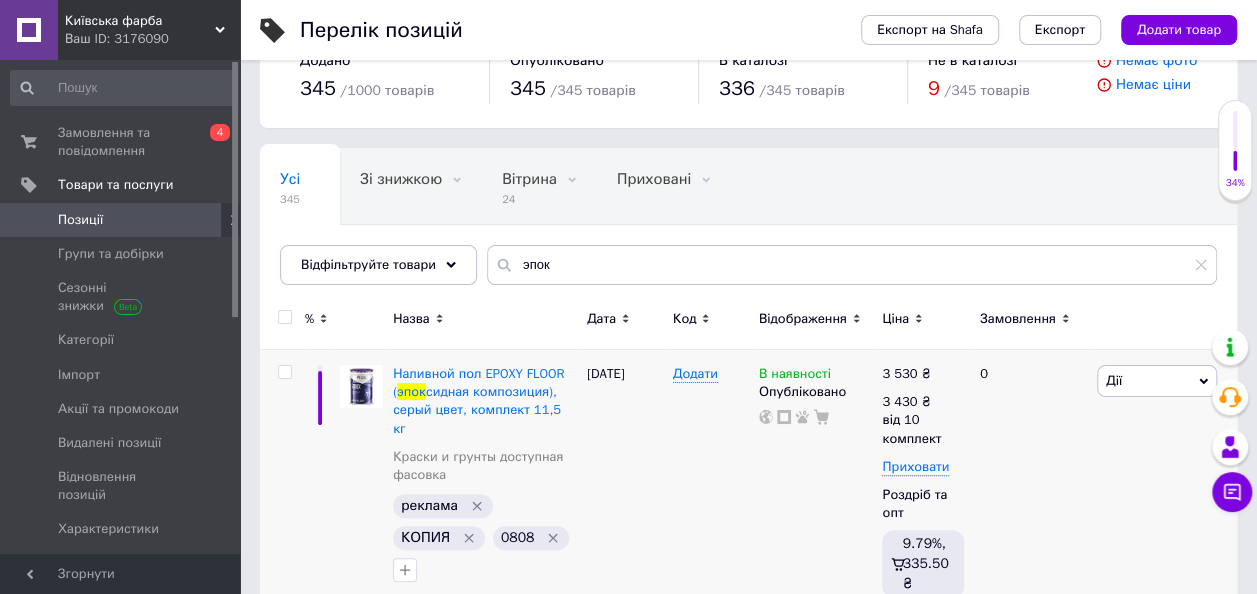 scroll, scrollTop: 0, scrollLeft: 0, axis: both 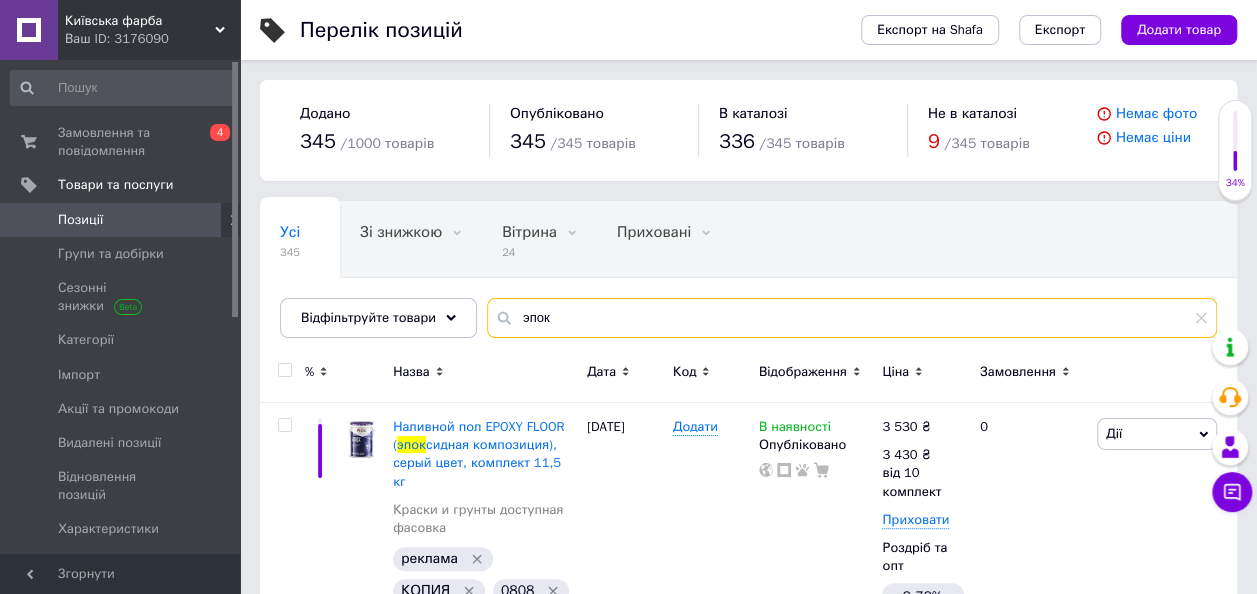 drag, startPoint x: 626, startPoint y: 312, endPoint x: 486, endPoint y: 303, distance: 140.28899 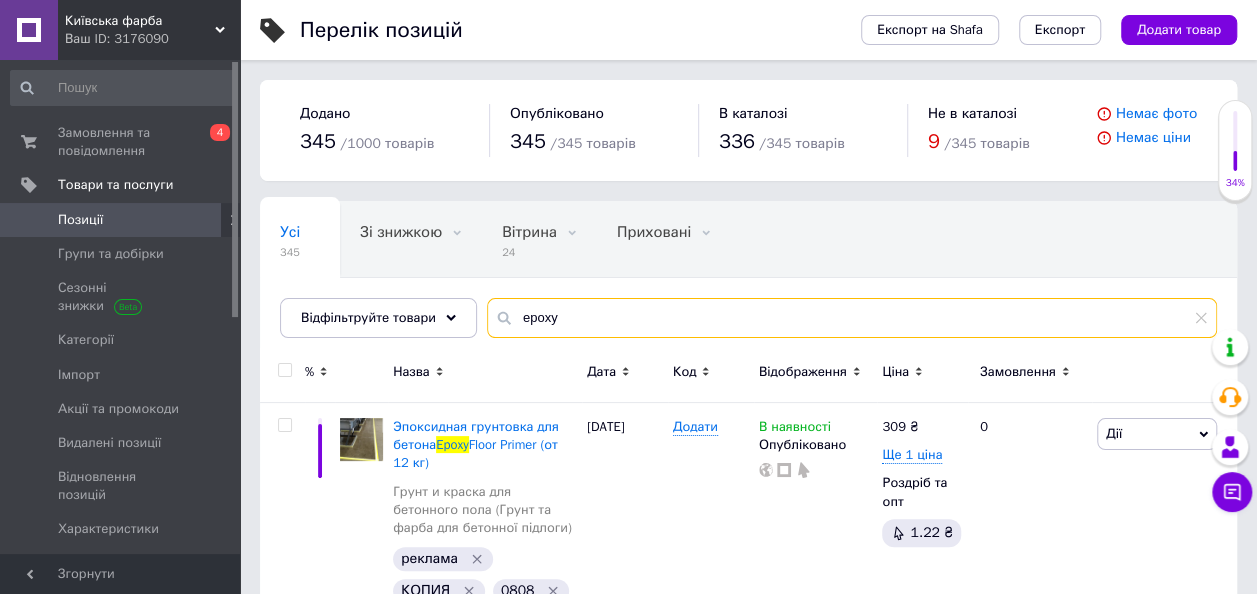 type on "epoxy" 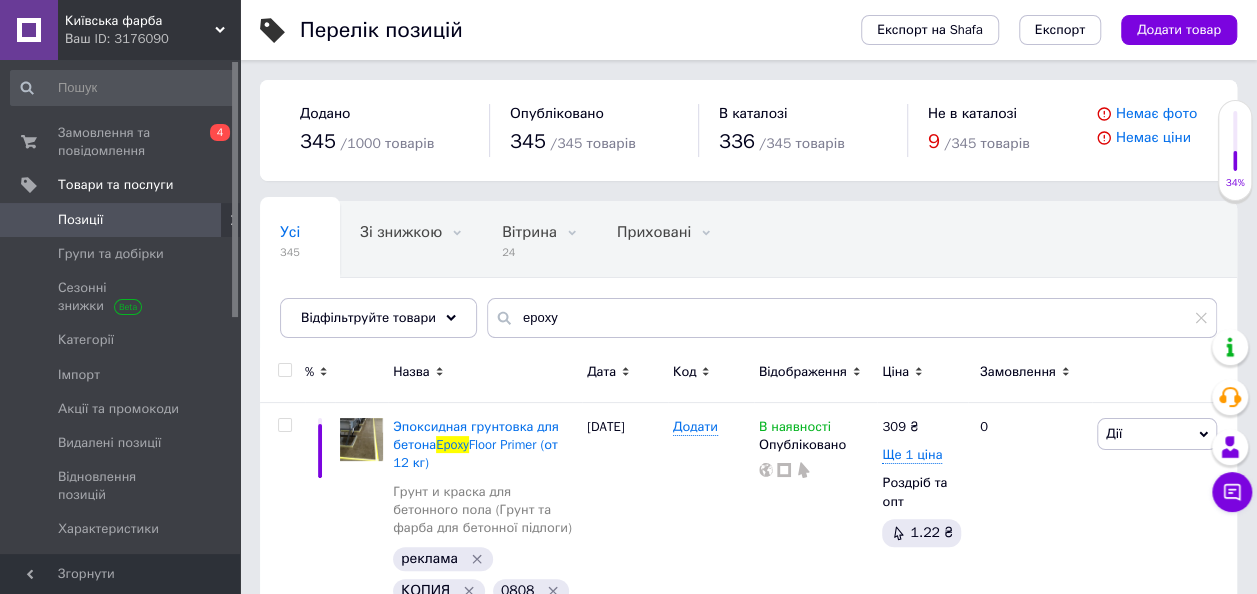 click on "Замовлення" at bounding box center (1018, 372) 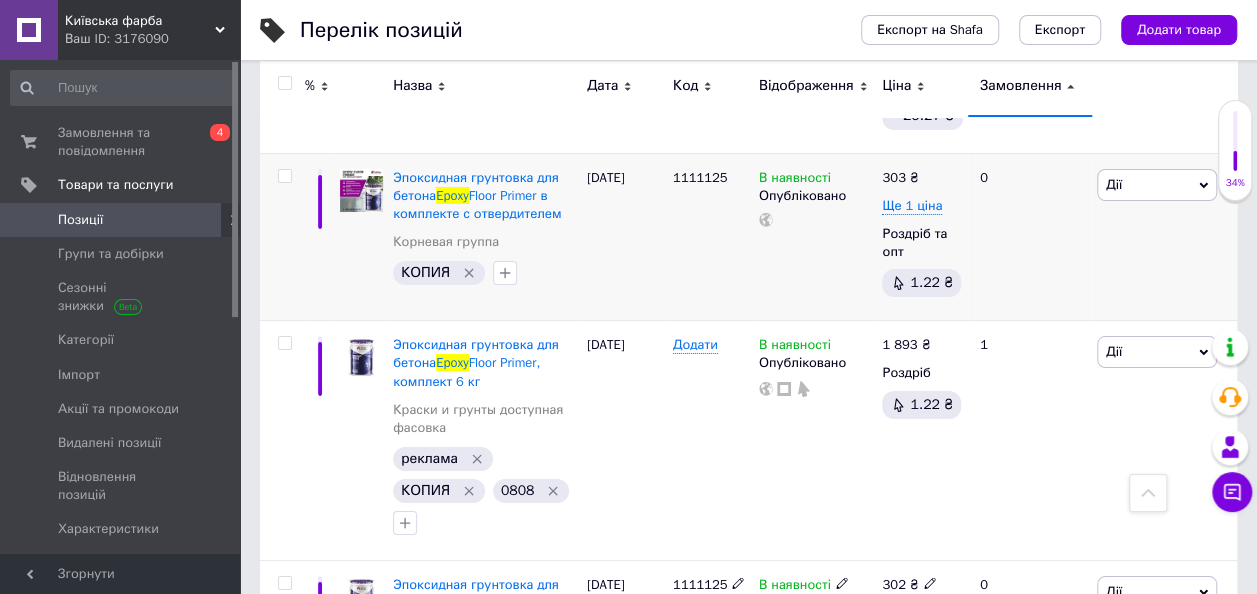 scroll, scrollTop: 3483, scrollLeft: 0, axis: vertical 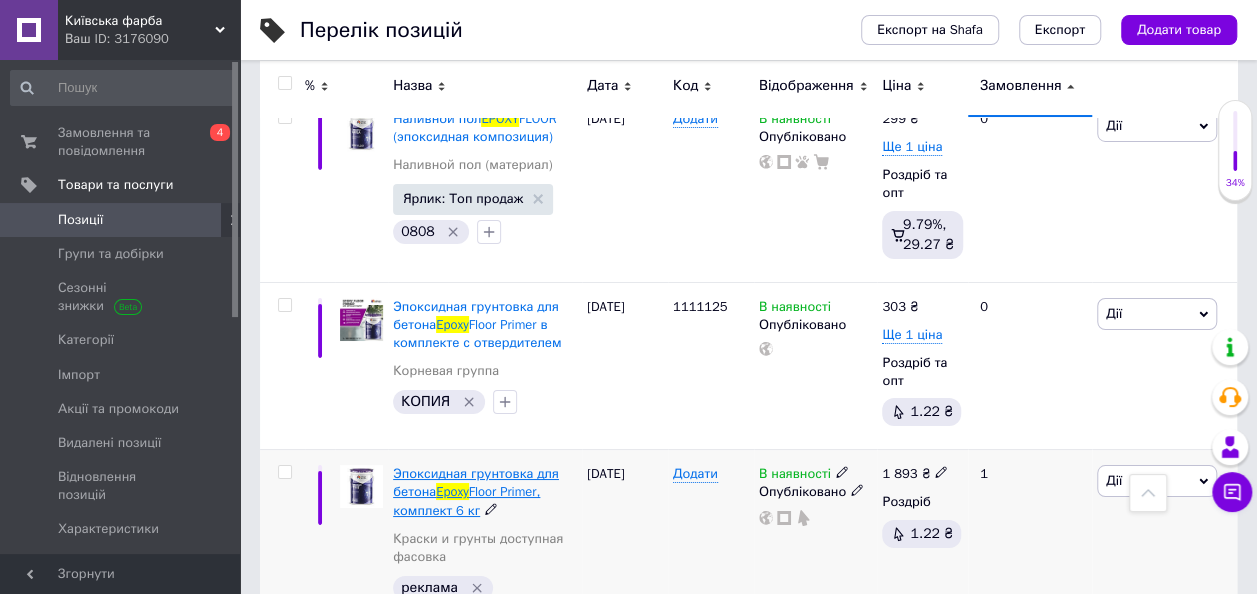 click on "Эпоксидная грунтовка для бетона" at bounding box center [476, 482] 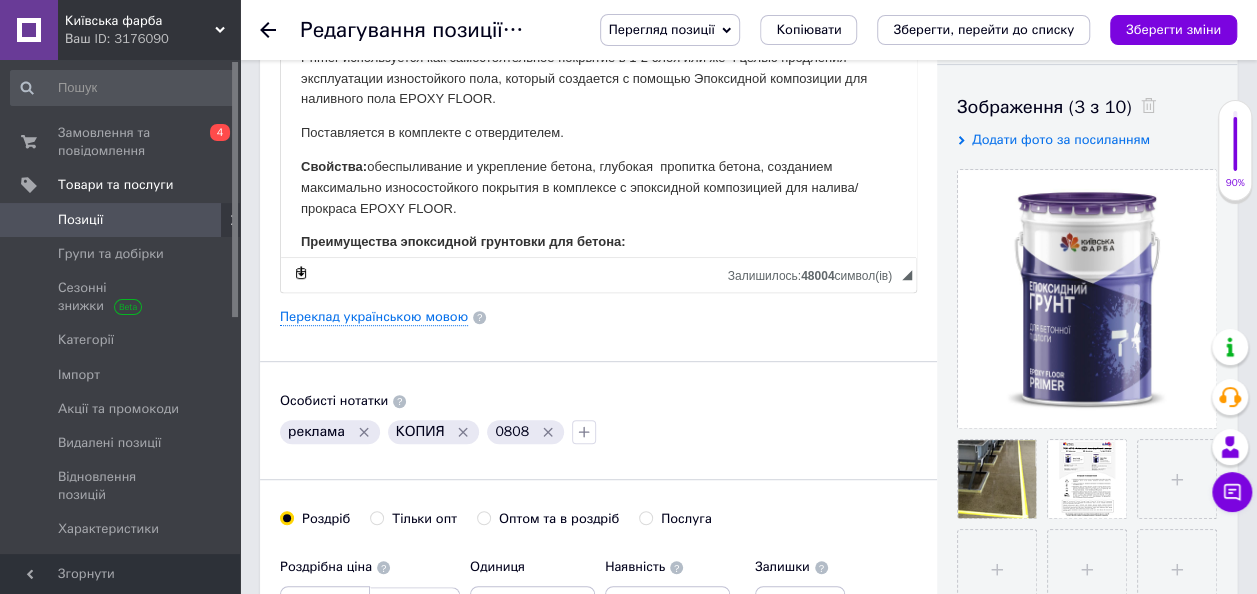 scroll, scrollTop: 500, scrollLeft: 0, axis: vertical 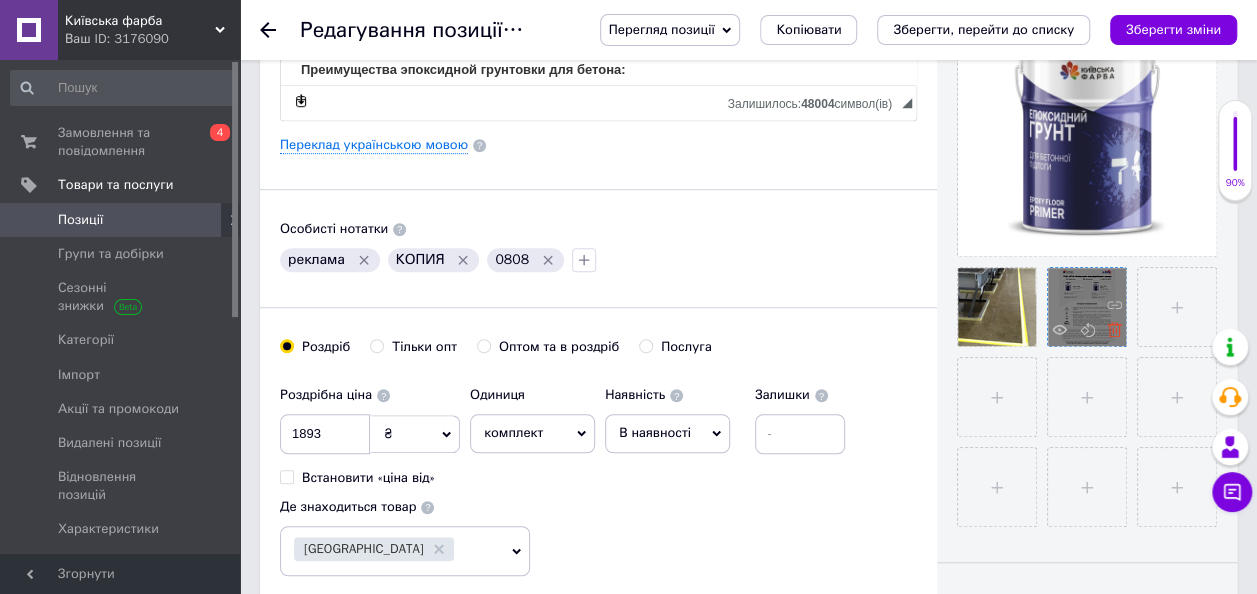 click 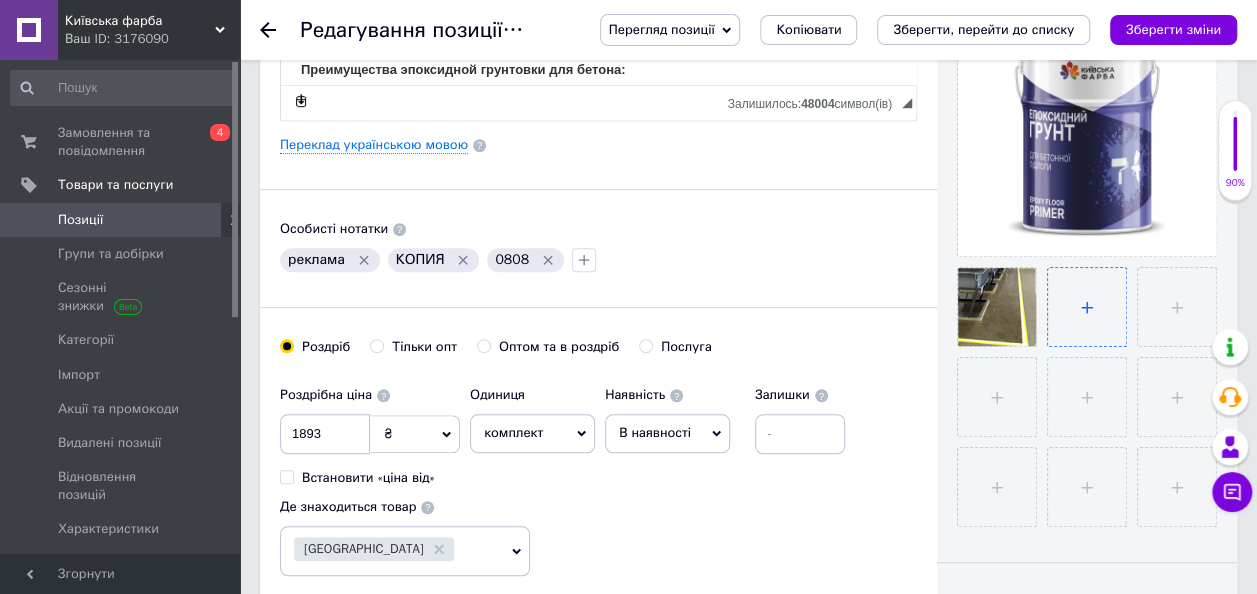click at bounding box center [1087, 307] 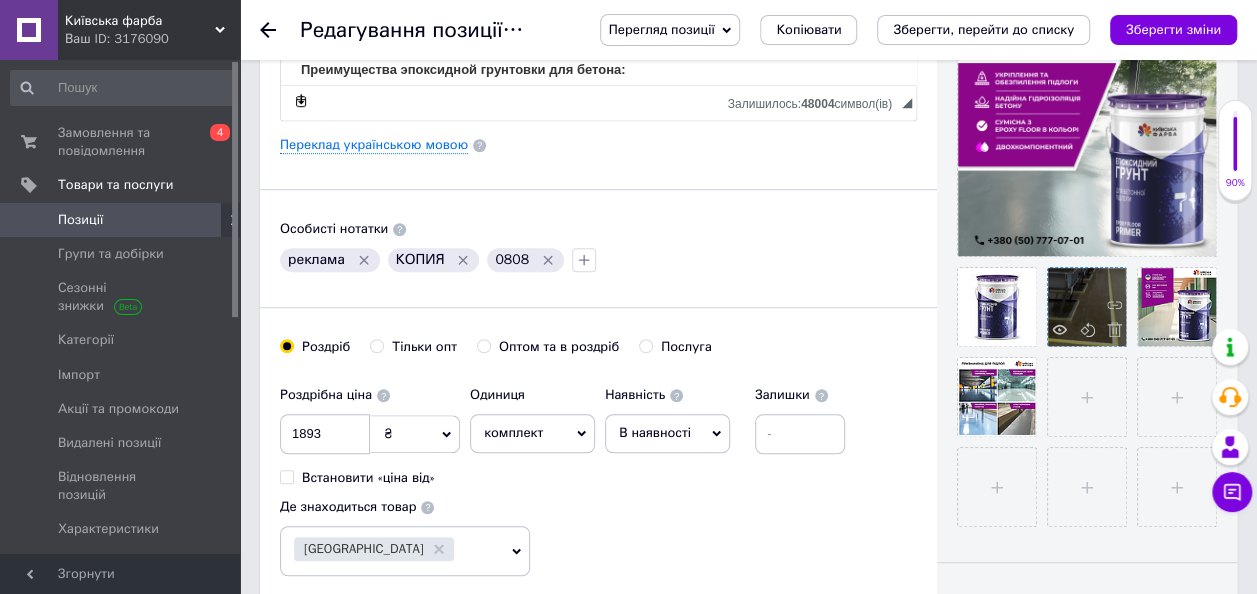 scroll, scrollTop: 400, scrollLeft: 0, axis: vertical 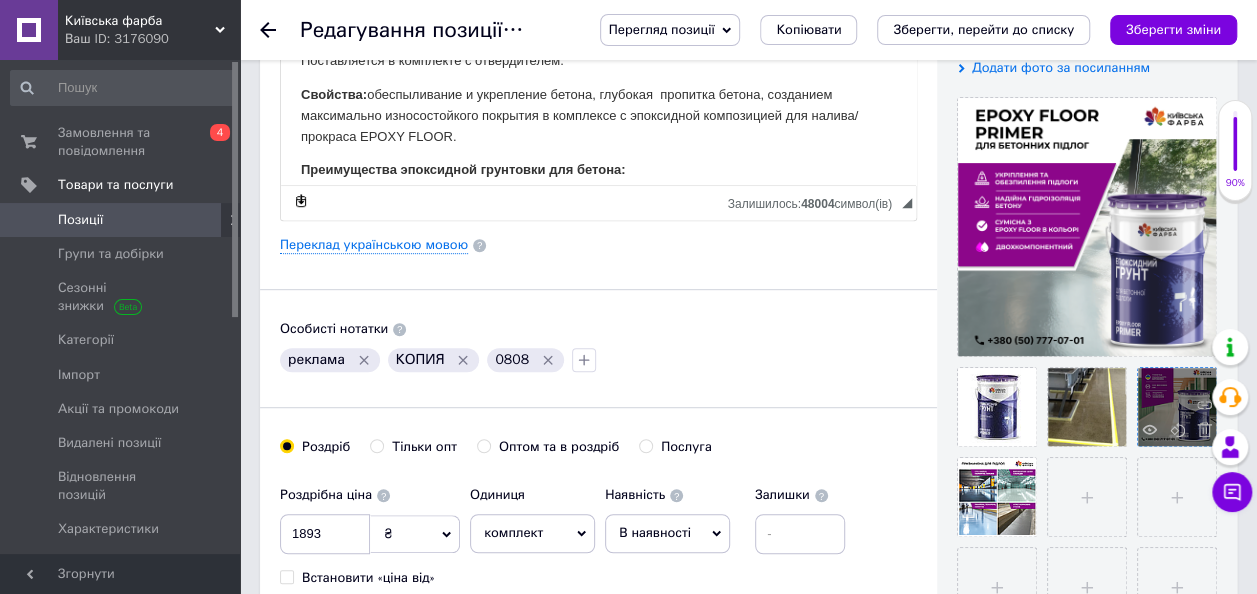 click at bounding box center (1177, 407) 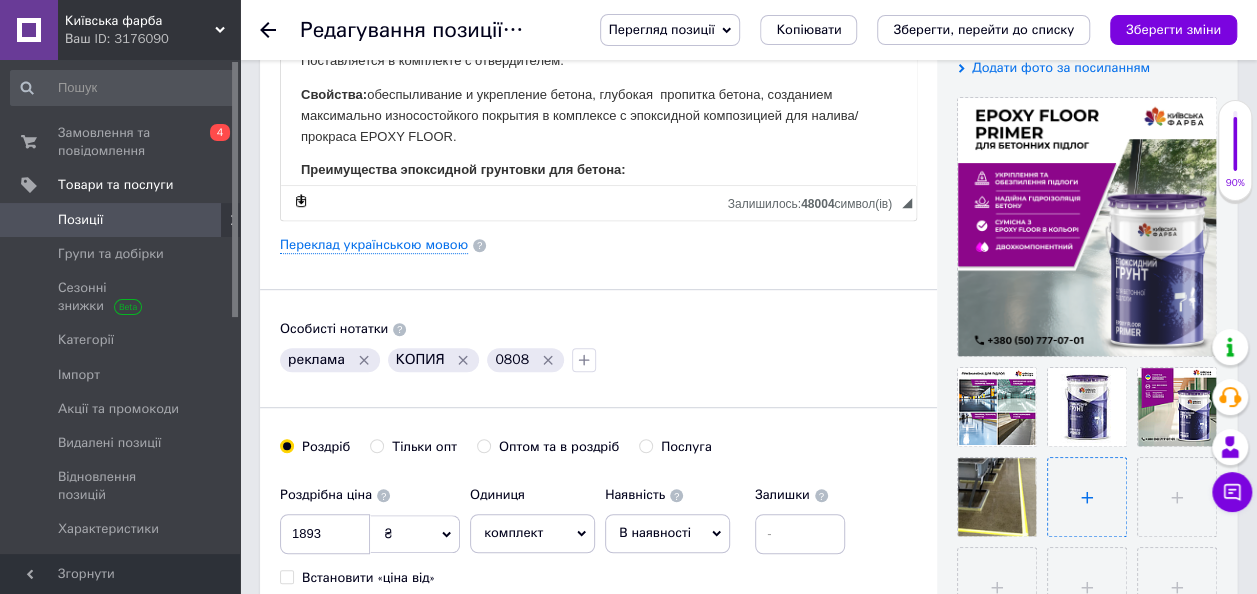 click at bounding box center [1087, 497] 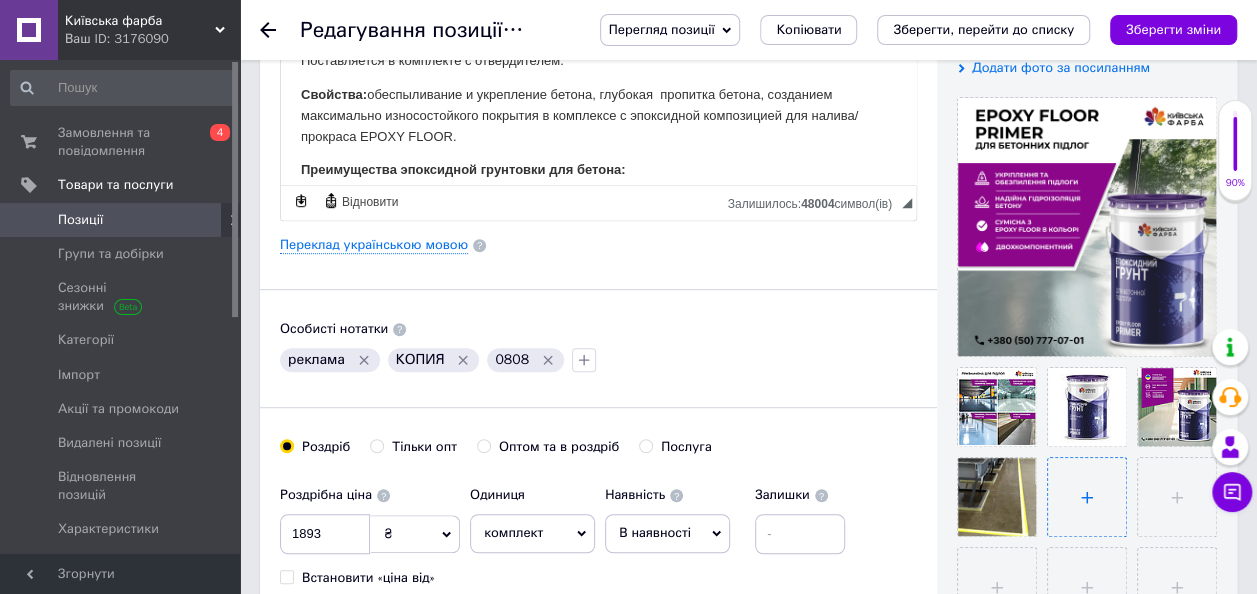 type on "C:\fakepath\опис епоксид інструкція.png" 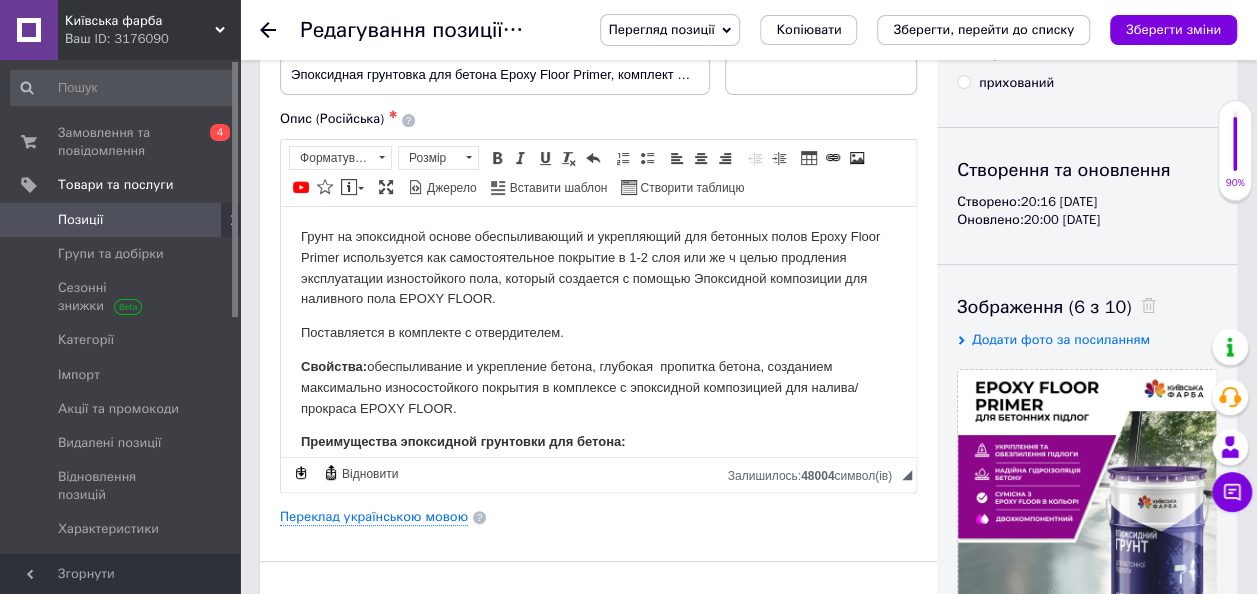 scroll, scrollTop: 0, scrollLeft: 0, axis: both 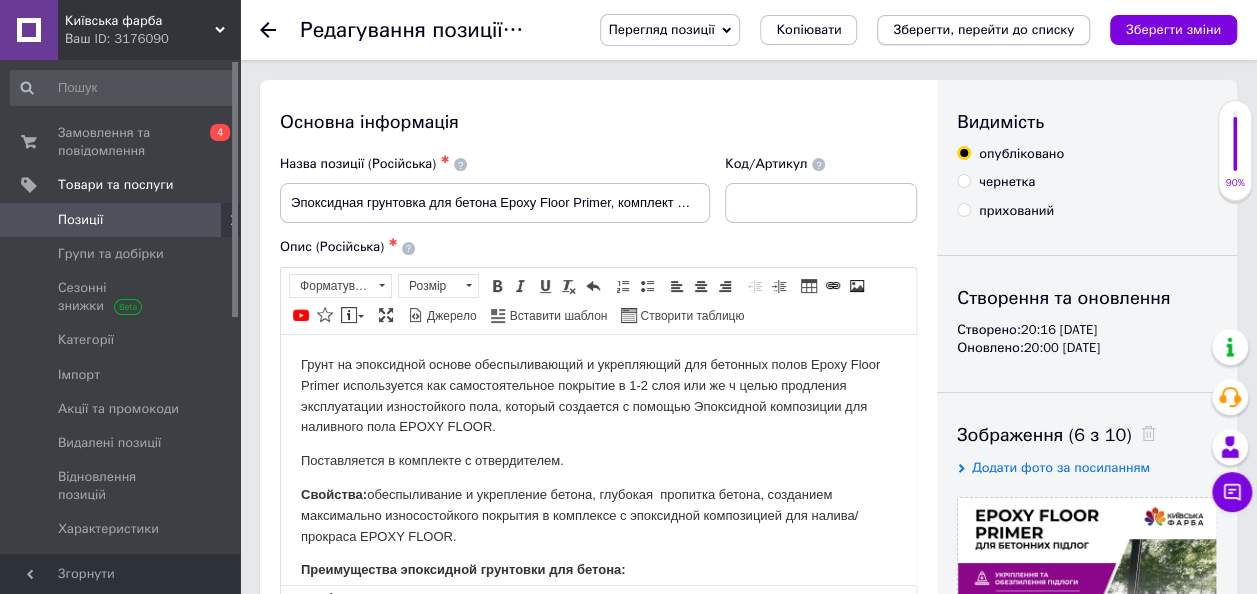 click on "Зберегти, перейти до списку" at bounding box center [983, 29] 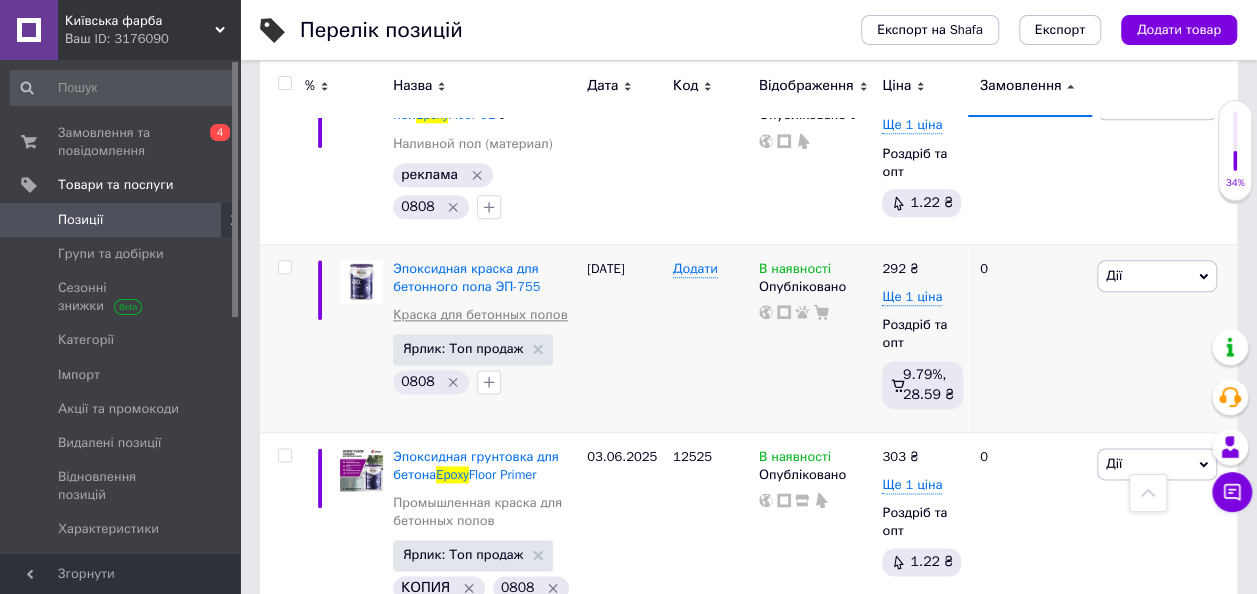 scroll, scrollTop: 1100, scrollLeft: 0, axis: vertical 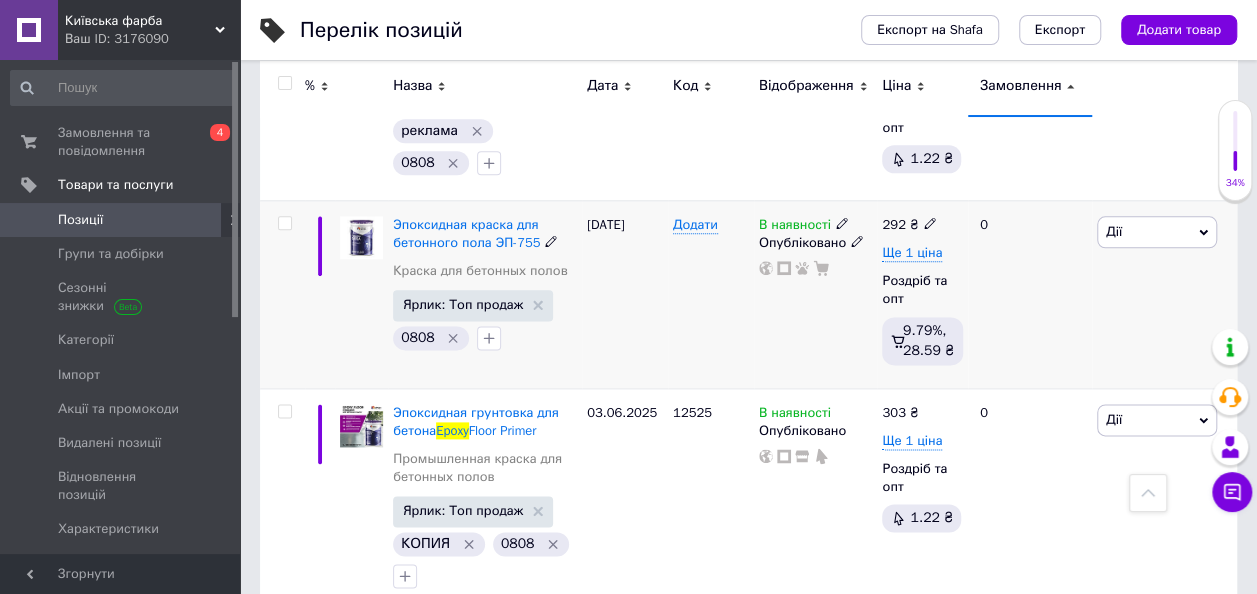 click 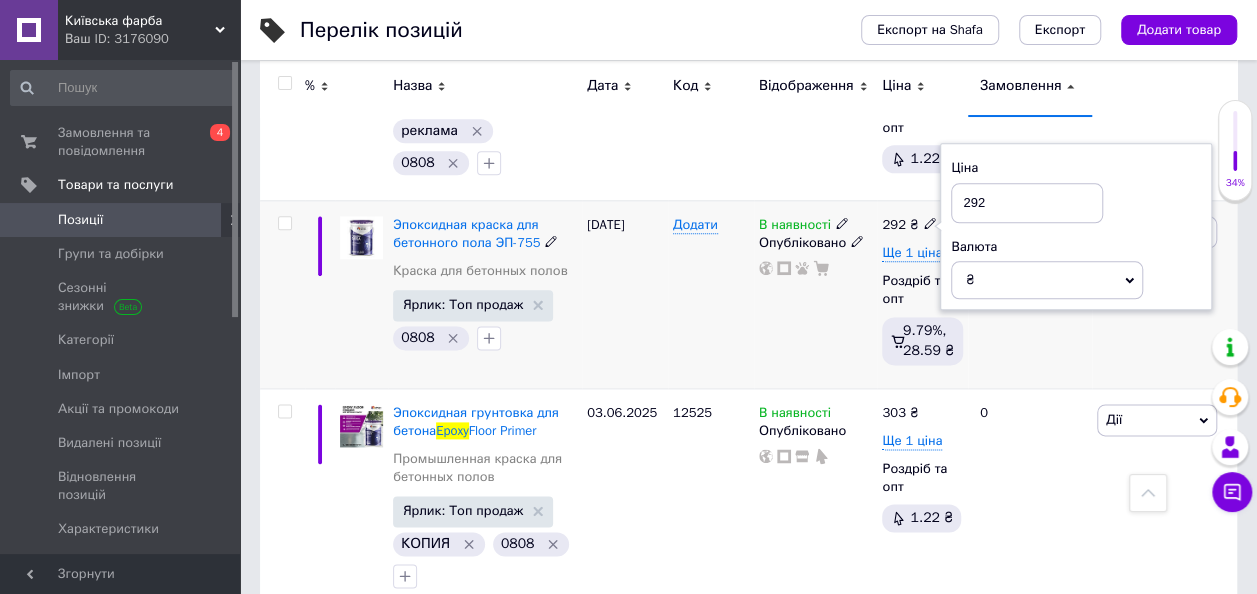 drag, startPoint x: 1042, startPoint y: 200, endPoint x: 930, endPoint y: 204, distance: 112.0714 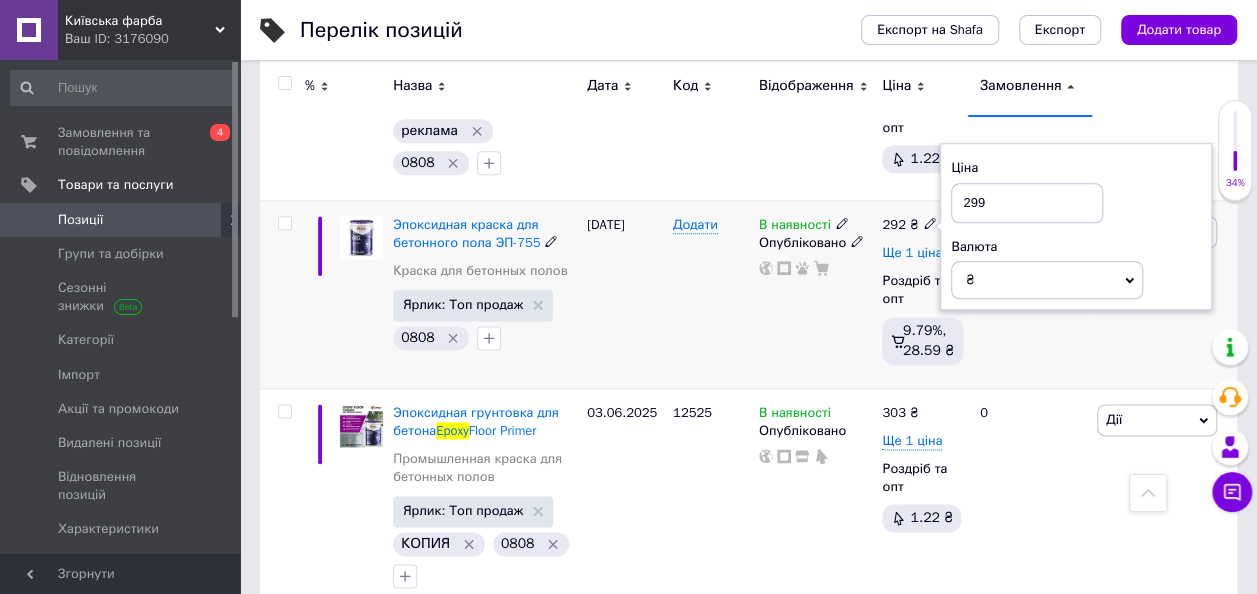 type on "299" 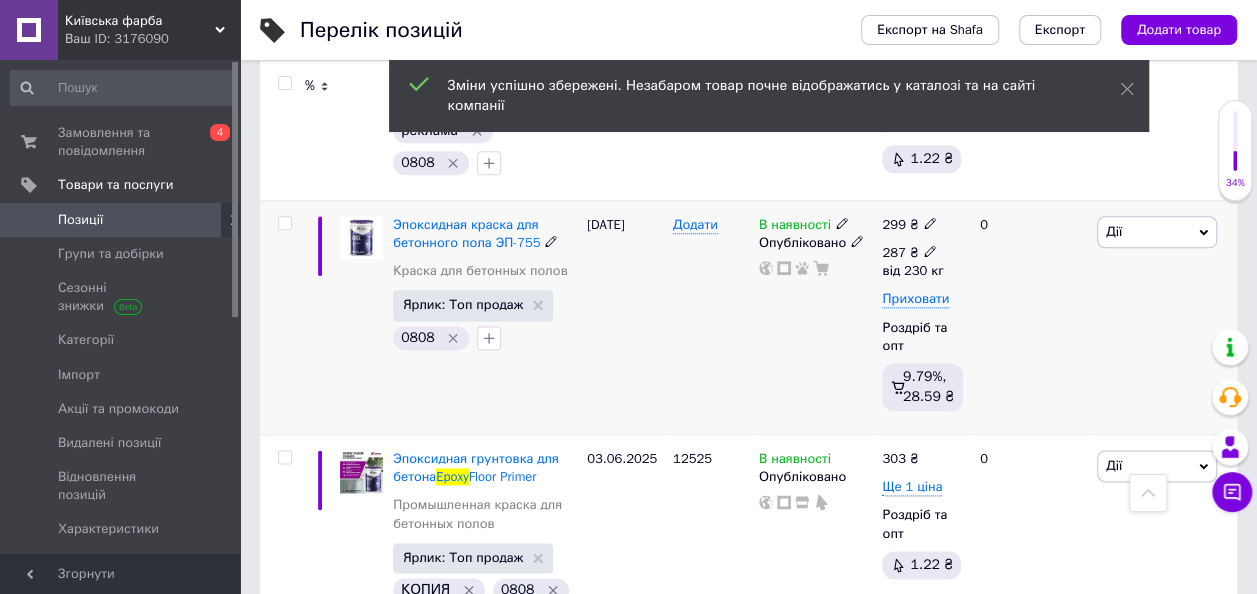 click 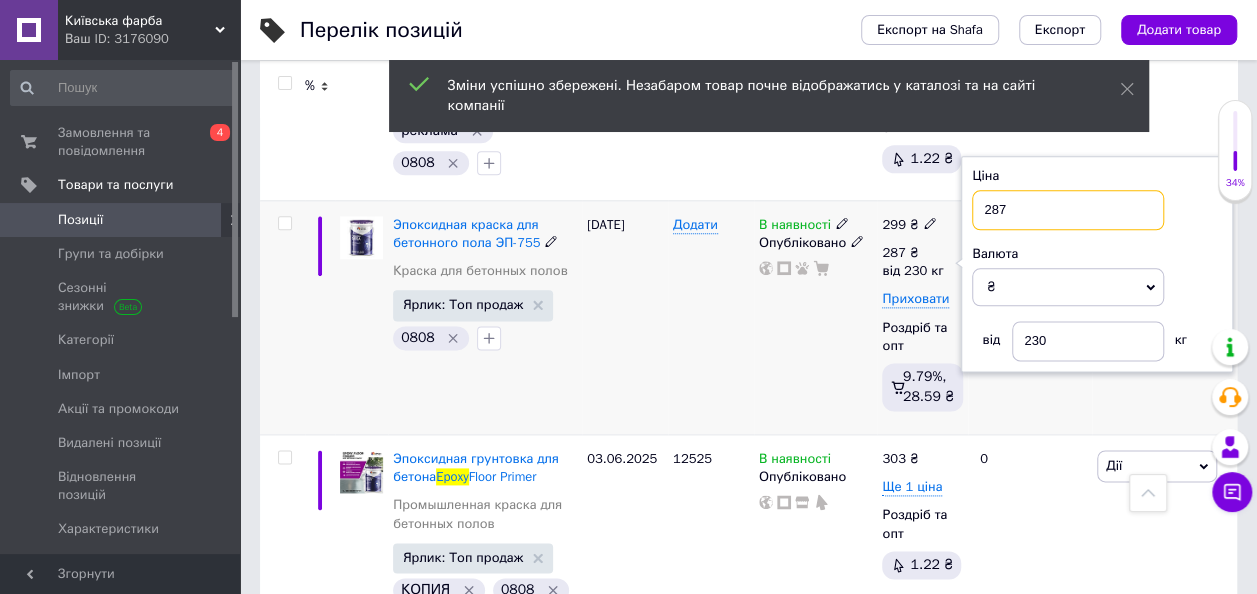 drag, startPoint x: 1037, startPoint y: 206, endPoint x: 950, endPoint y: 214, distance: 87.36704 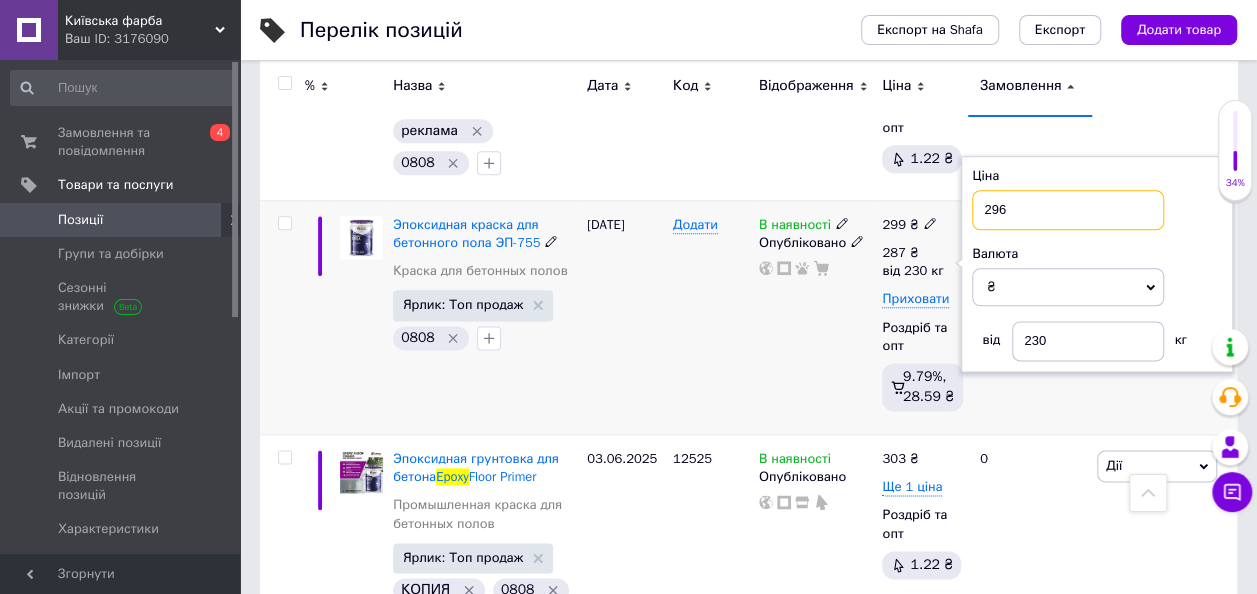 type on "296" 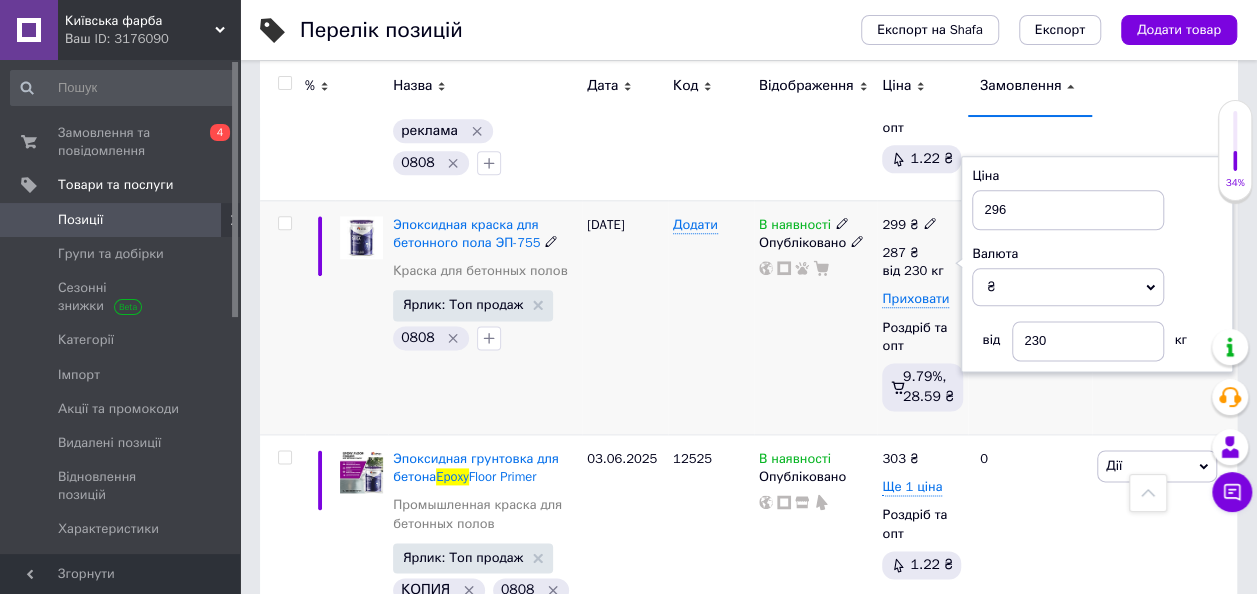 click on "В наявності Опубліковано" at bounding box center (816, 317) 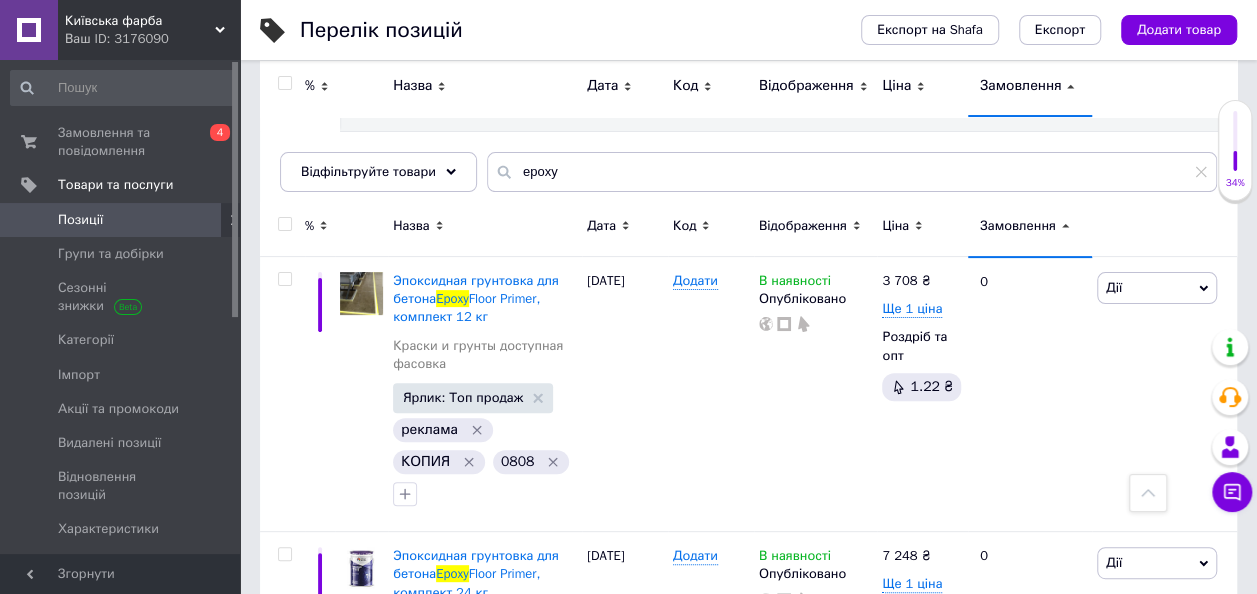 scroll, scrollTop: 0, scrollLeft: 0, axis: both 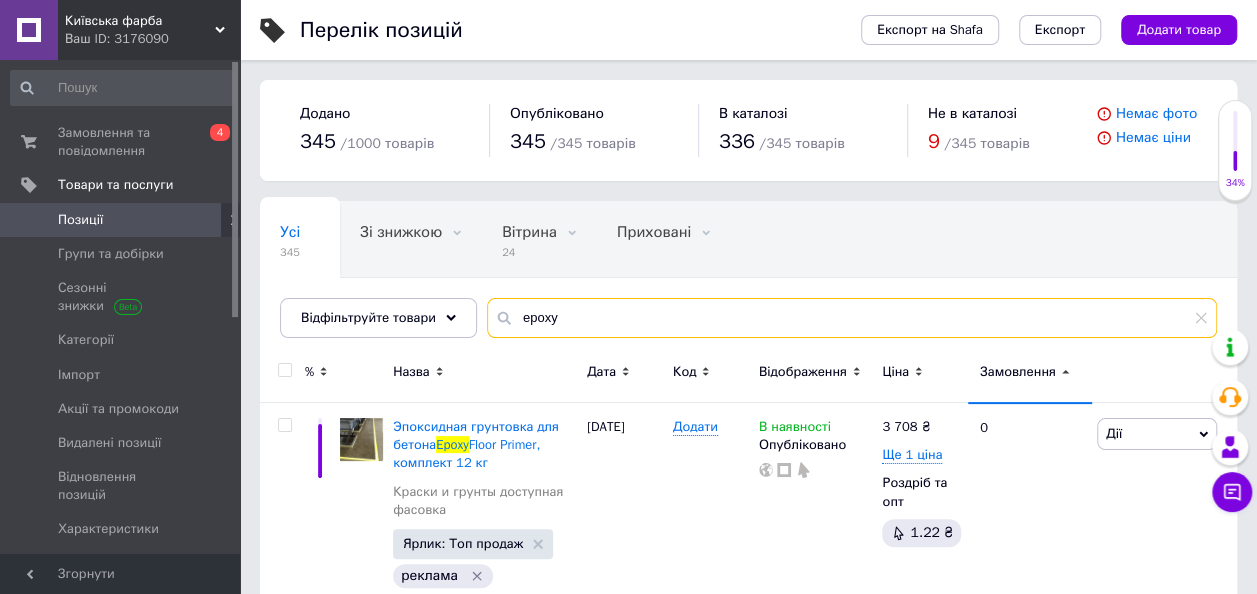 click on "epoxy" at bounding box center (852, 318) 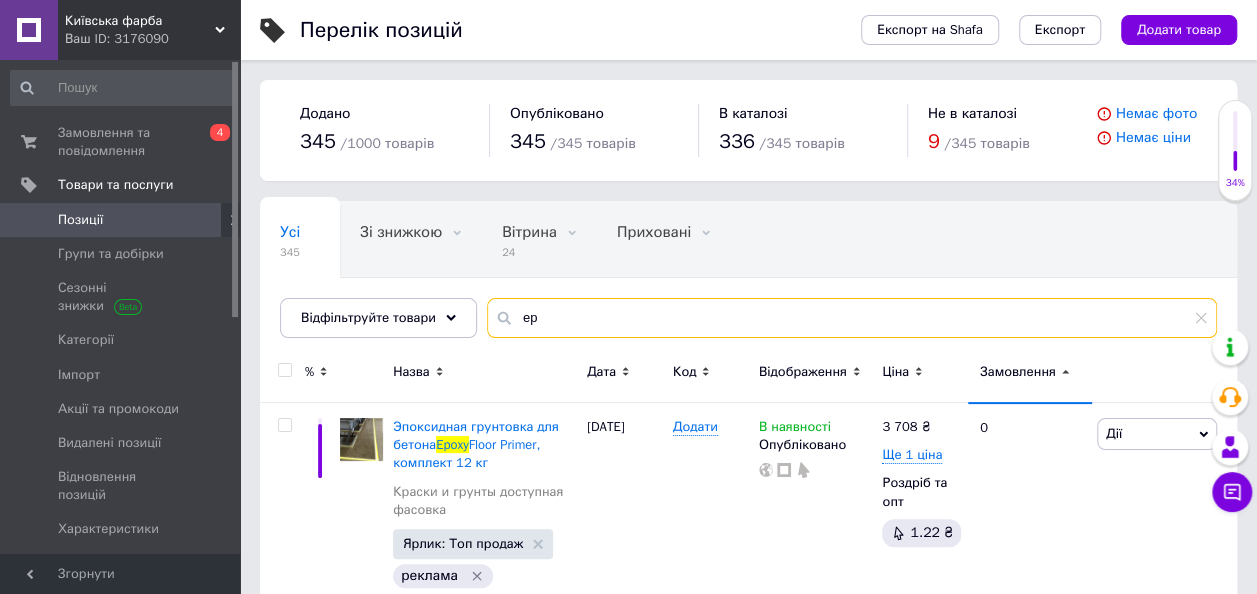 type on "e" 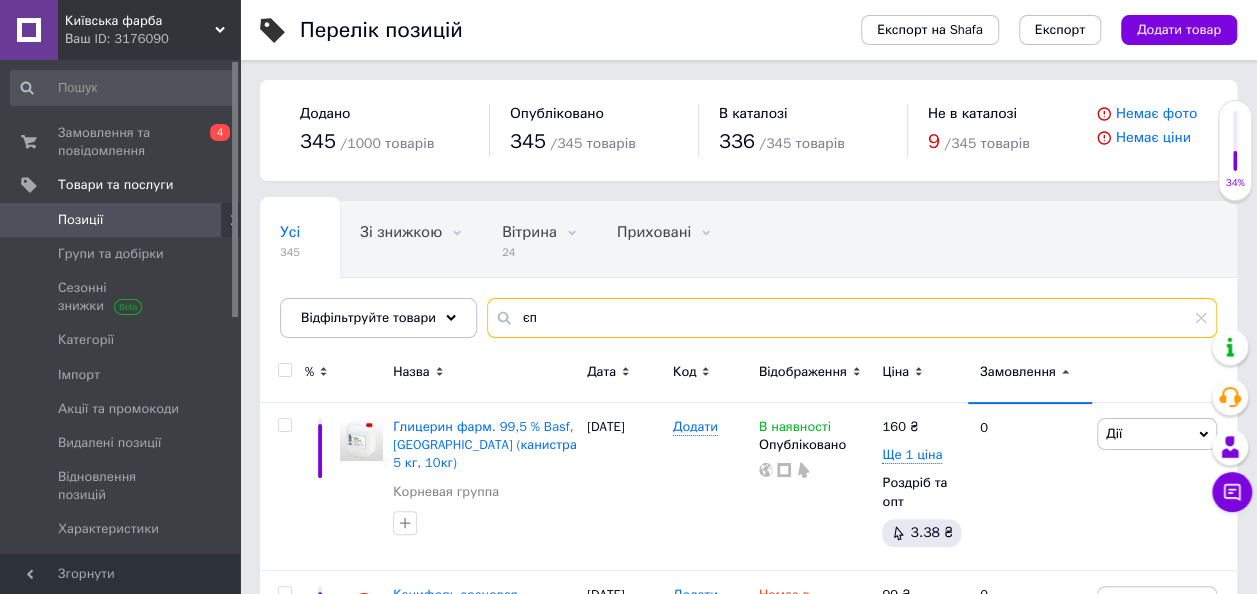 type on "є" 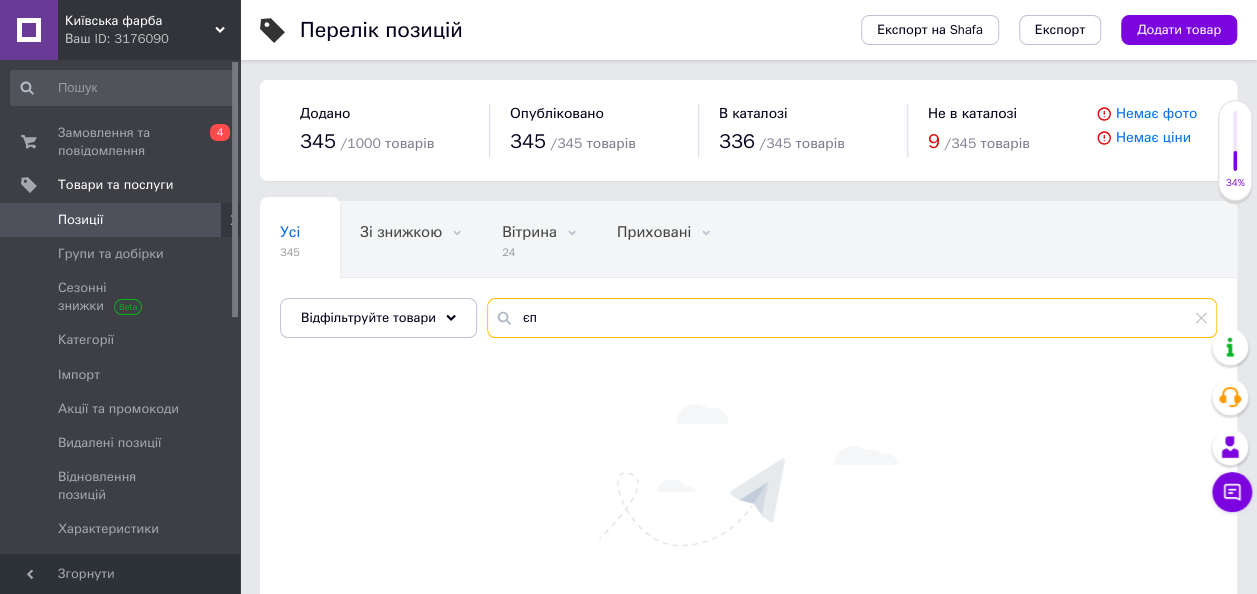 type on "є" 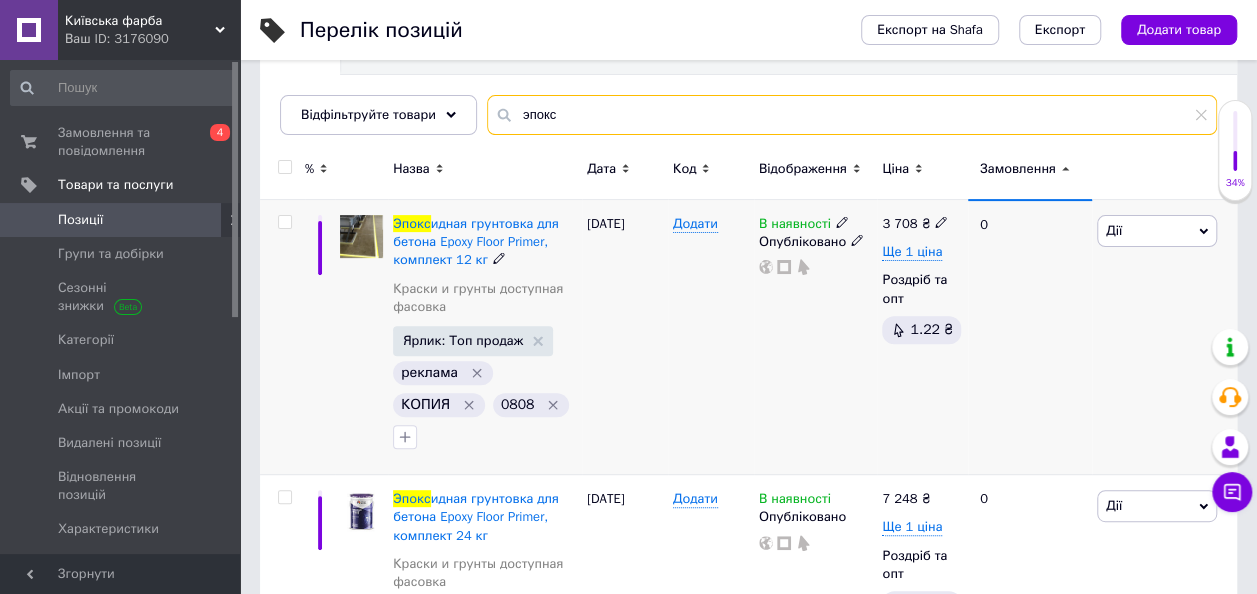 scroll, scrollTop: 300, scrollLeft: 0, axis: vertical 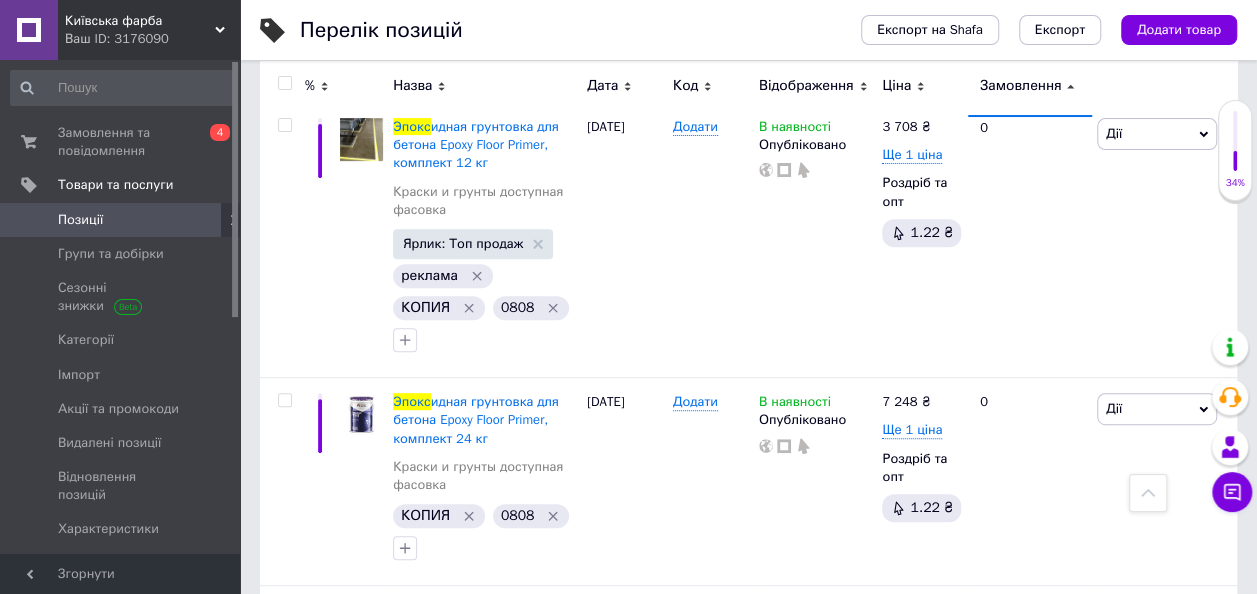 click on "Замовлення" at bounding box center (1020, 86) 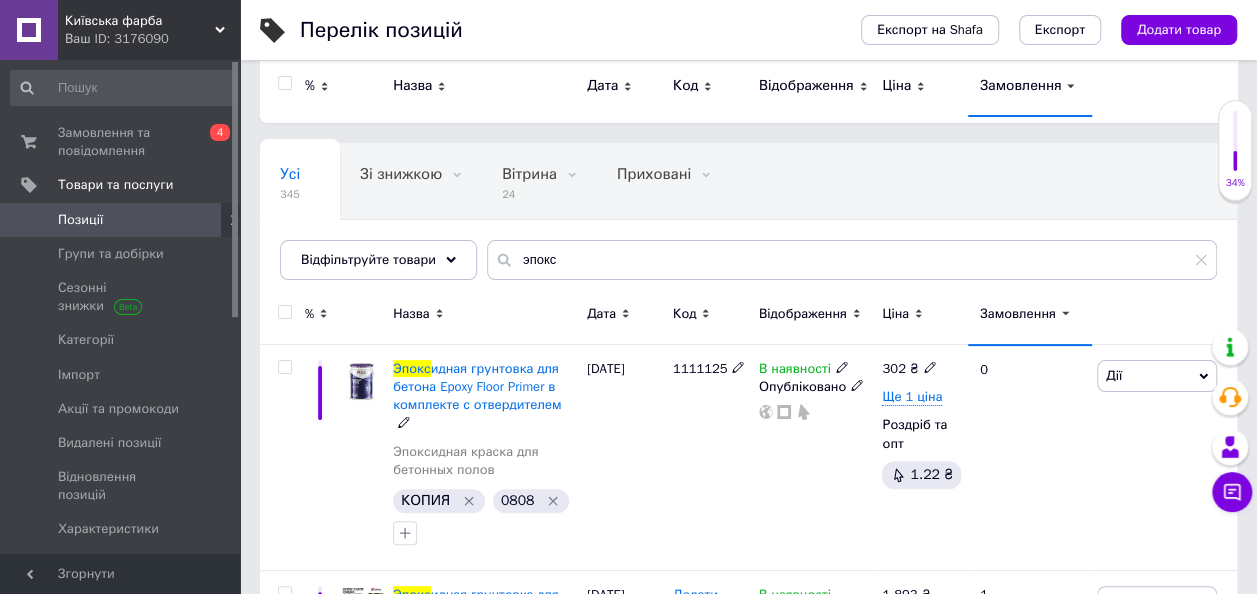 scroll, scrollTop: 0, scrollLeft: 0, axis: both 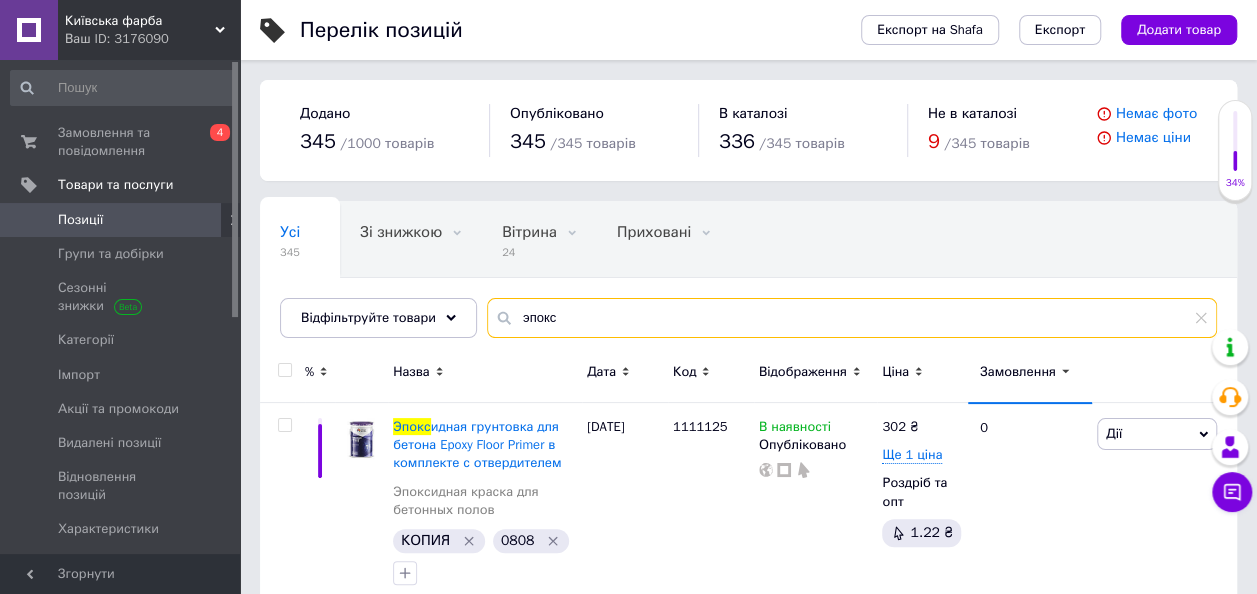 click on "эпокс" at bounding box center [852, 318] 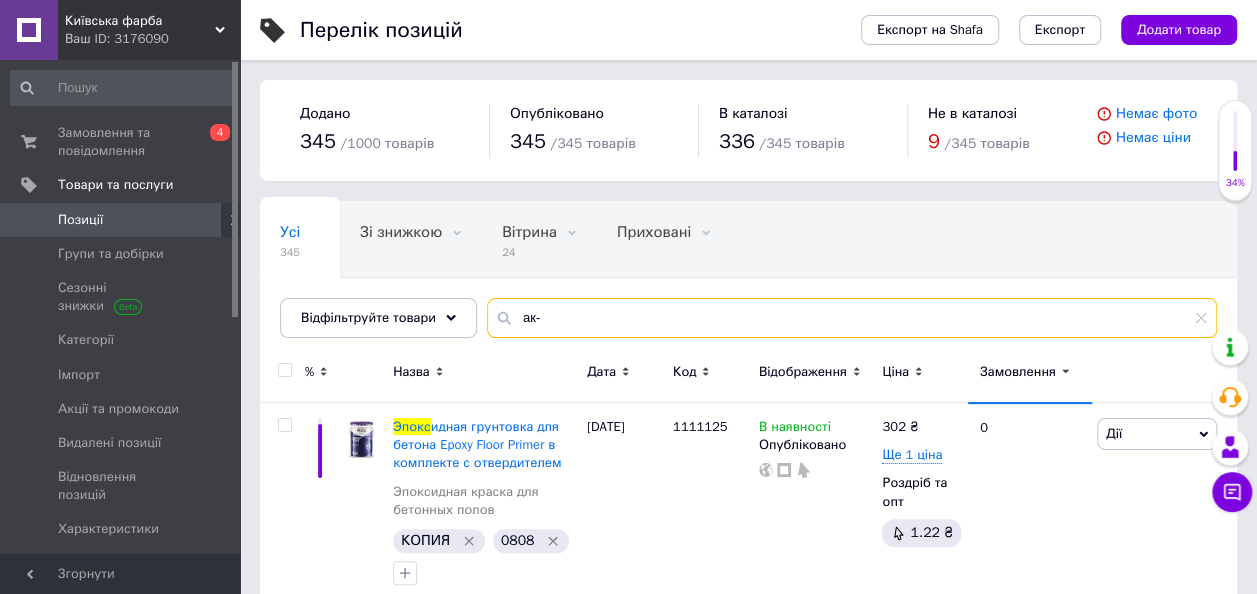 type on "ак-" 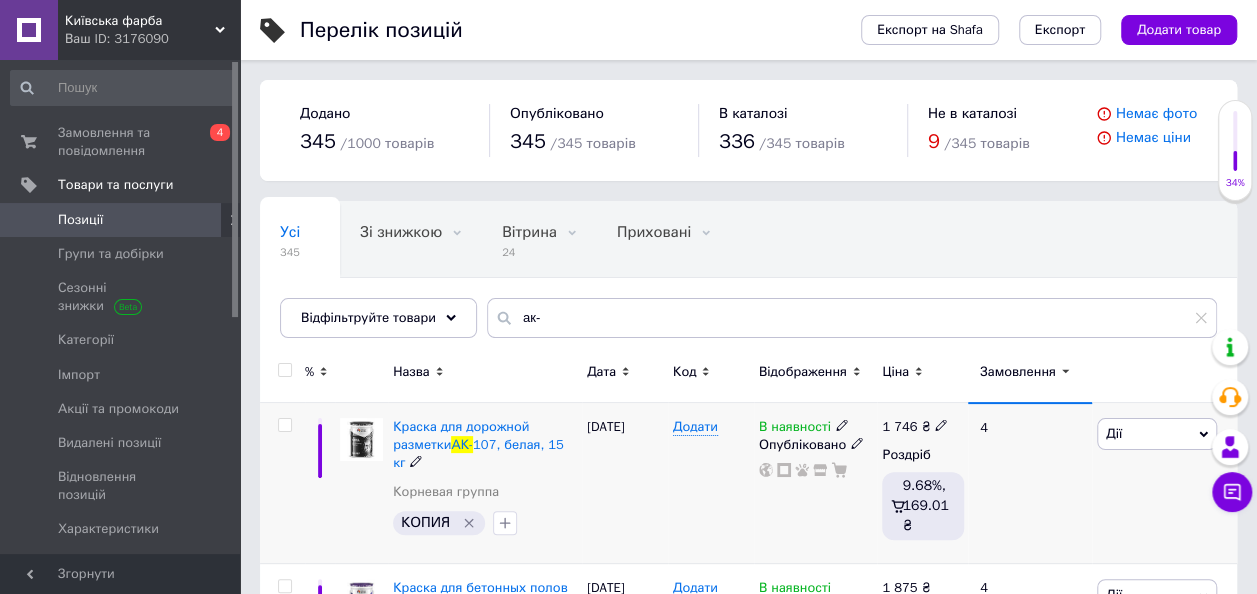 click 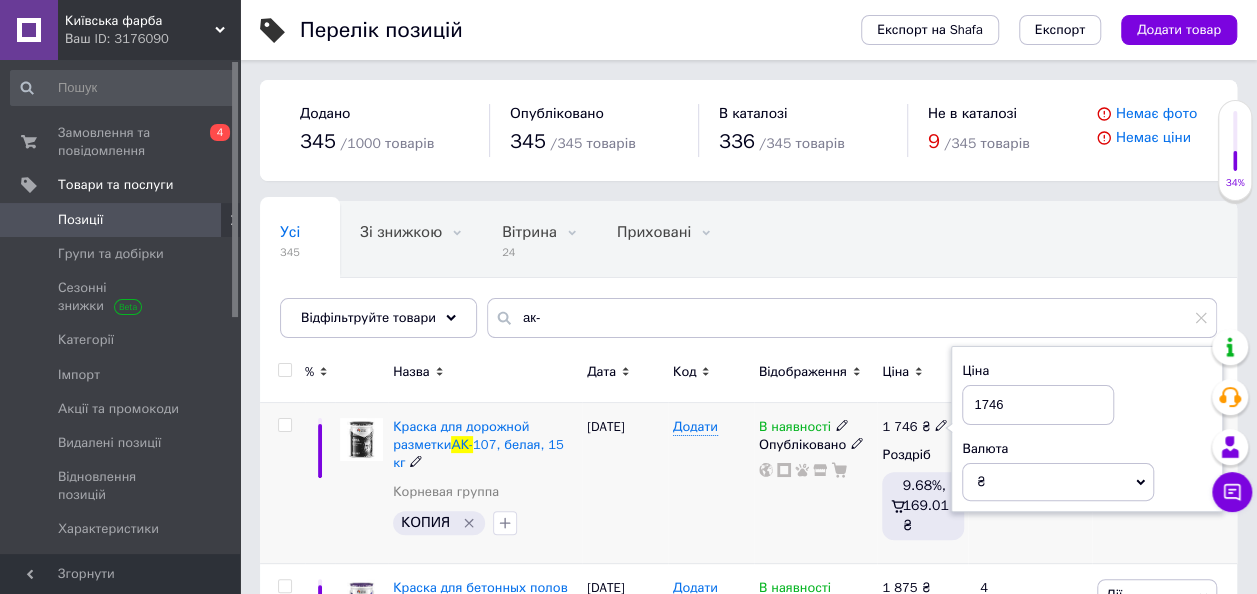 drag, startPoint x: 1052, startPoint y: 392, endPoint x: 960, endPoint y: 398, distance: 92.19544 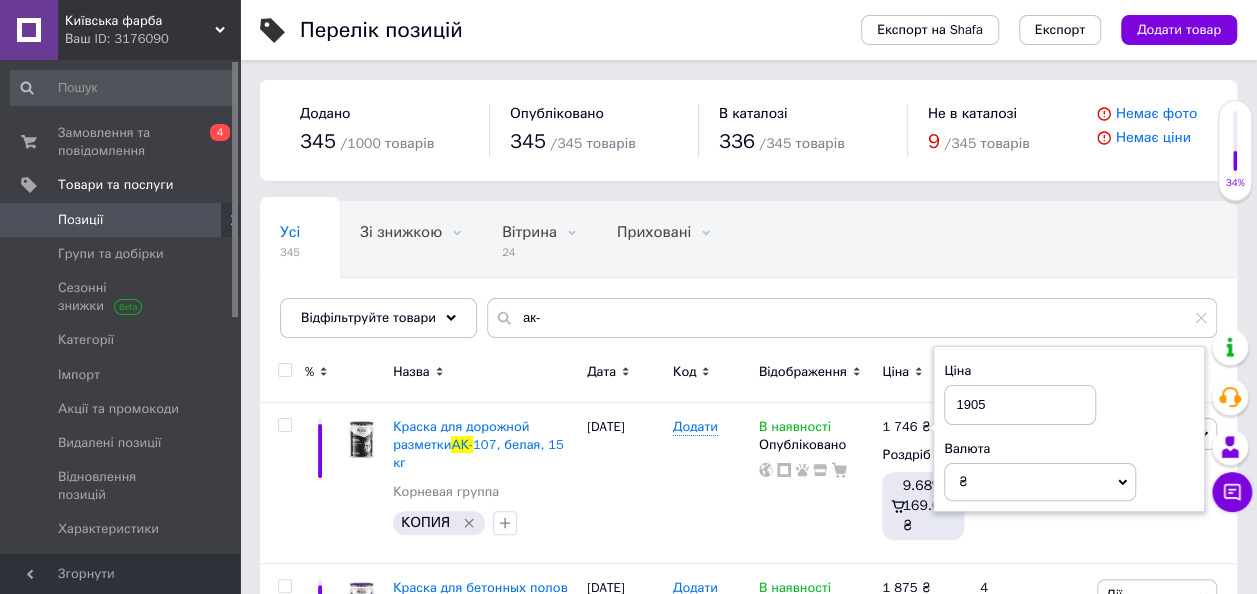 type on "1905" 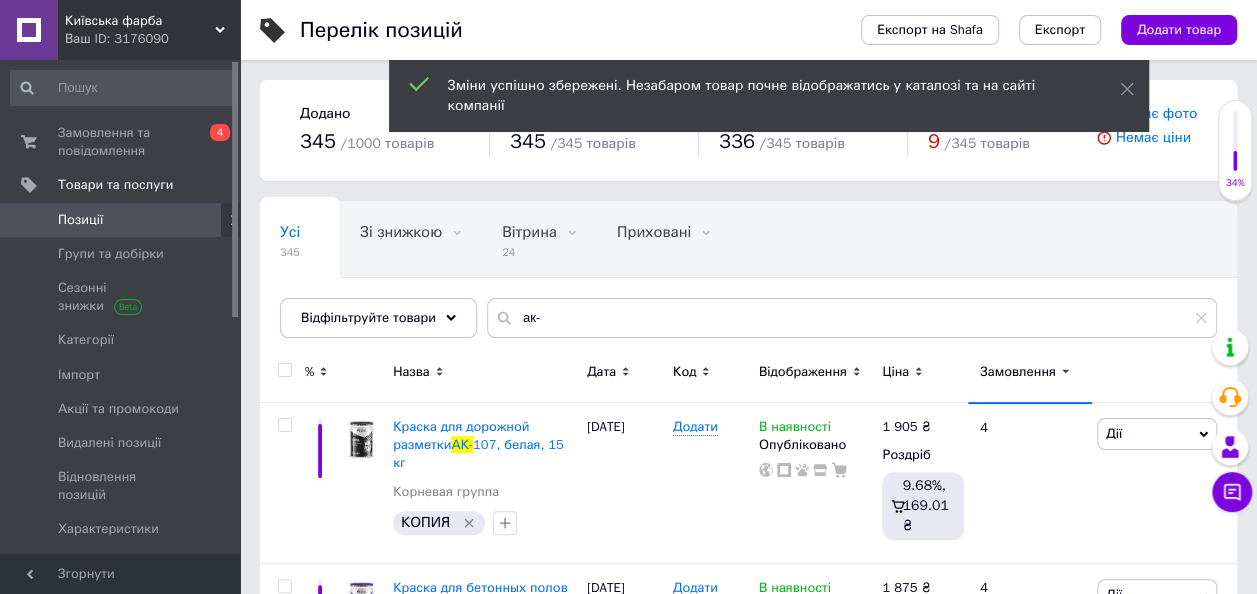 scroll, scrollTop: 200, scrollLeft: 0, axis: vertical 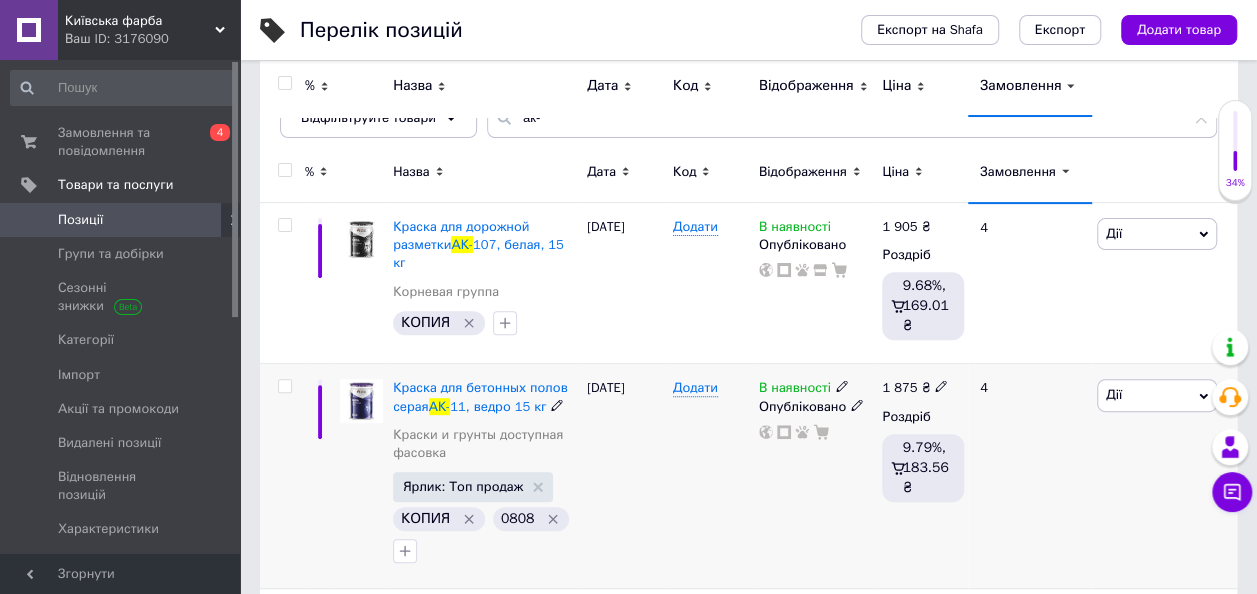 click 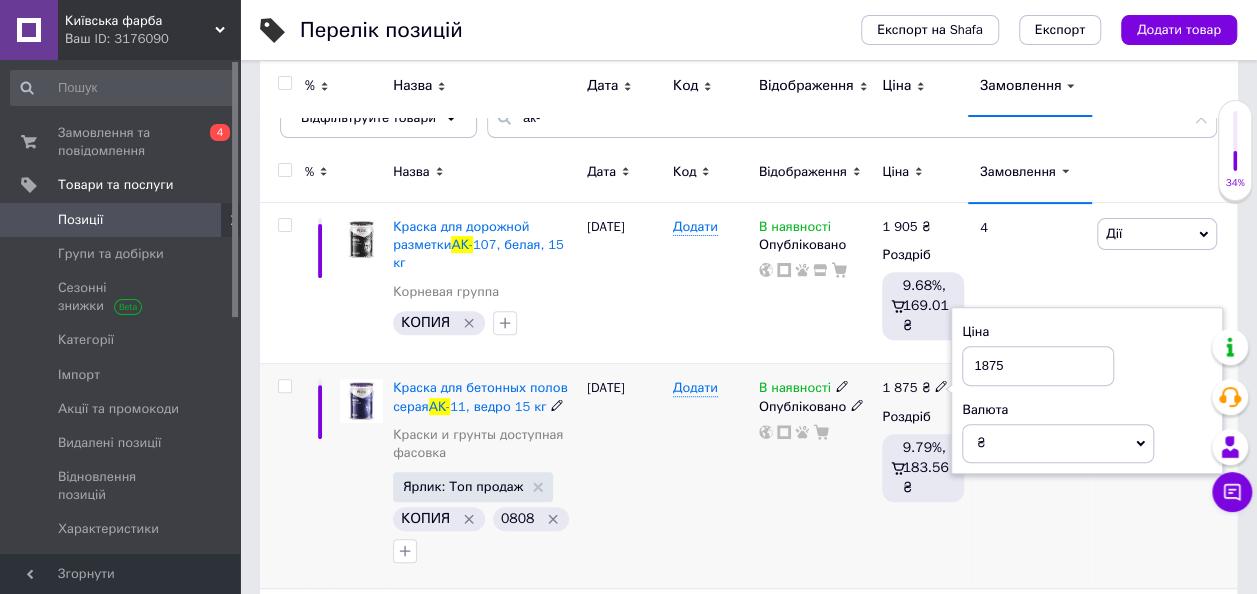 drag, startPoint x: 1026, startPoint y: 369, endPoint x: 959, endPoint y: 362, distance: 67.36468 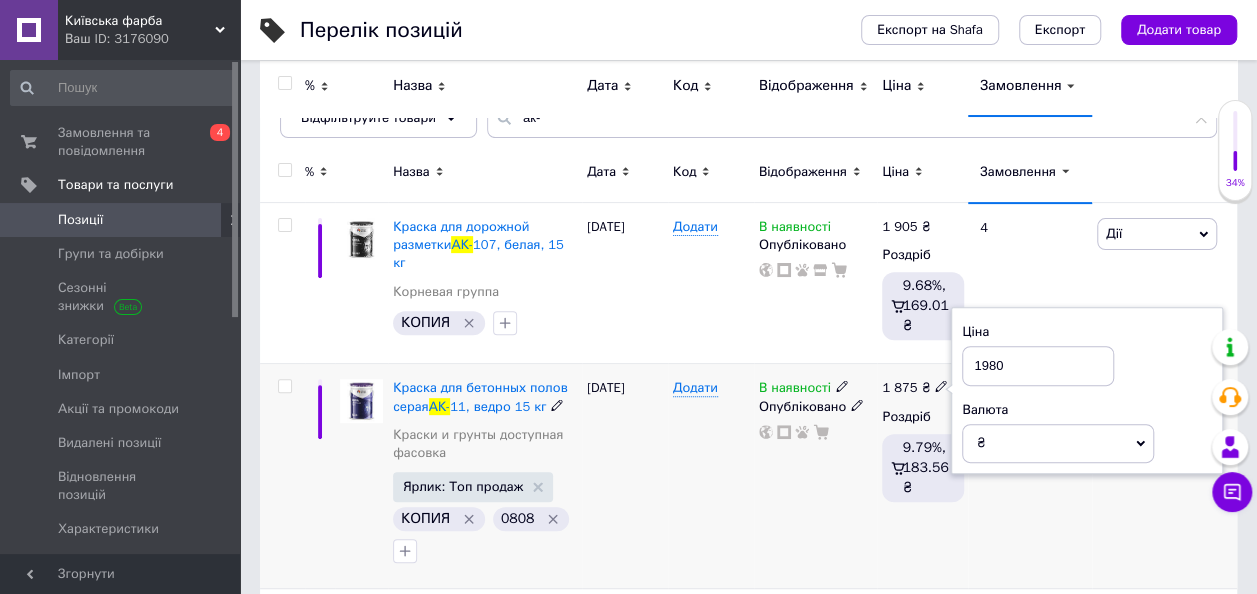 type on "1980" 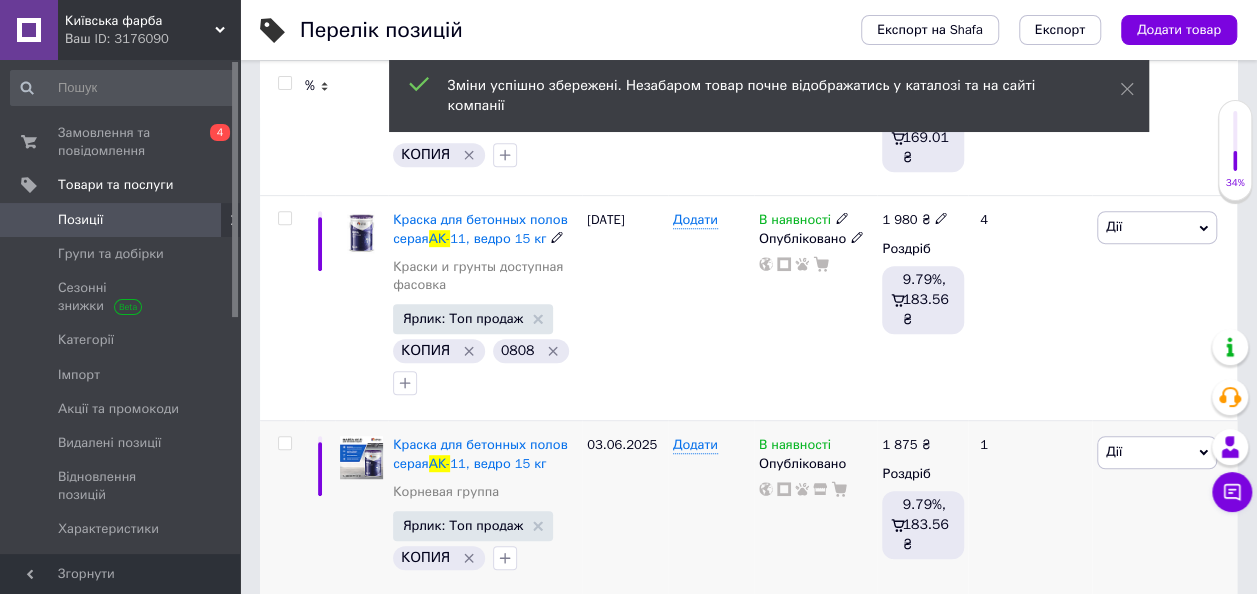 scroll, scrollTop: 400, scrollLeft: 0, axis: vertical 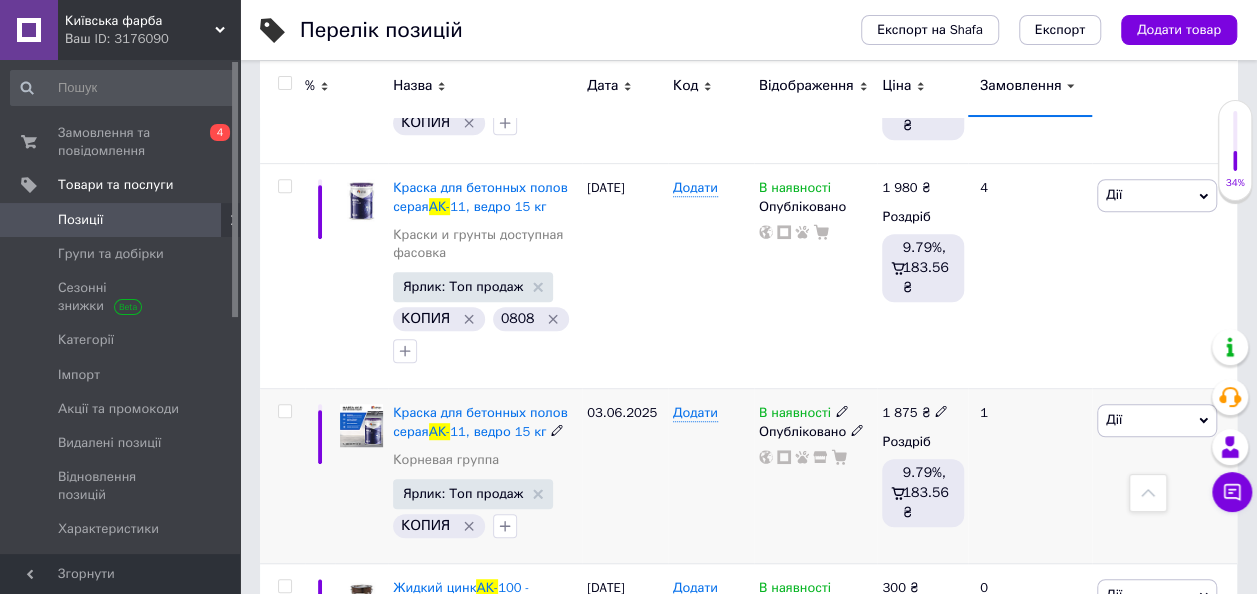click 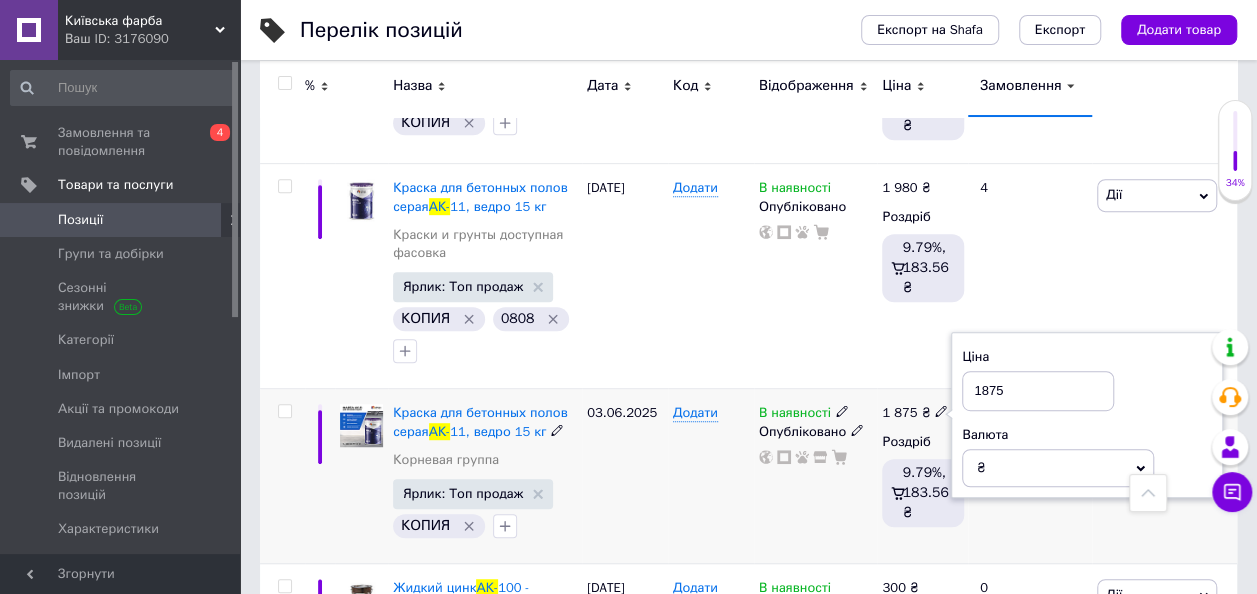 drag, startPoint x: 1020, startPoint y: 381, endPoint x: 972, endPoint y: 382, distance: 48.010414 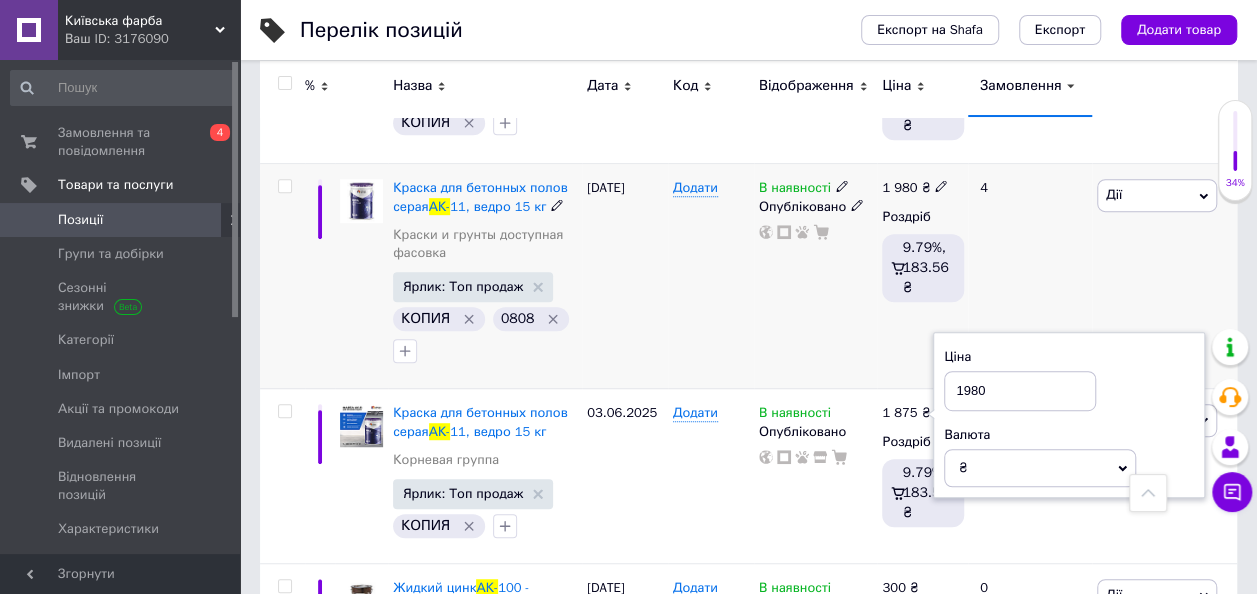 type on "1980" 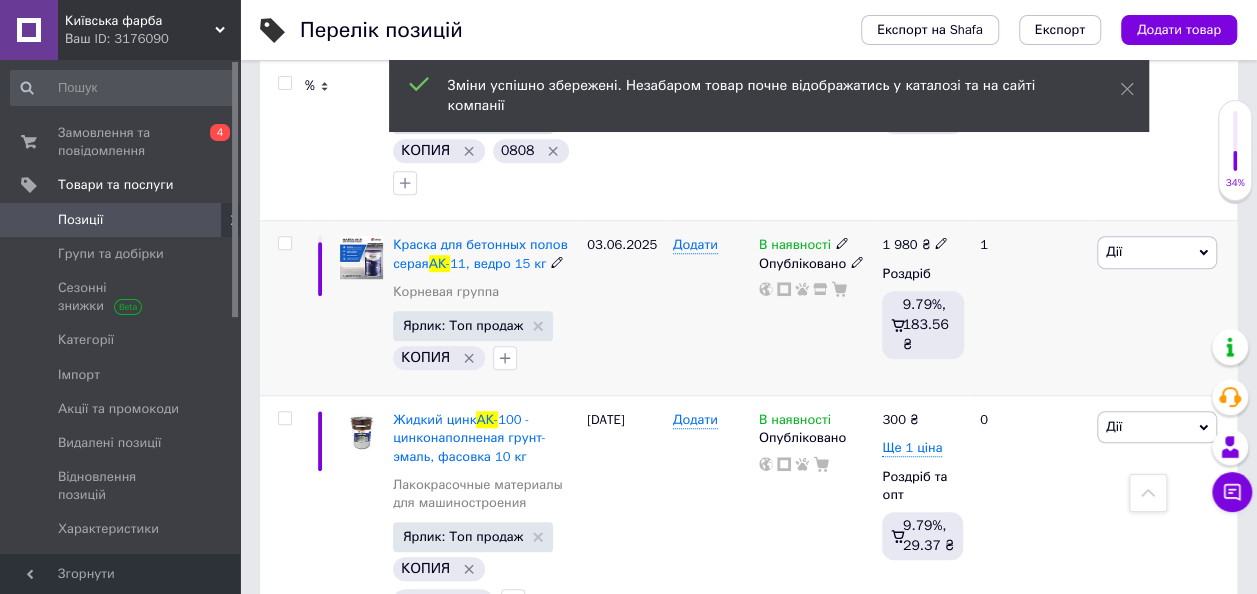scroll, scrollTop: 600, scrollLeft: 0, axis: vertical 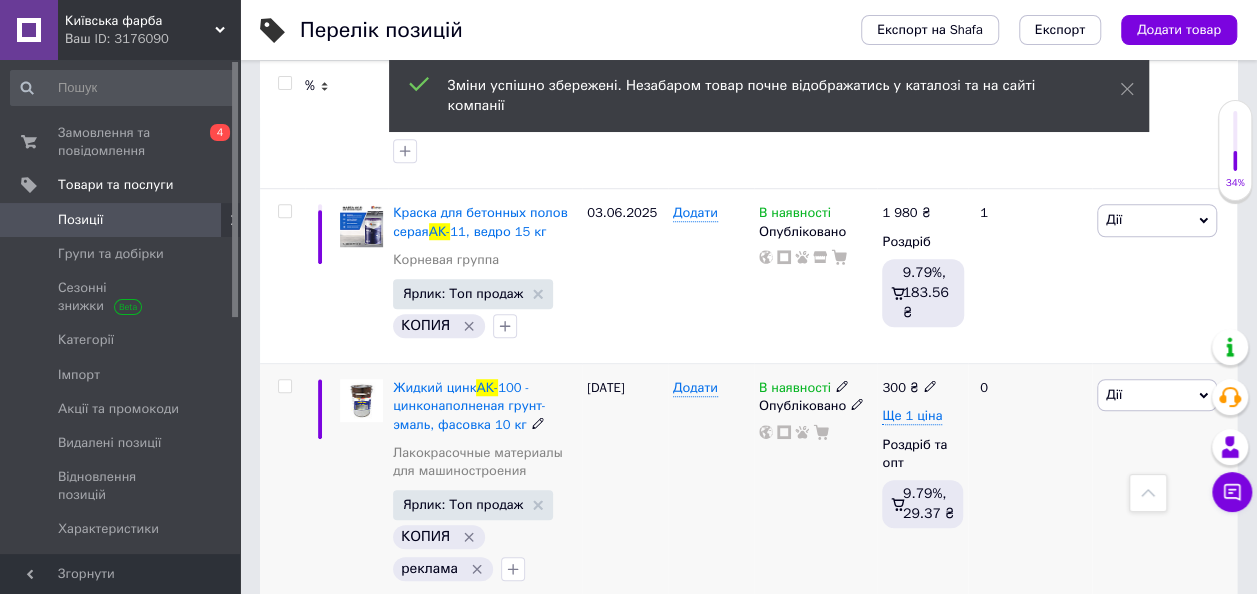 click 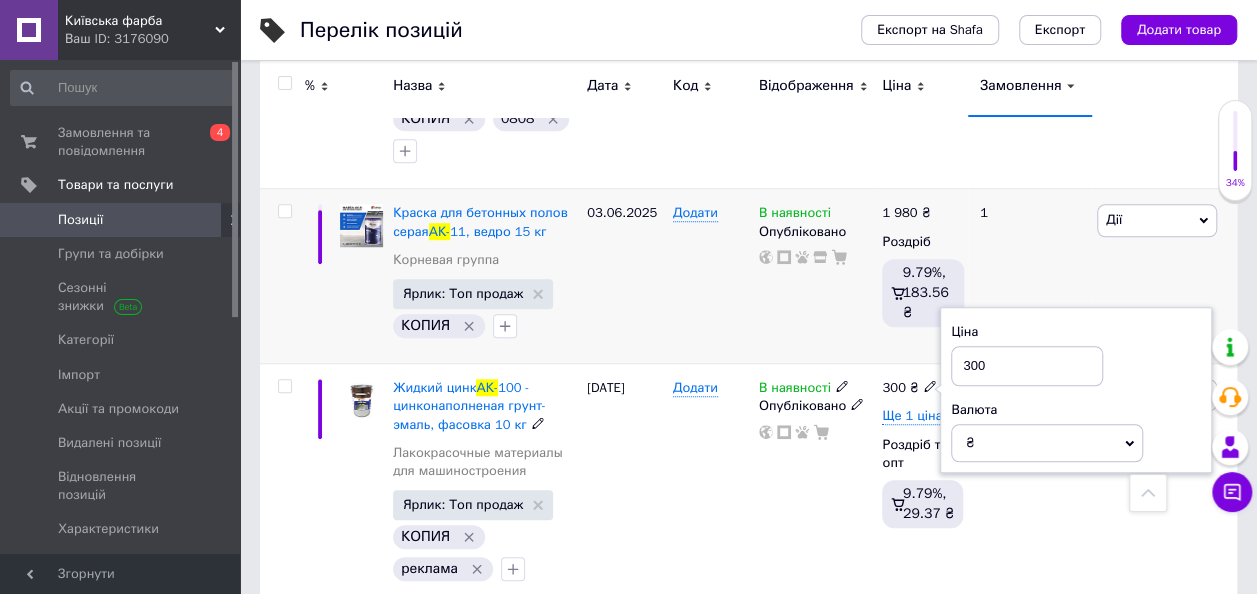 drag, startPoint x: 994, startPoint y: 360, endPoint x: 932, endPoint y: 359, distance: 62.008064 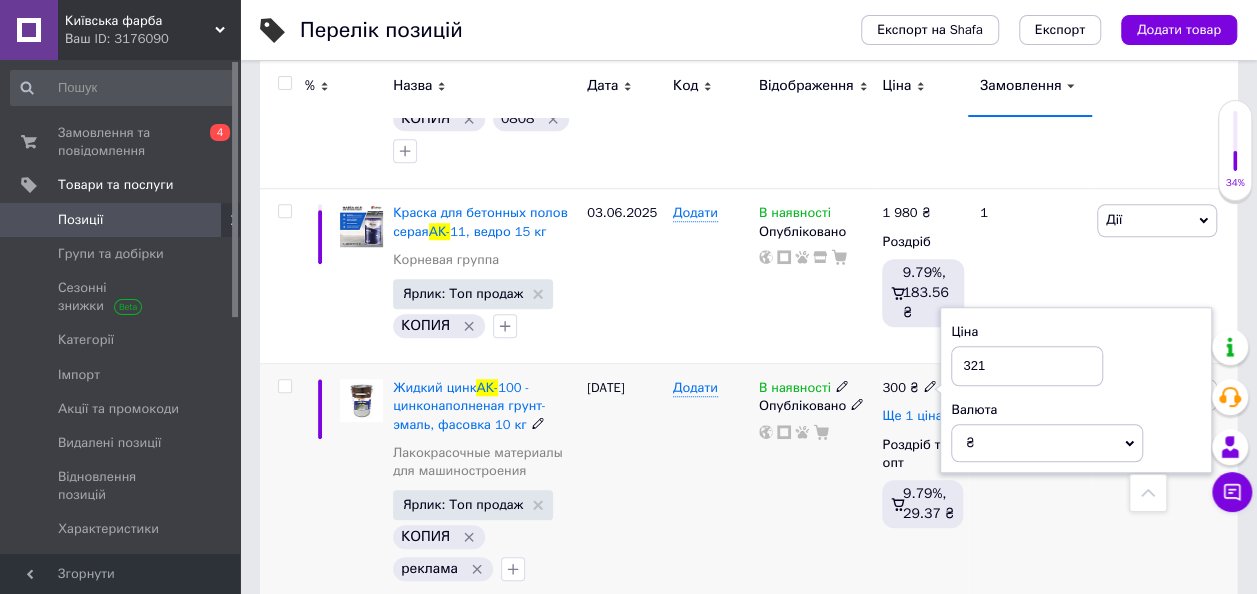type on "321" 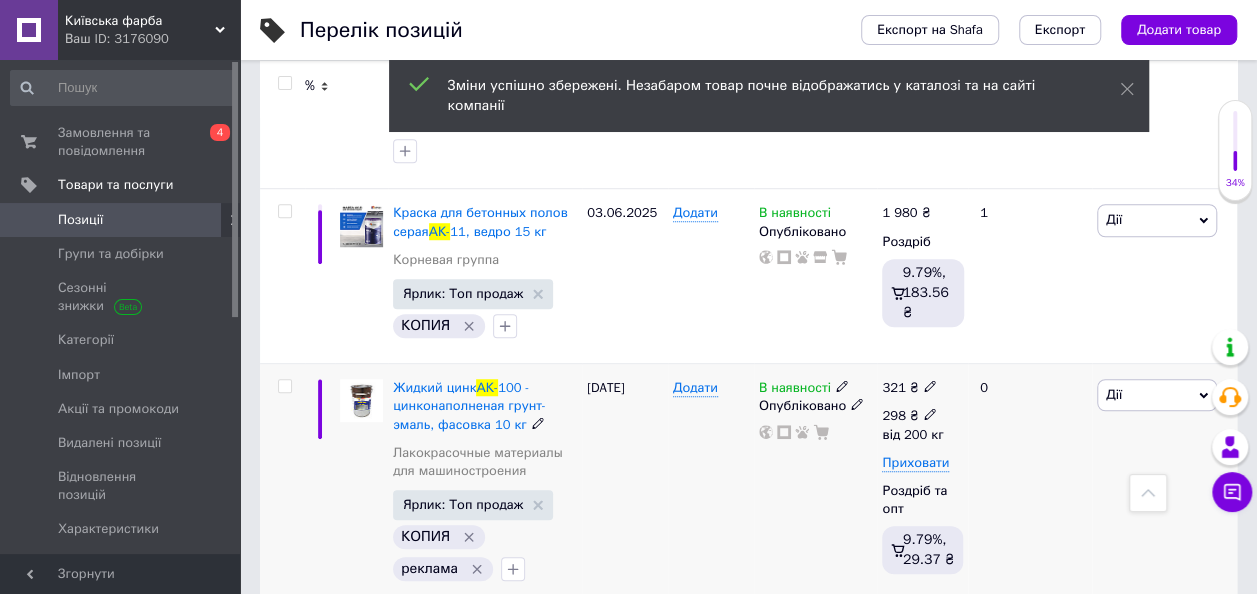 click 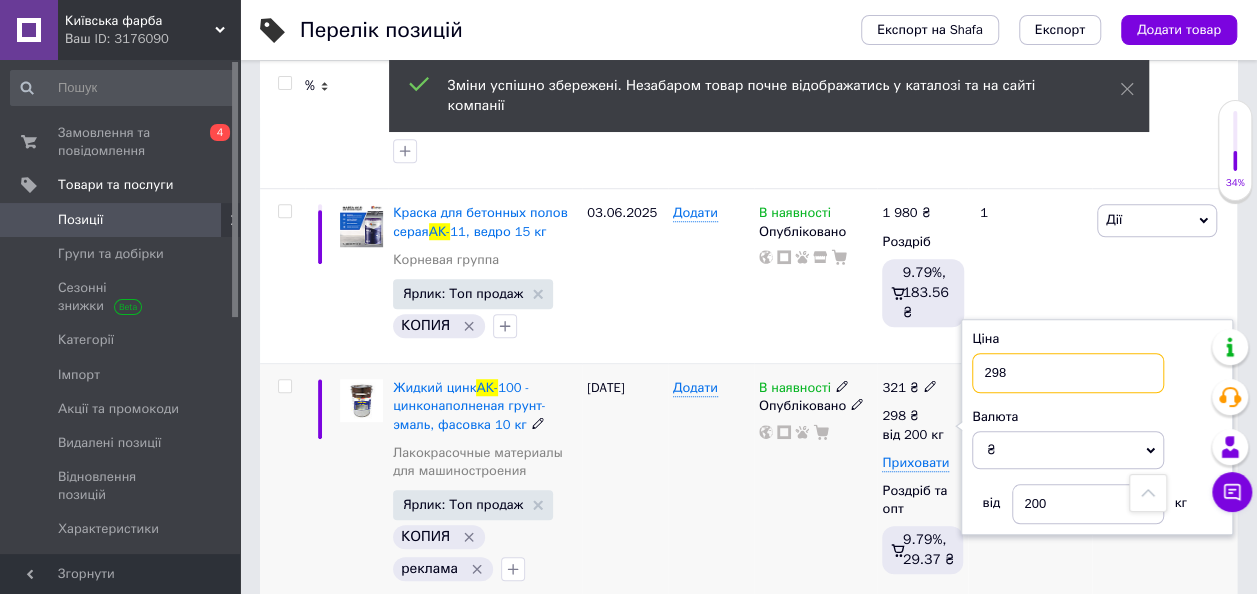 drag, startPoint x: 1022, startPoint y: 377, endPoint x: 961, endPoint y: 370, distance: 61.400326 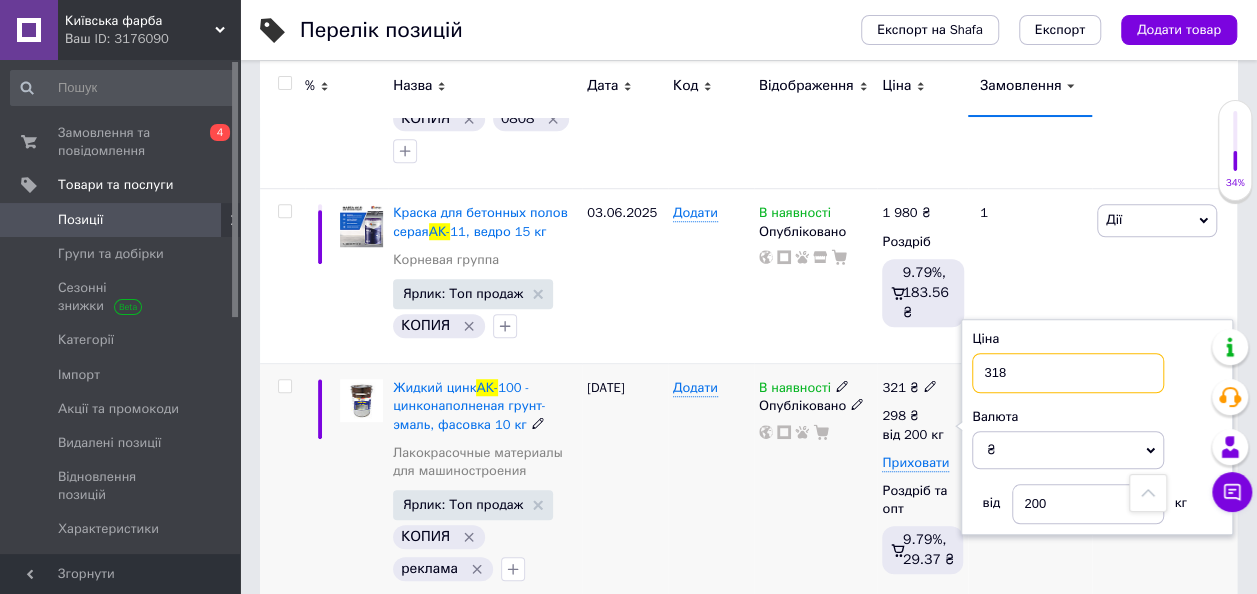 type on "318" 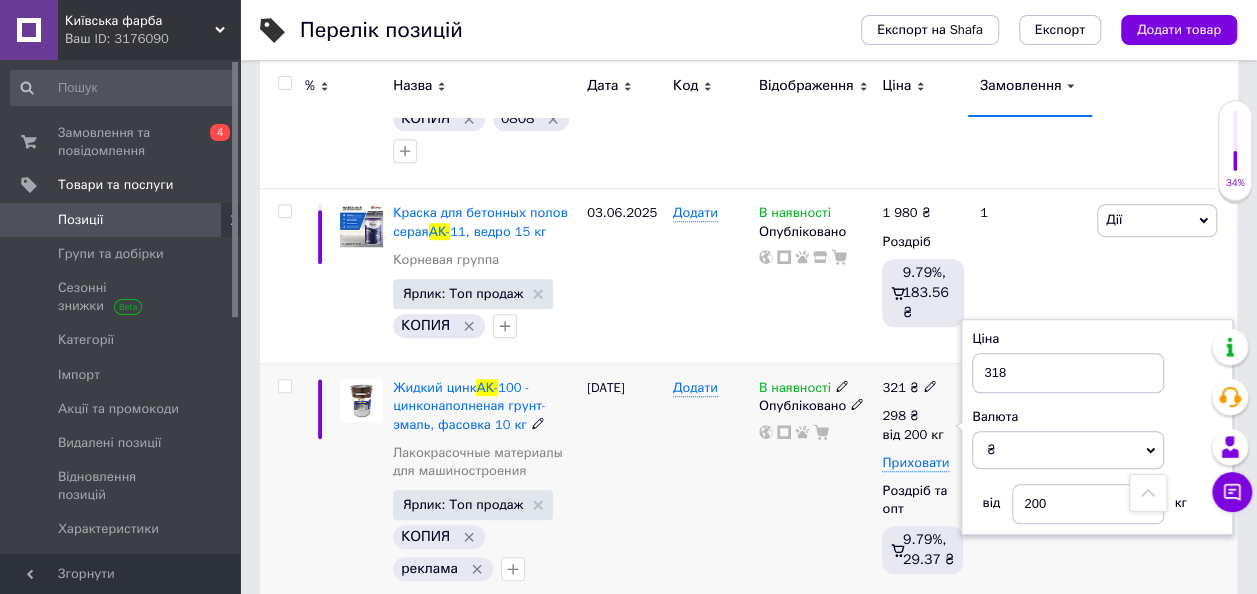 click on "В наявності Опубліковано" at bounding box center (816, 485) 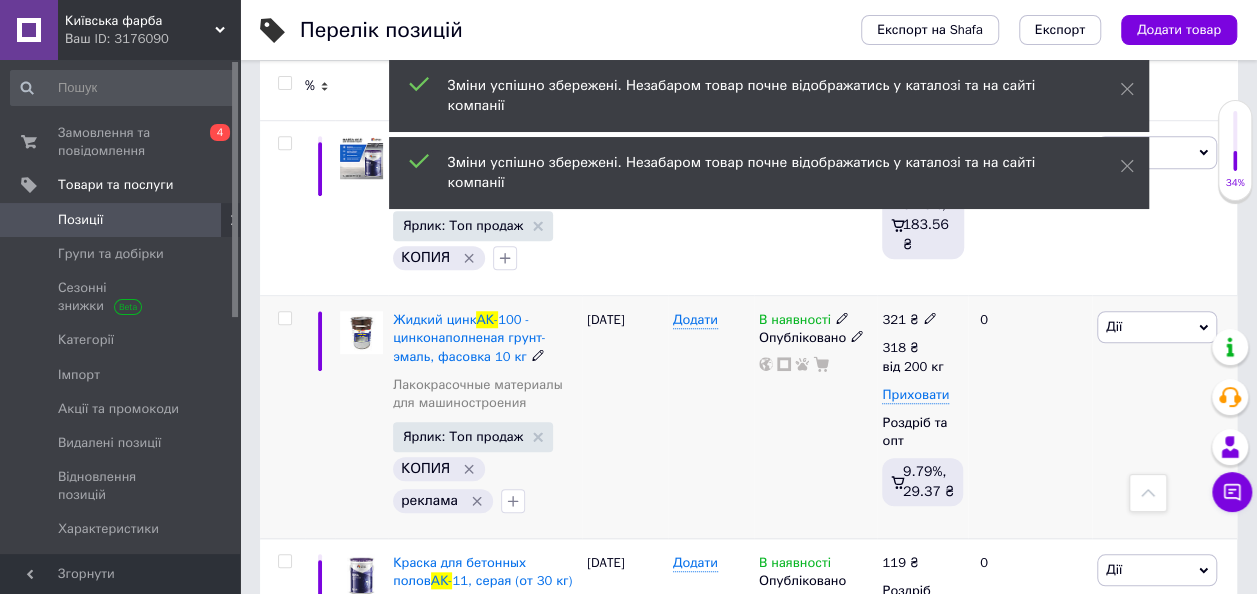 scroll, scrollTop: 700, scrollLeft: 0, axis: vertical 